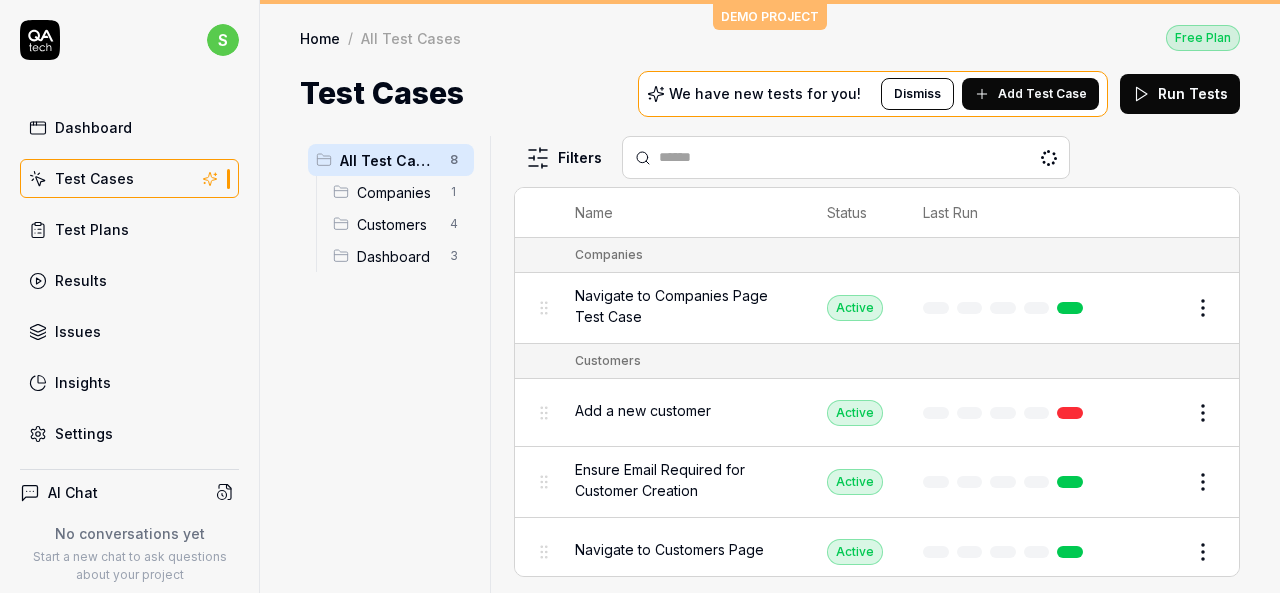 scroll, scrollTop: 0, scrollLeft: 0, axis: both 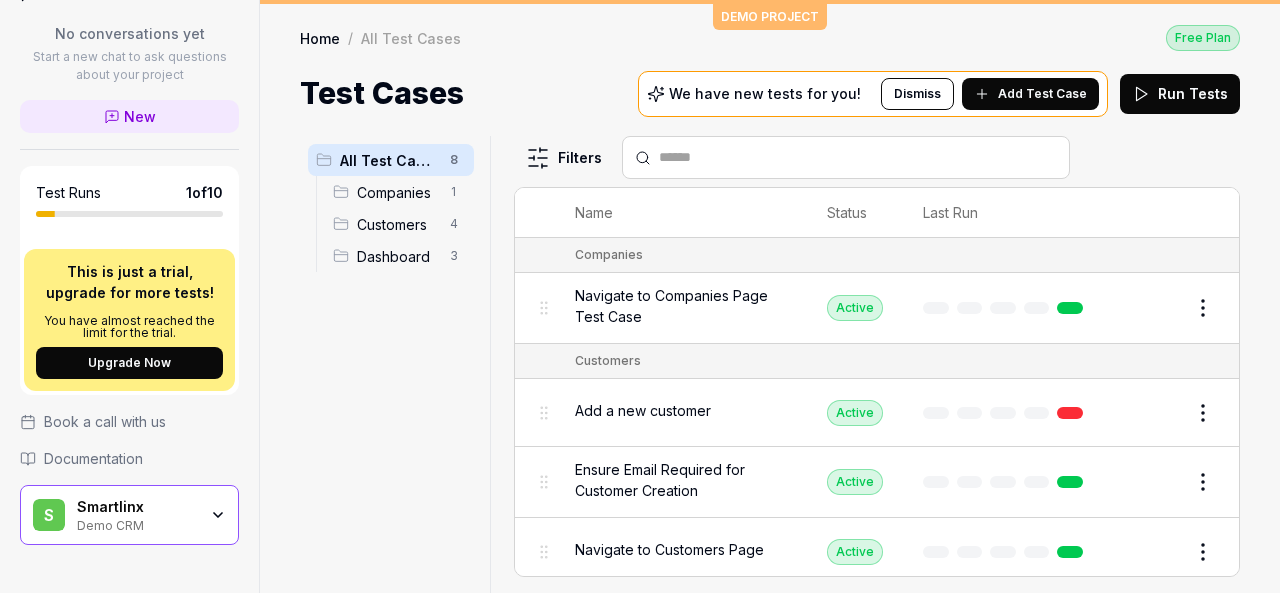 click on "Smartlinx Demo CRM" at bounding box center [143, 515] 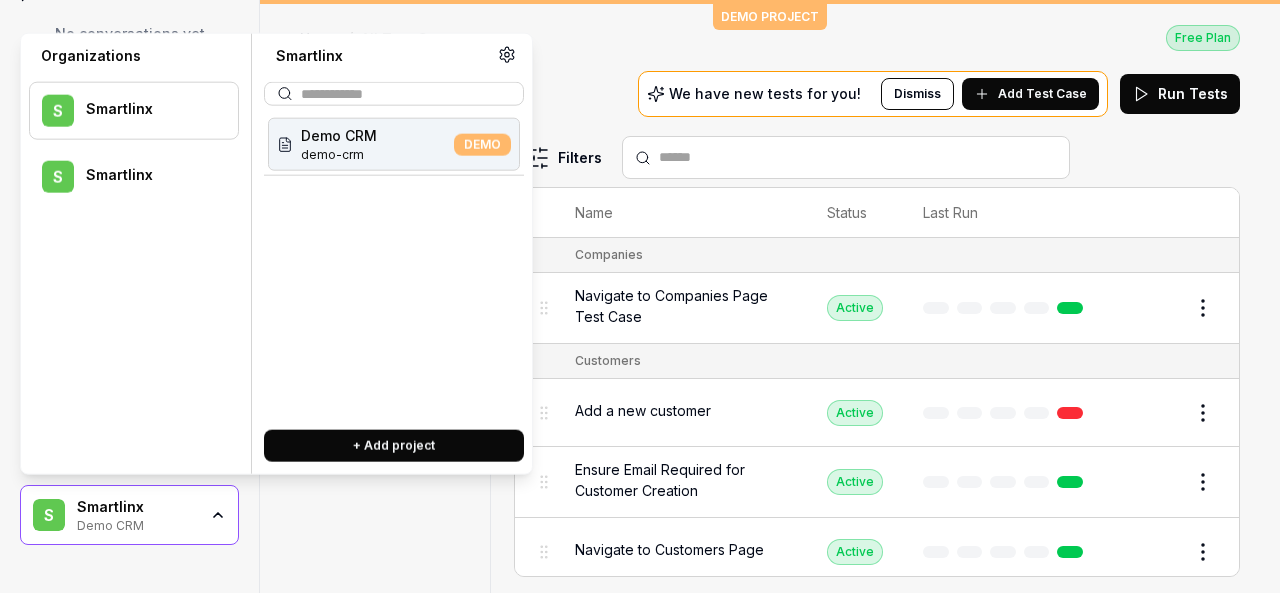 click on "Smartlinx" at bounding box center [149, 175] 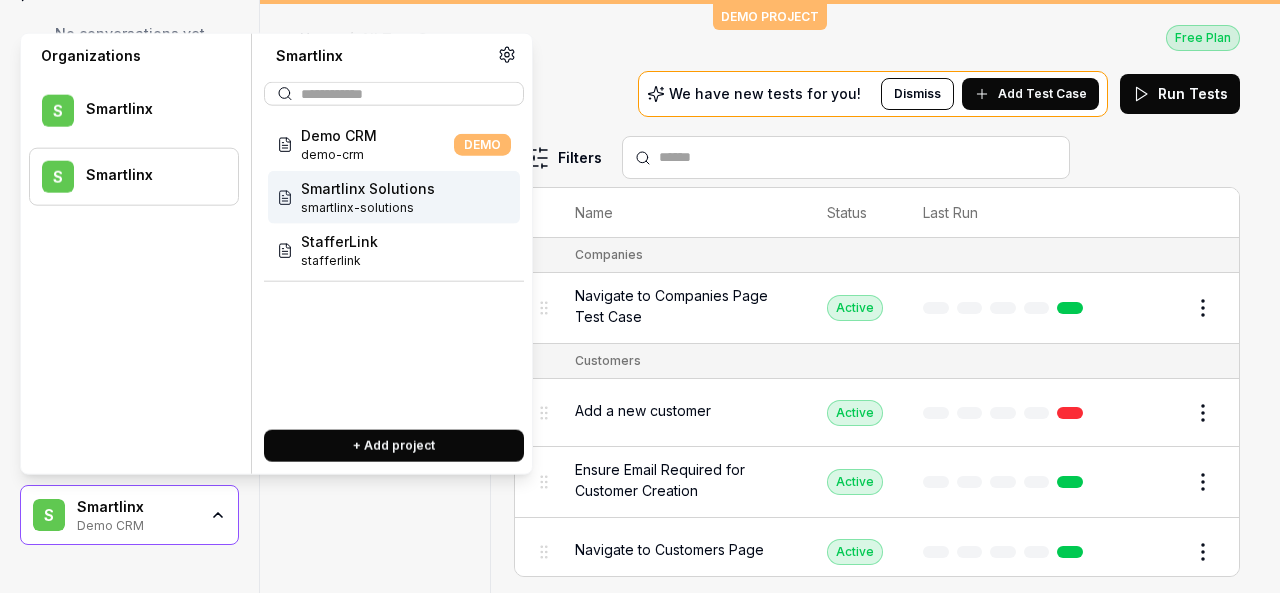 click on "smartlinx-solutions" at bounding box center (368, 208) 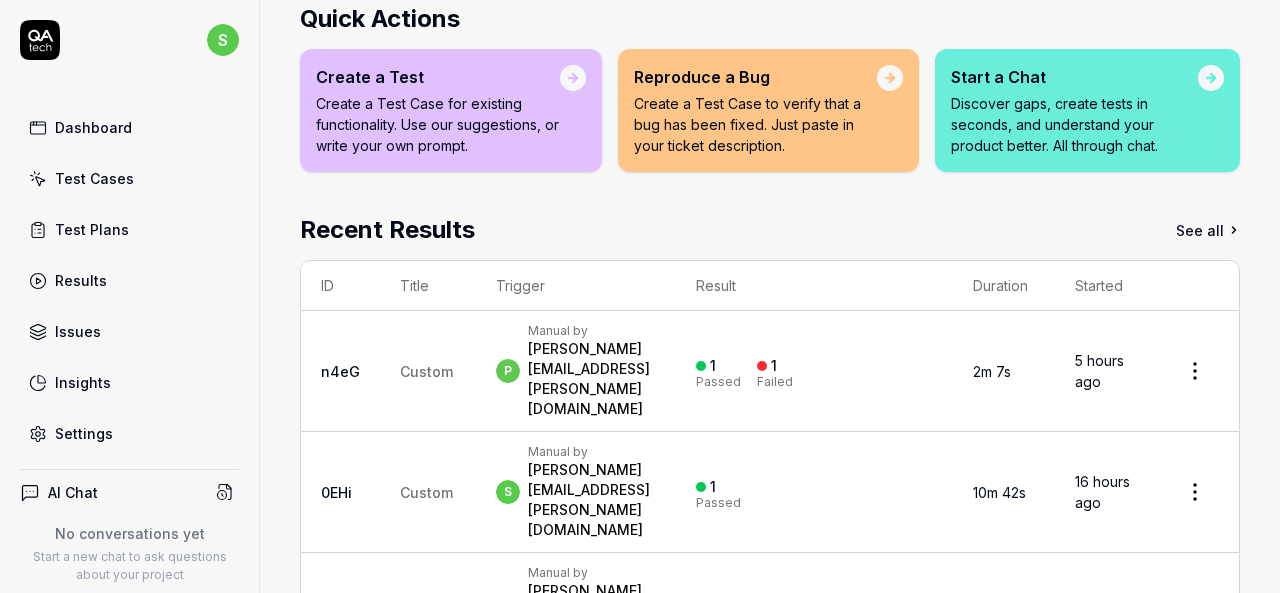 scroll, scrollTop: 482, scrollLeft: 0, axis: vertical 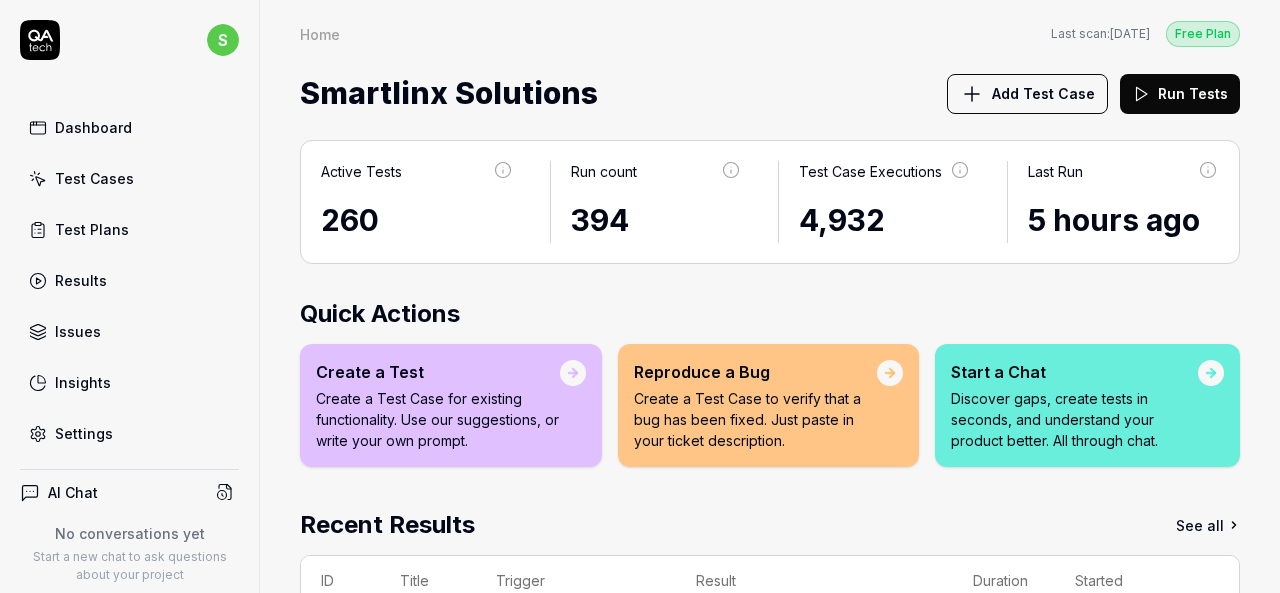 click on "Test Cases" at bounding box center (129, 178) 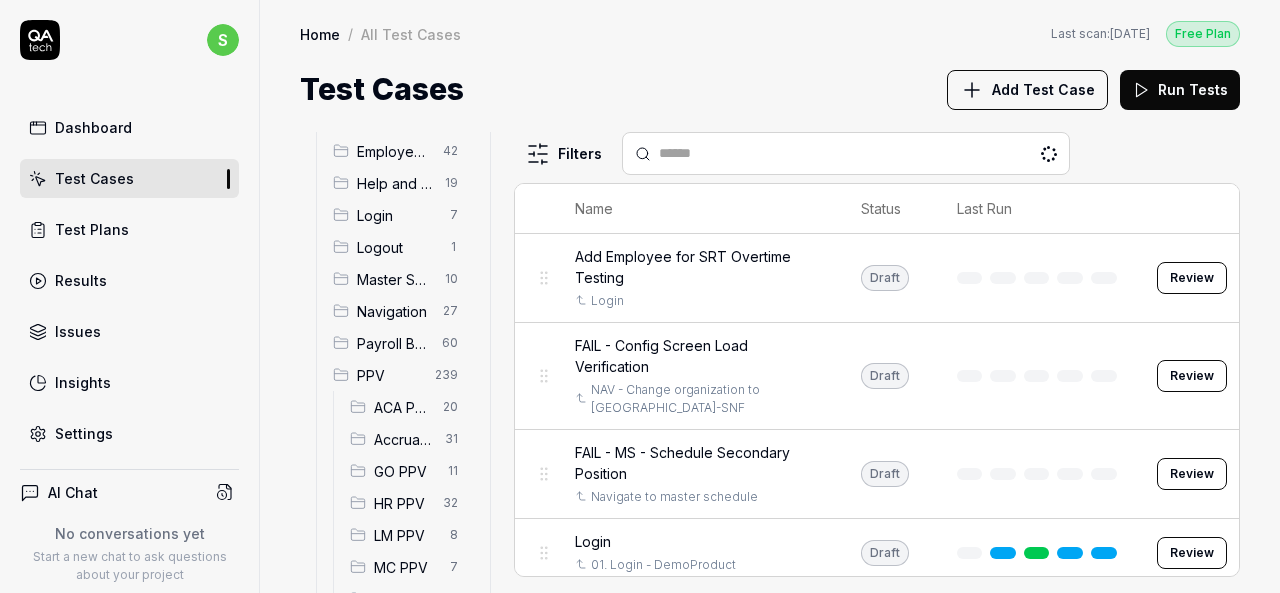 scroll, scrollTop: 200, scrollLeft: 0, axis: vertical 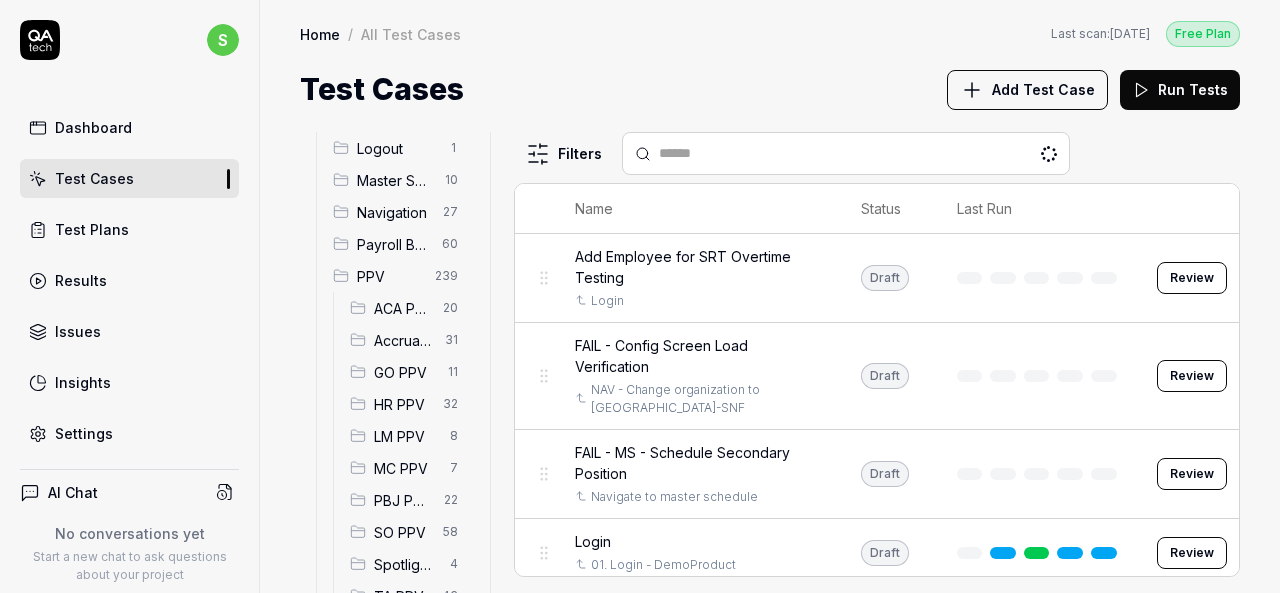 click on "HR PPV" at bounding box center [402, 404] 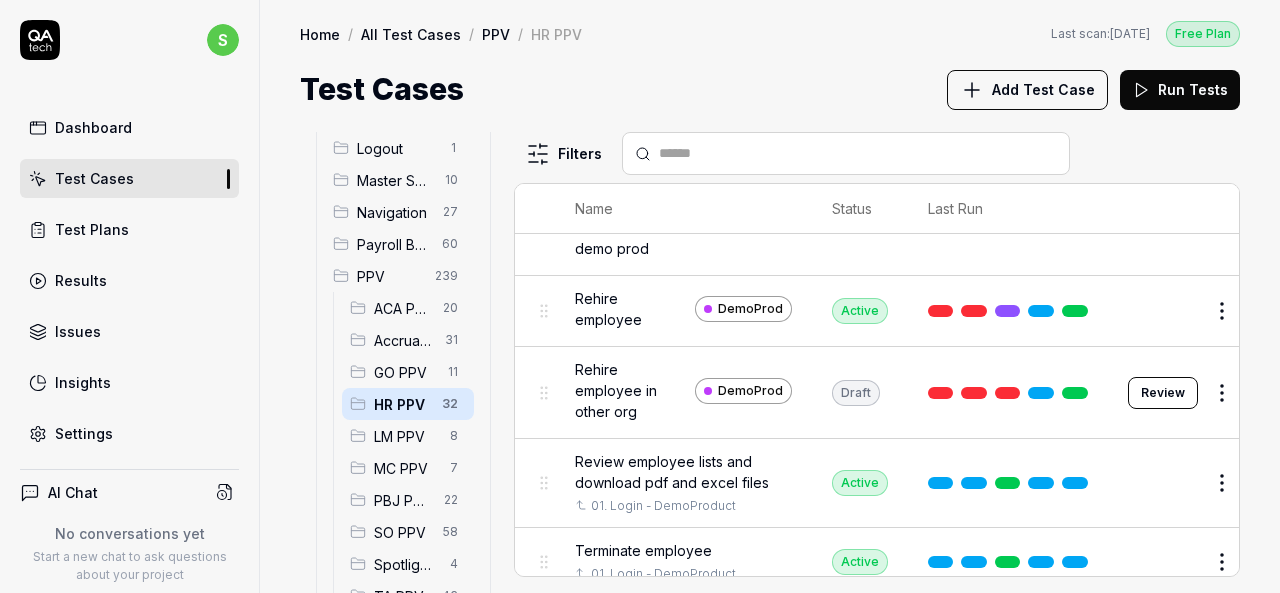 scroll, scrollTop: 1830, scrollLeft: 0, axis: vertical 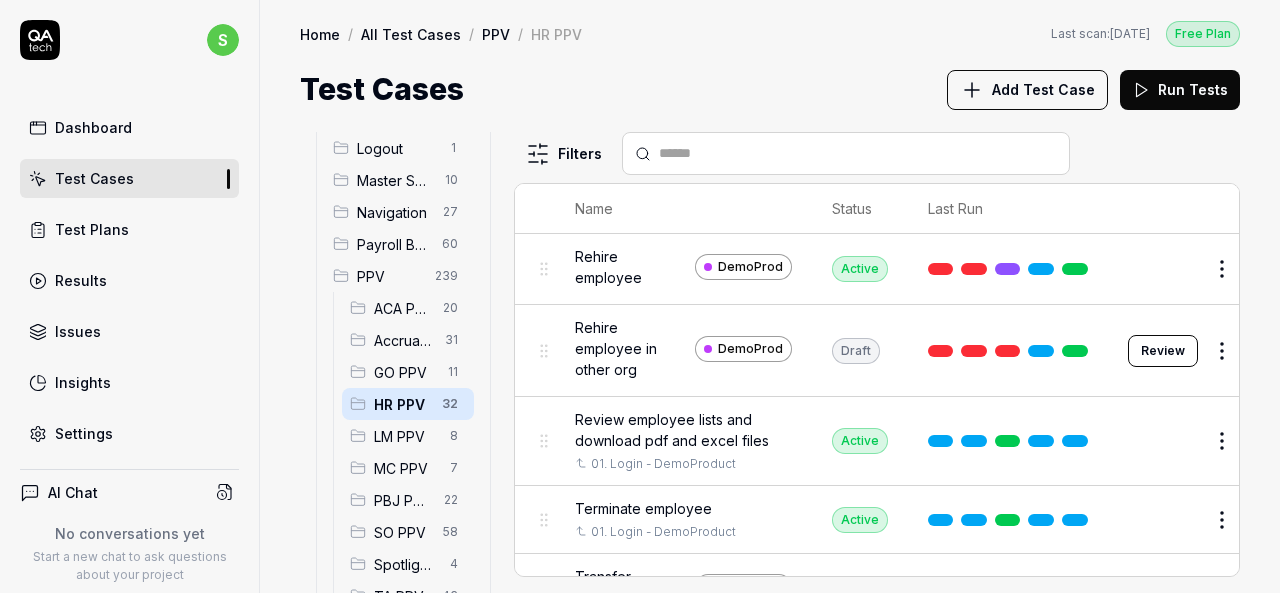 click on "Export pdf and excel for all employee lists" at bounding box center (631, -17) 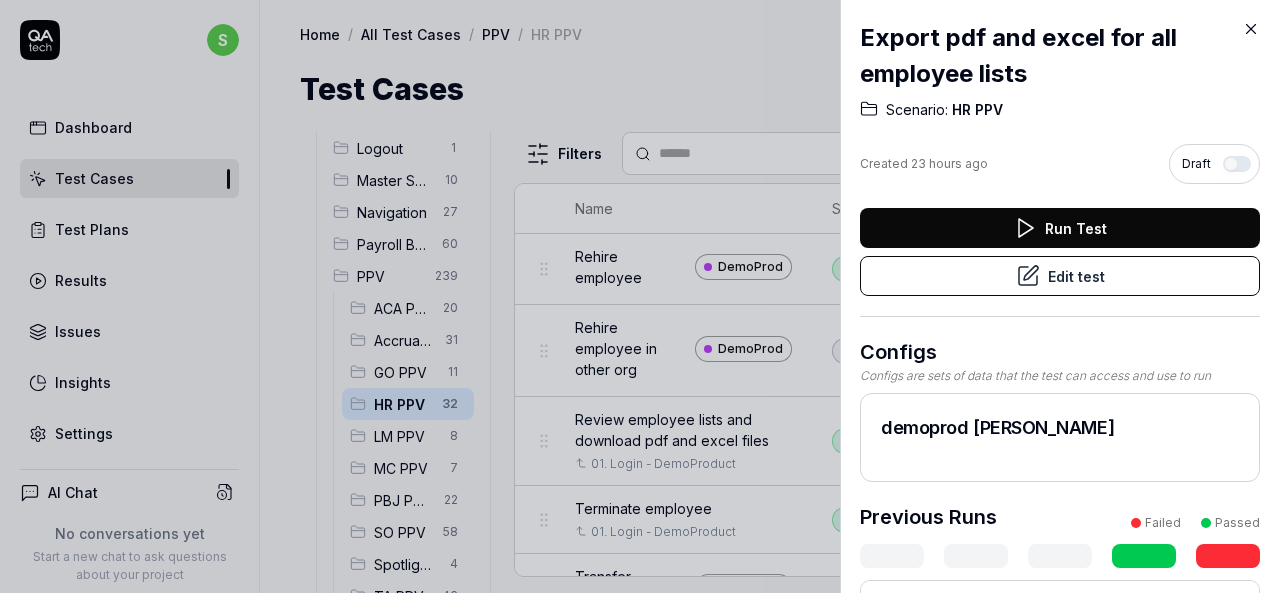 click on "Edit test" at bounding box center (1060, 276) 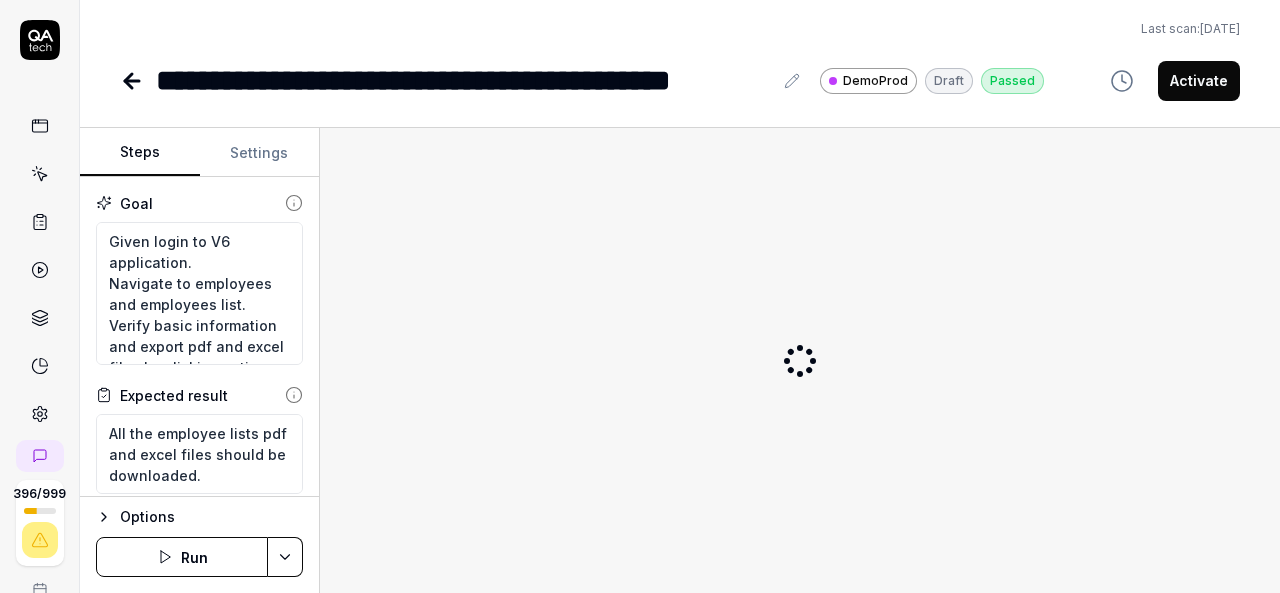 scroll, scrollTop: 100, scrollLeft: 0, axis: vertical 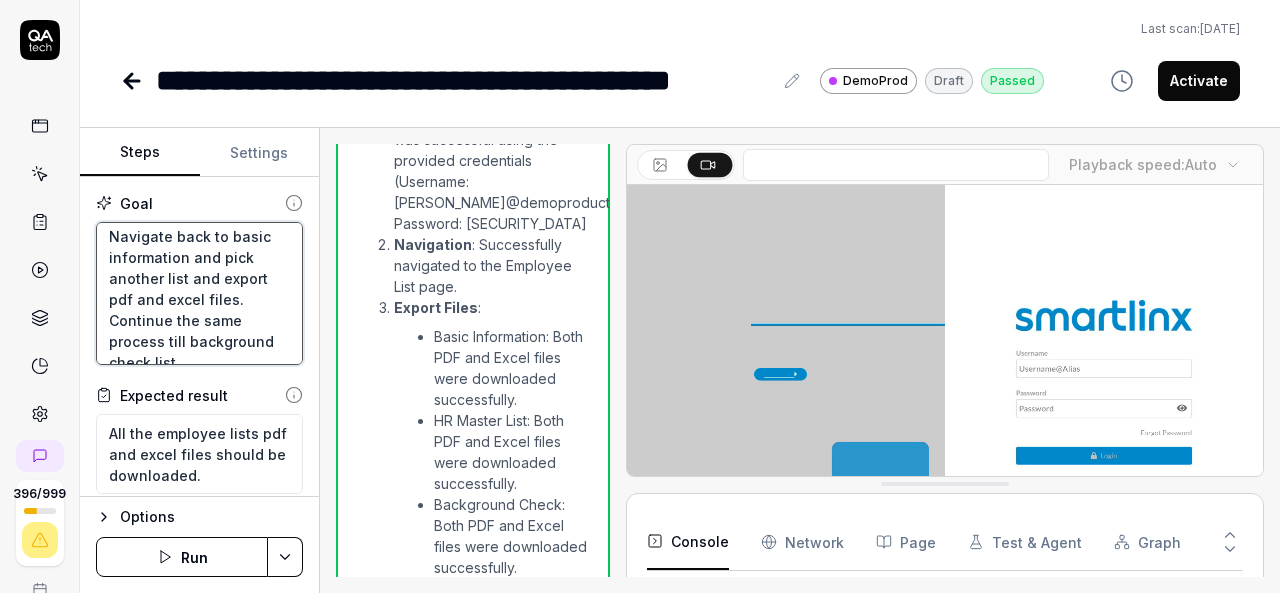 click on "Given login to V6 application.
Navigate to employees and employees list.
Verify basic information and export pdf and excel files by clicking actions button.
Navigate back to basic information and pick another list and export pdf and excel files.
Continue the same process till background check list." at bounding box center [199, 293] 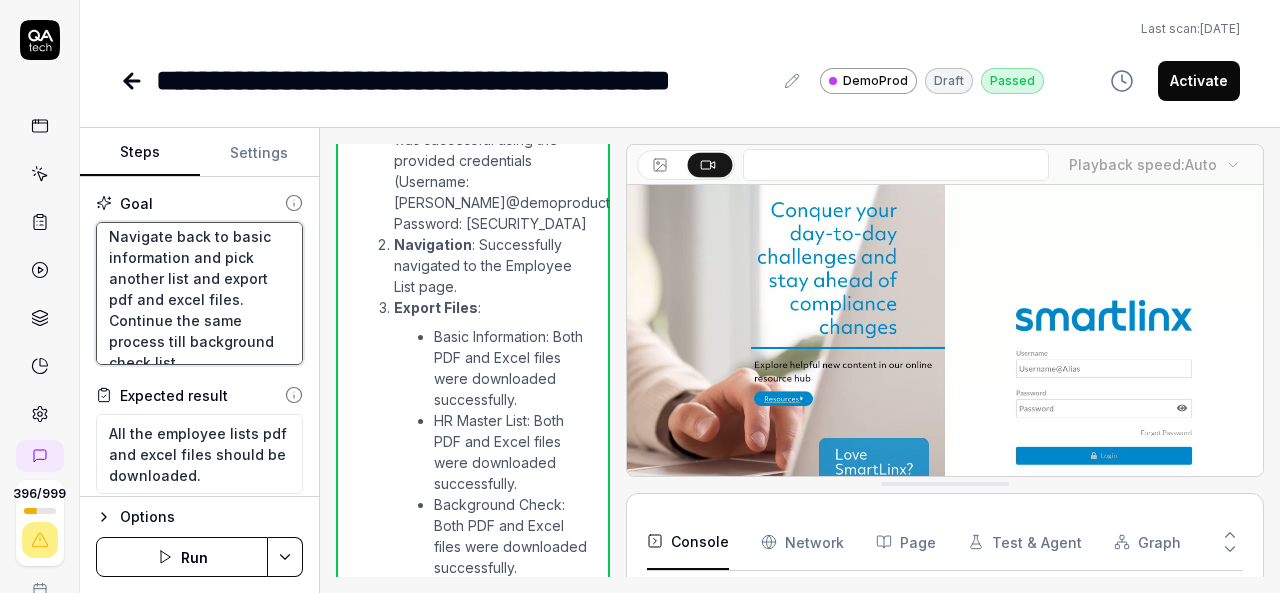 click on "Given login to V6 application.
Navigate to employees and employees list.
Verify basic information and export pdf and excel files by clicking actions button.
Navigate back to basic information and pick another list and export pdf and excel files.
Continue the same process till background check list." at bounding box center [199, 293] 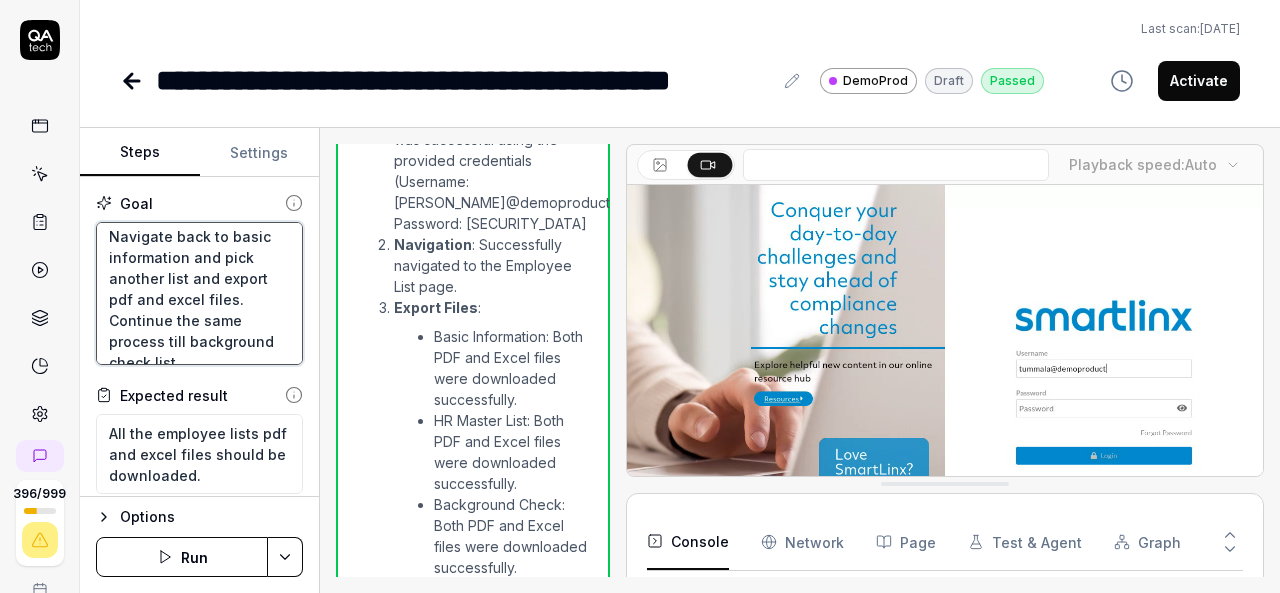 click on "Given login to V6 application.
Navigate to employees and employees list.
Verify basic information and export pdf and excel files by clicking actions button.
Navigate back to basic information and pick another list and export pdf and excel files.
Continue the same process till background check list." at bounding box center [199, 293] 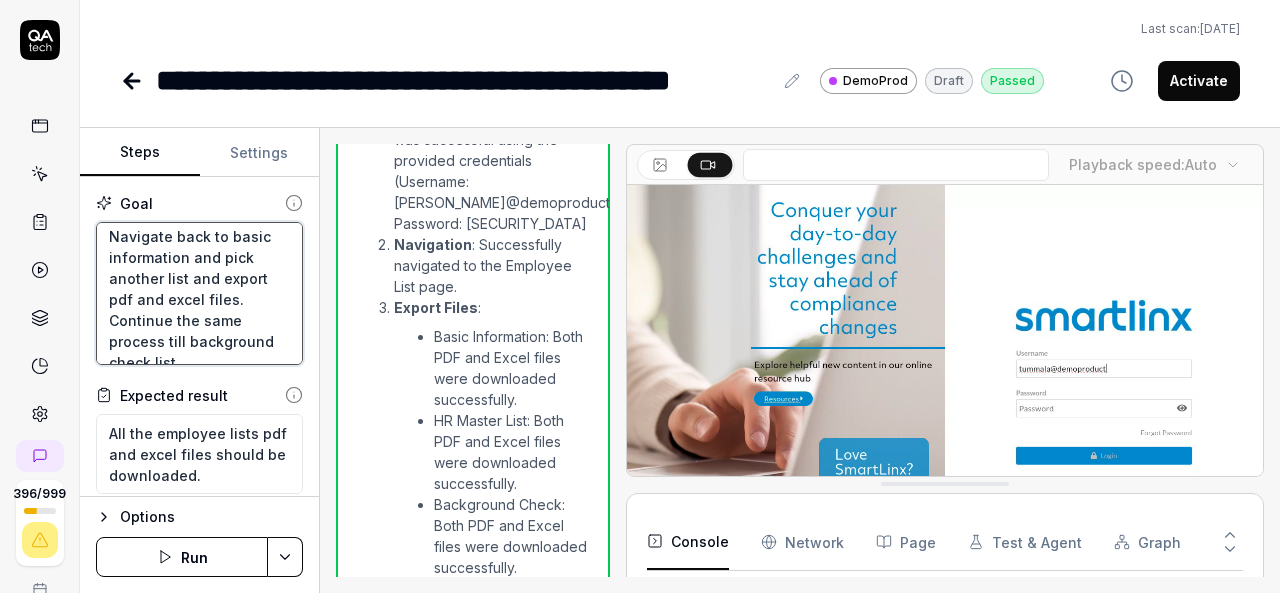 type on "*" 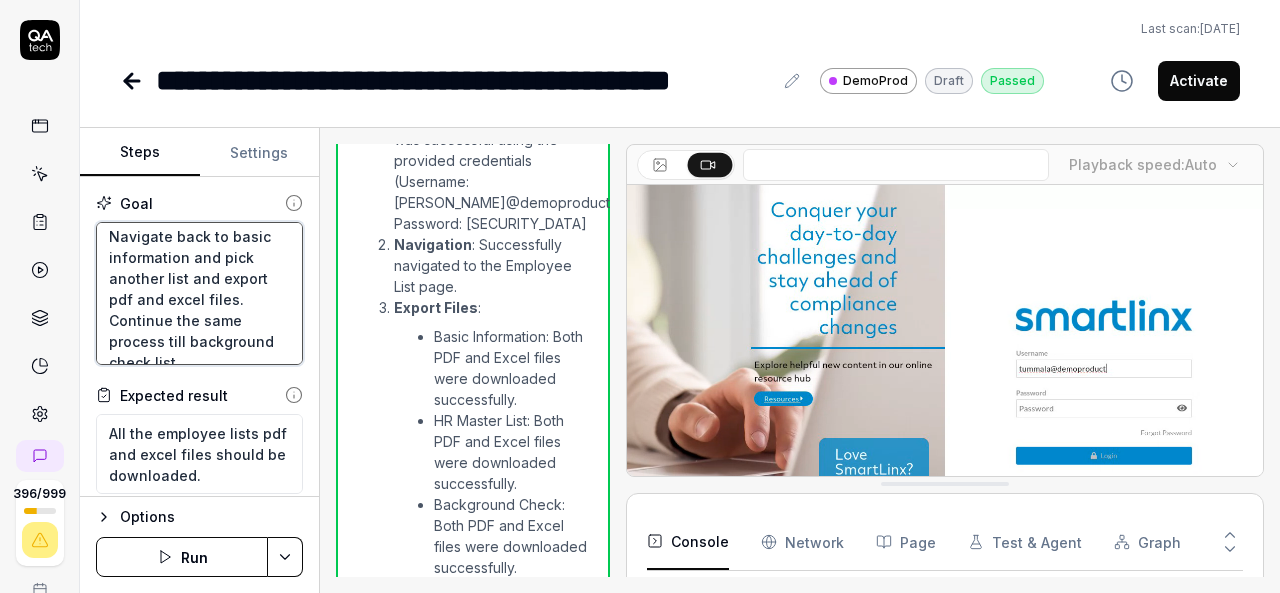 type on "Given login to V6 application.
Navigate to employees and employees list.
Verify basic information and export pdf and excel files by clicking actions button.
Navigate back to basic information and pick elist and export pdf and excel files.
Continue the same process till background check list." 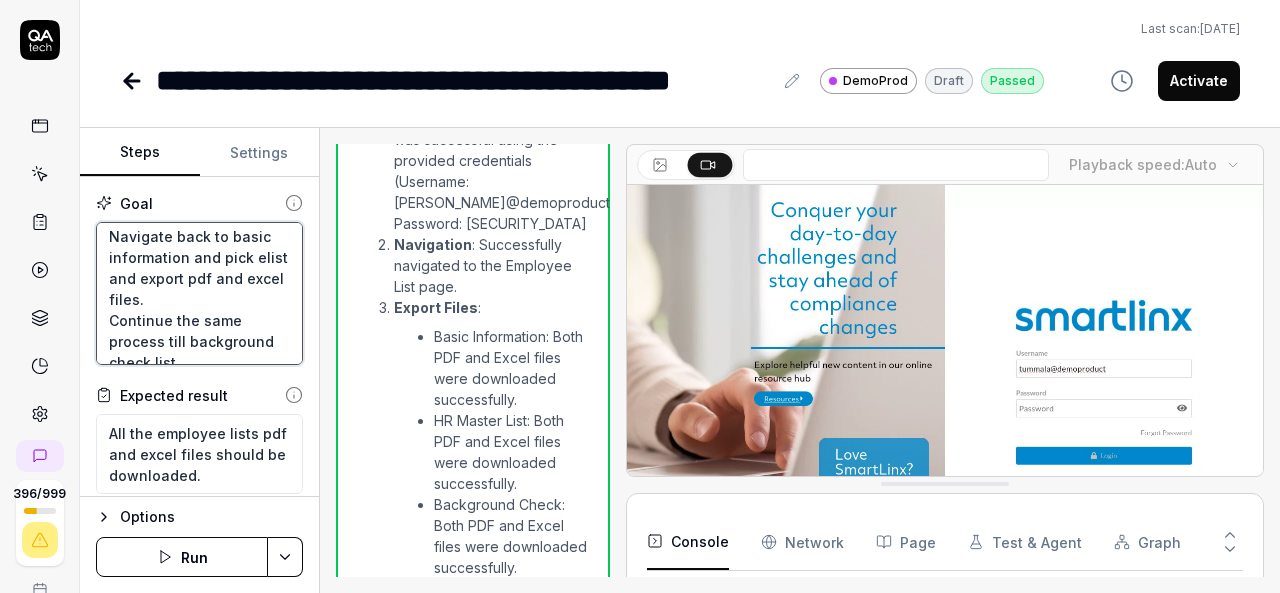 type on "*" 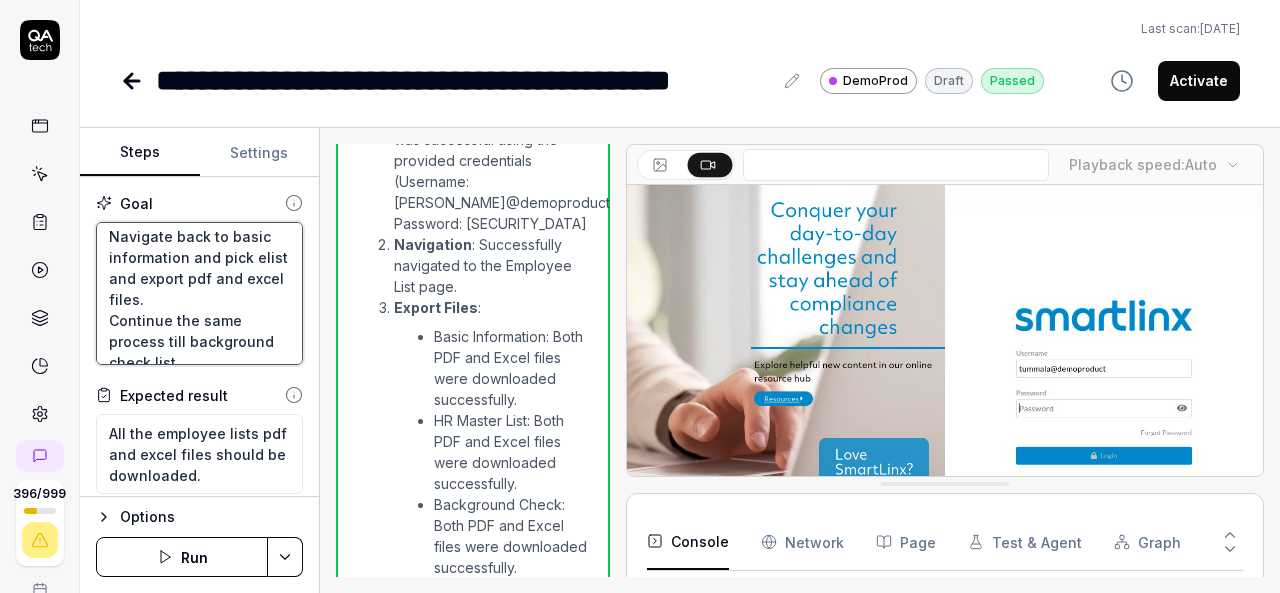 type on "Given login to V6 application.
Navigate to employees and employees list.
Verify basic information and export pdf and excel files by clicking actions button.
Navigate back to basic information and pick emlist and export pdf and excel files.
Continue the same process till background check list." 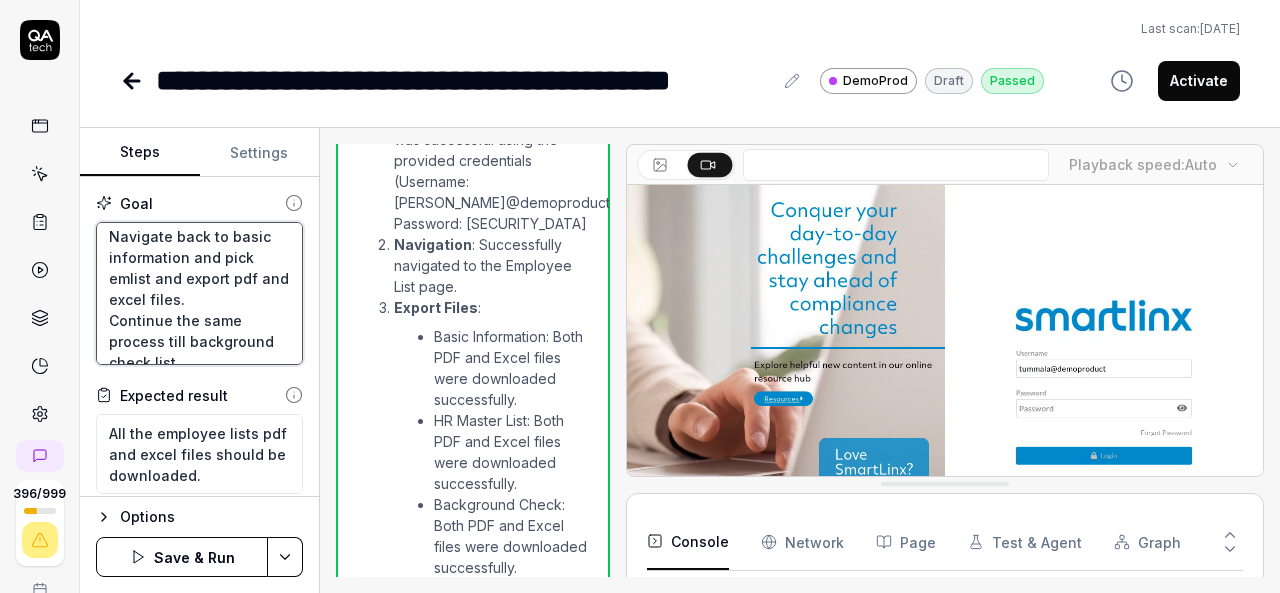 type on "*" 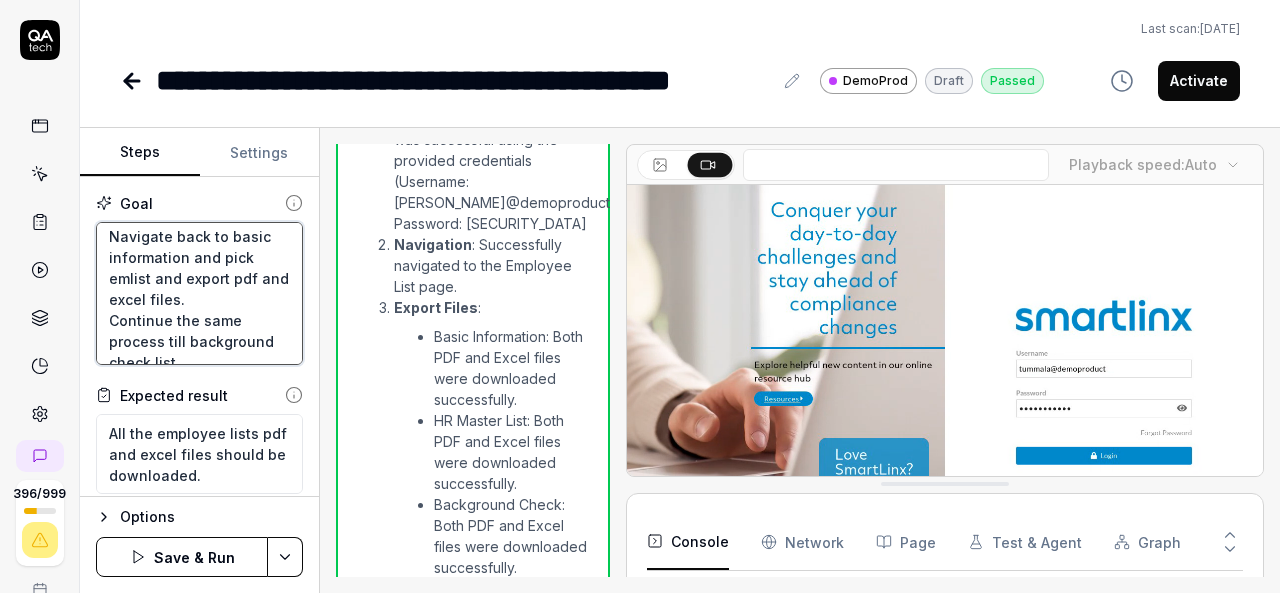 type on "Given login to V6 application.
Navigate to employees and employees list.
Verify basic information and export pdf and excel files by clicking actions button.
Navigate back to basic information and pick emplist and export pdf and excel files.
Continue the same process till background check list." 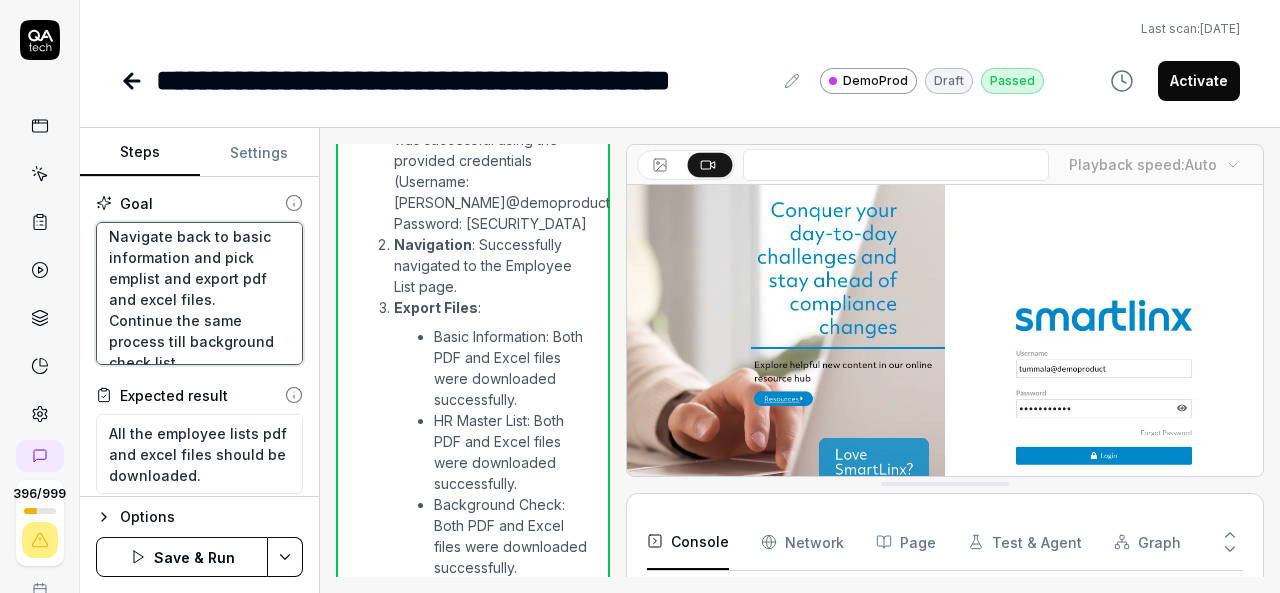 type on "*" 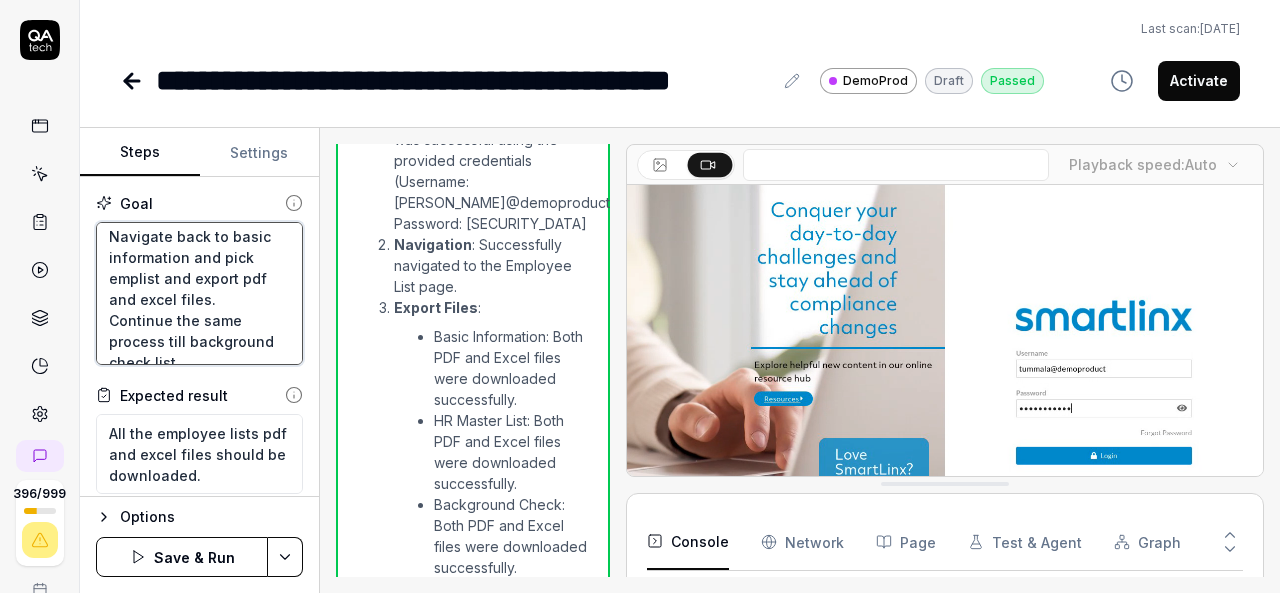 type on "Given login to V6 application.
Navigate to employees and employees list.
Verify basic information and export pdf and excel files by clicking actions button.
Navigate back to basic information and pick empllist and export pdf and excel files.
Continue the same process till background check list." 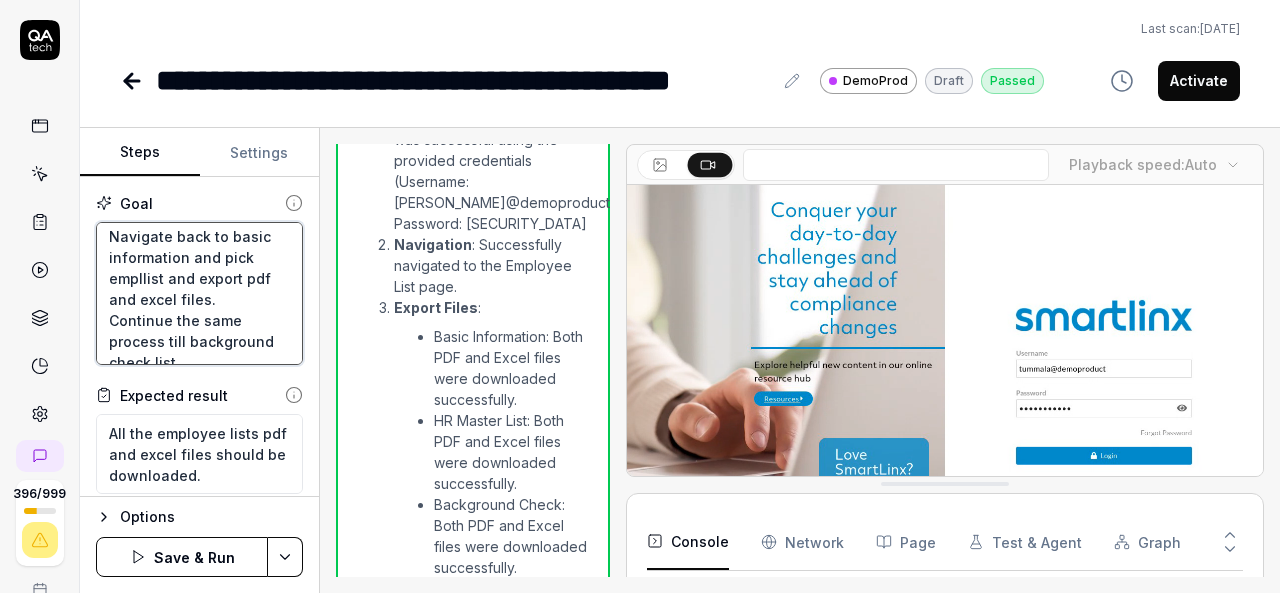 type on "*" 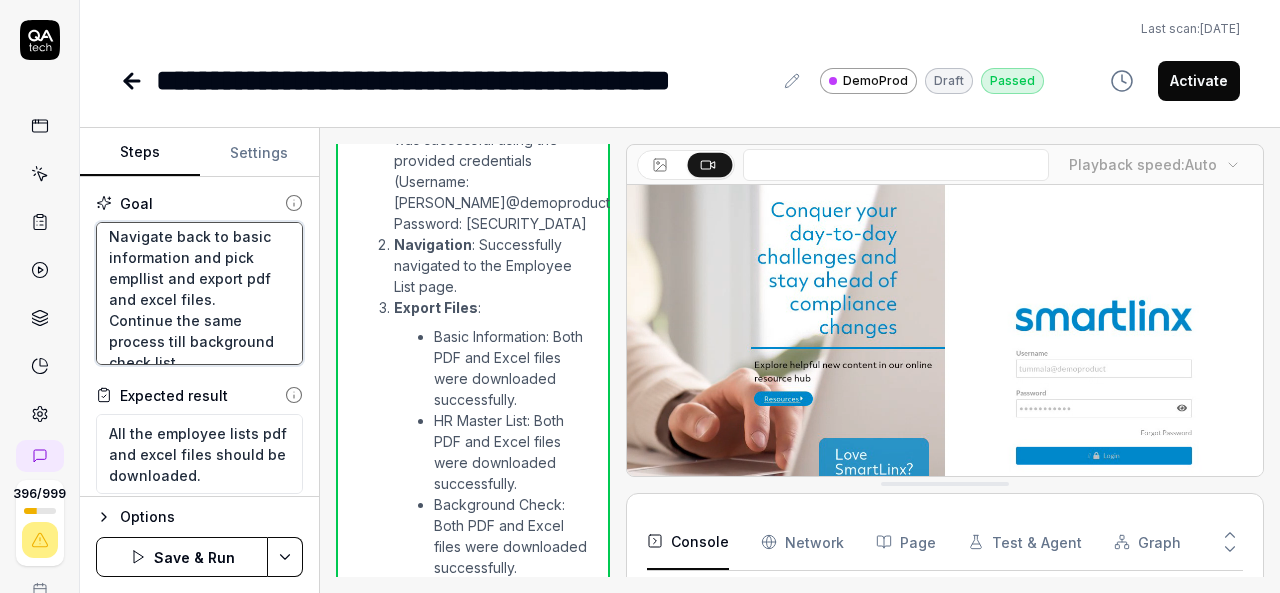 type on "Given login to V6 application.
Navigate to employees and employees list.
Verify basic information and export pdf and excel files by clicking actions button.
Navigate back to basic information and pick emplolist and export pdf and excel files.
Continue the same process till background check list." 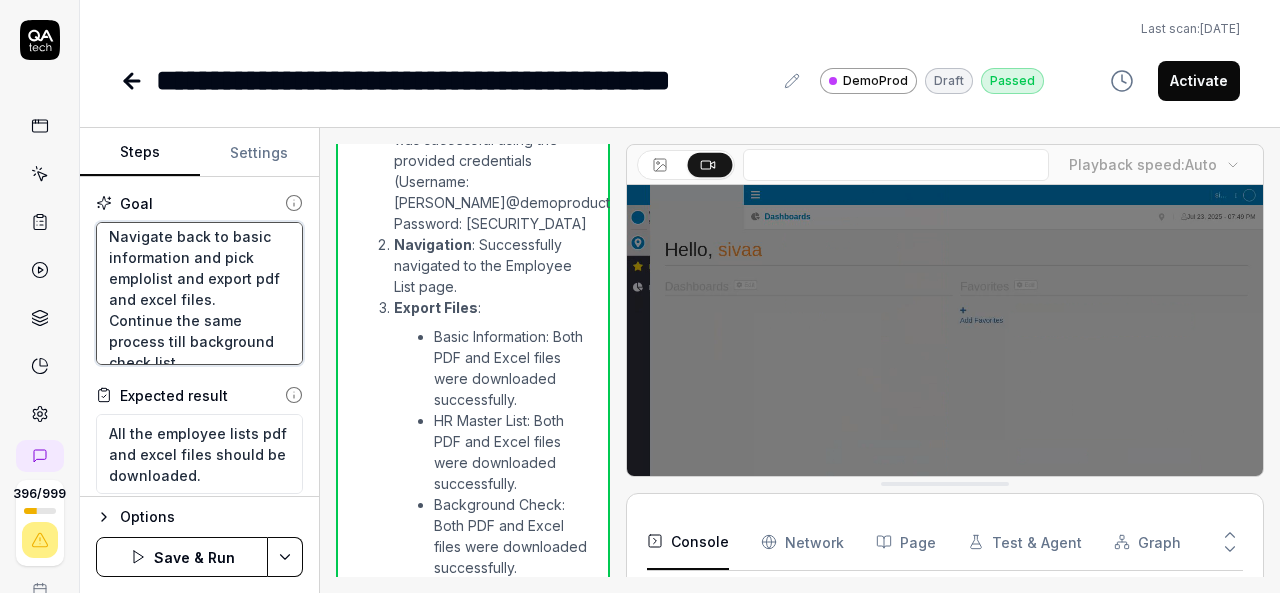 type on "*" 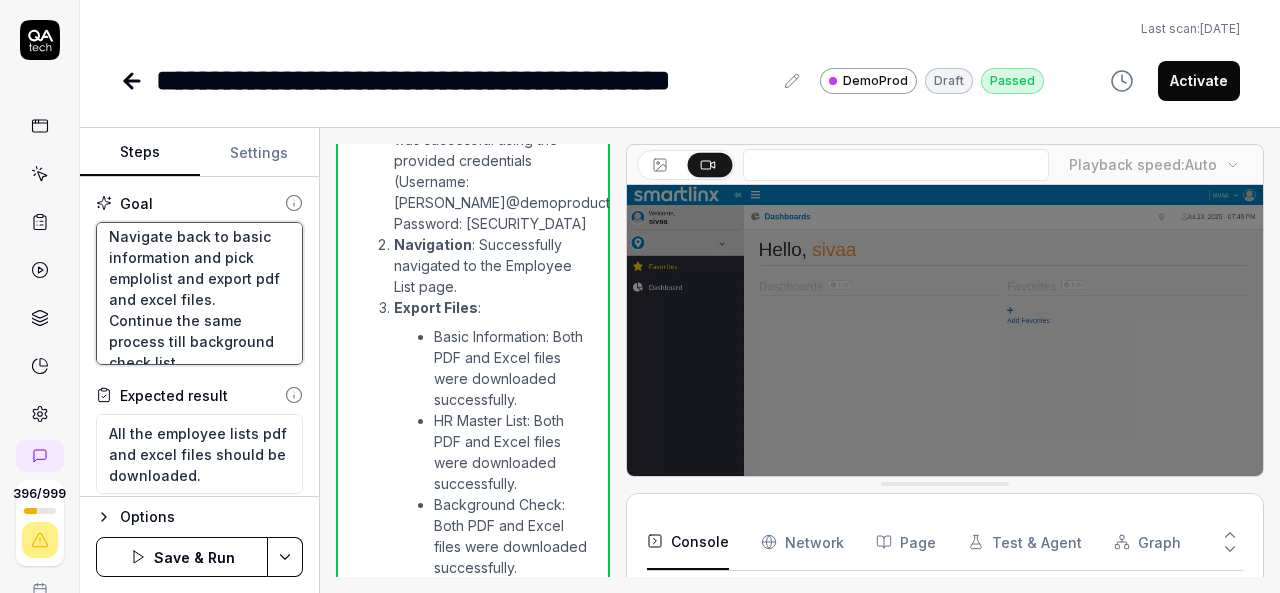 type on "Given login to V6 application.
Navigate to employees and employees list.
Verify basic information and export pdf and excel files by clicking actions button.
Navigate back to basic information and pick employlist and export pdf and excel files.
Continue the same process till background check list." 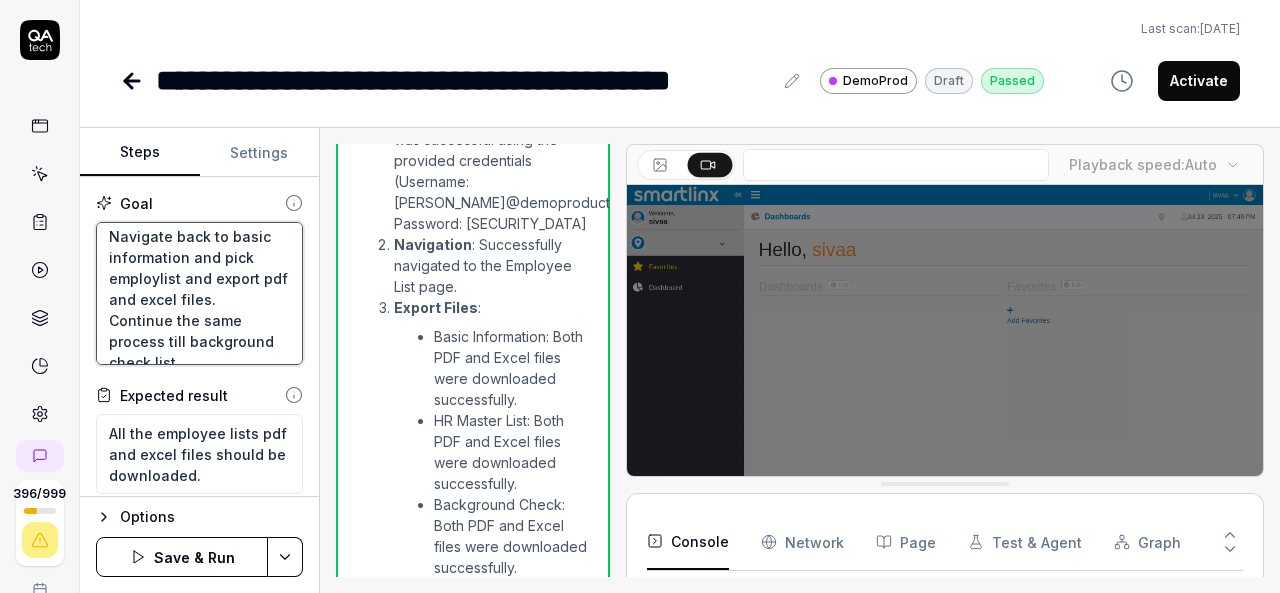 type on "*" 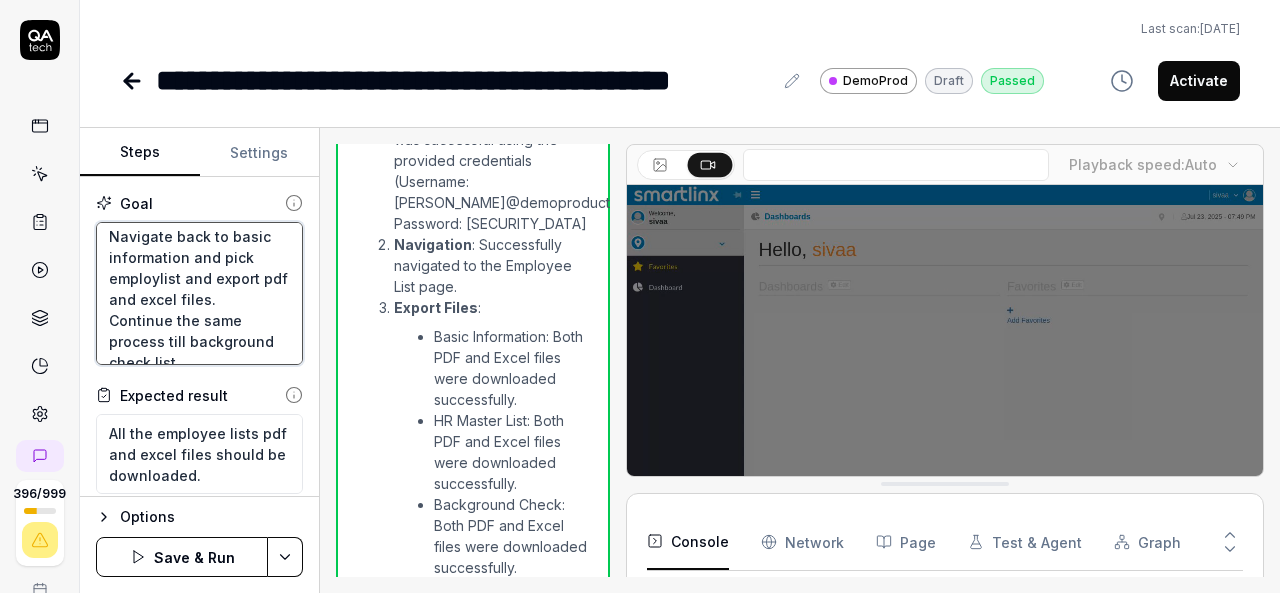 type on "Given login to V6 application.
Navigate to employees and employees list.
Verify basic information and export pdf and excel files by clicking actions button.
Navigate back to basic information and pick employelist and export pdf and excel files.
Continue the same process till background check list." 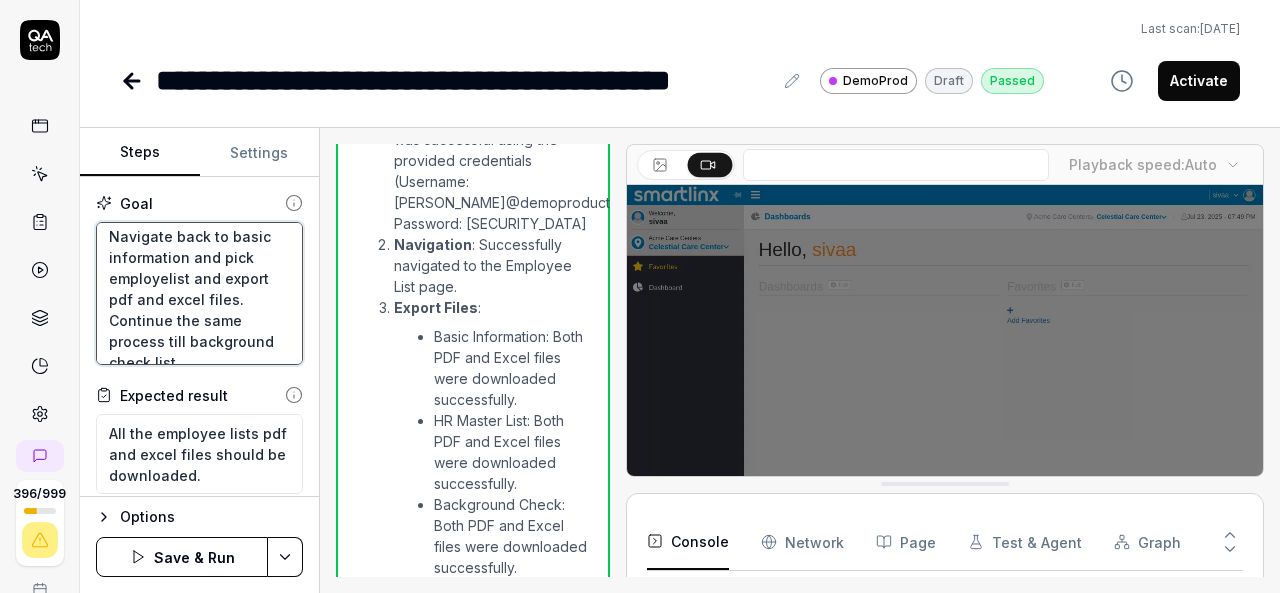 type on "*" 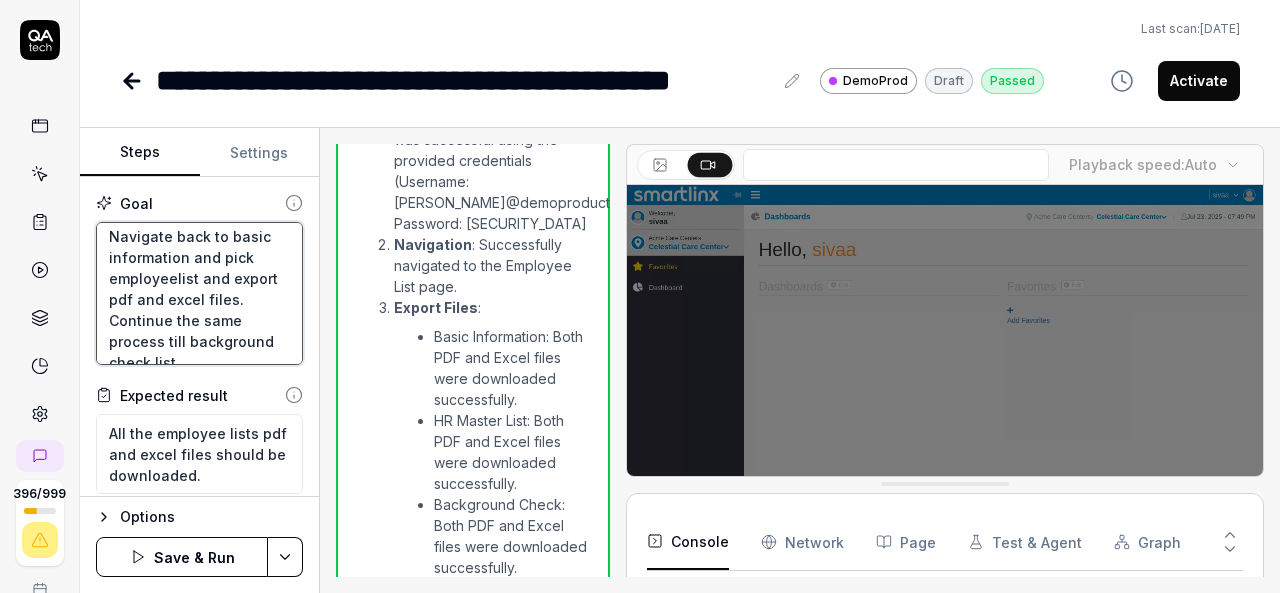 type on "*" 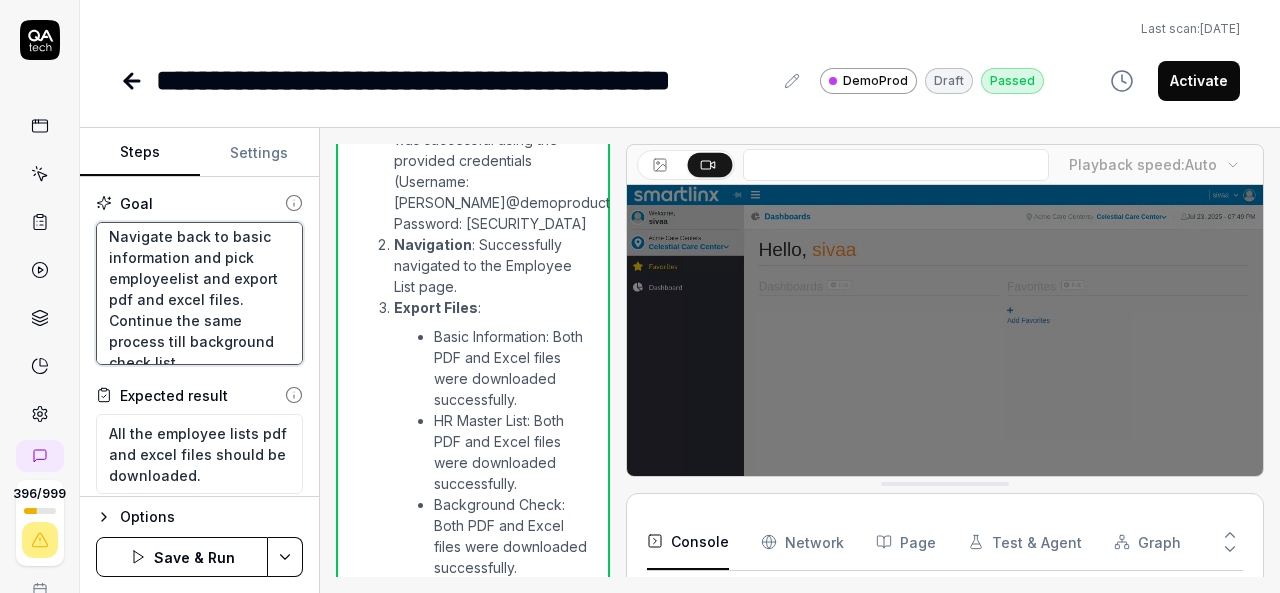 type on "Given login to V6 application.
Navigate to employees and employees list.
Verify basic information and export pdf and excel files by clicking actions button.
Navigate back to basic information and pick employeeslist and export pdf and excel files.
Continue the same process till background check list." 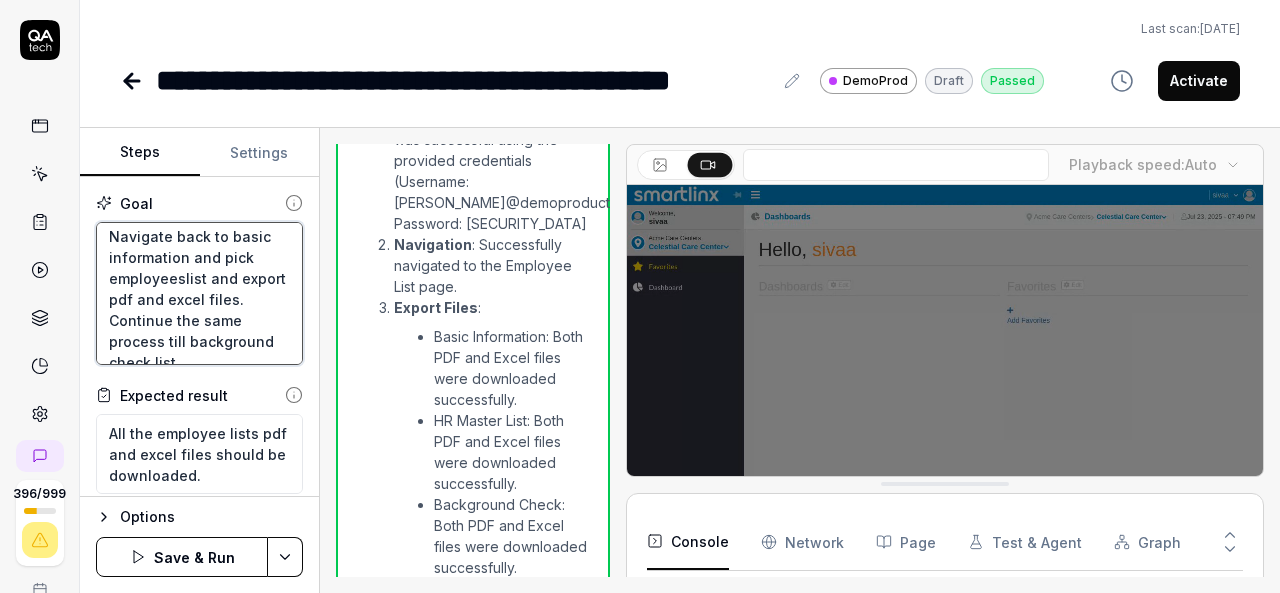 type on "*" 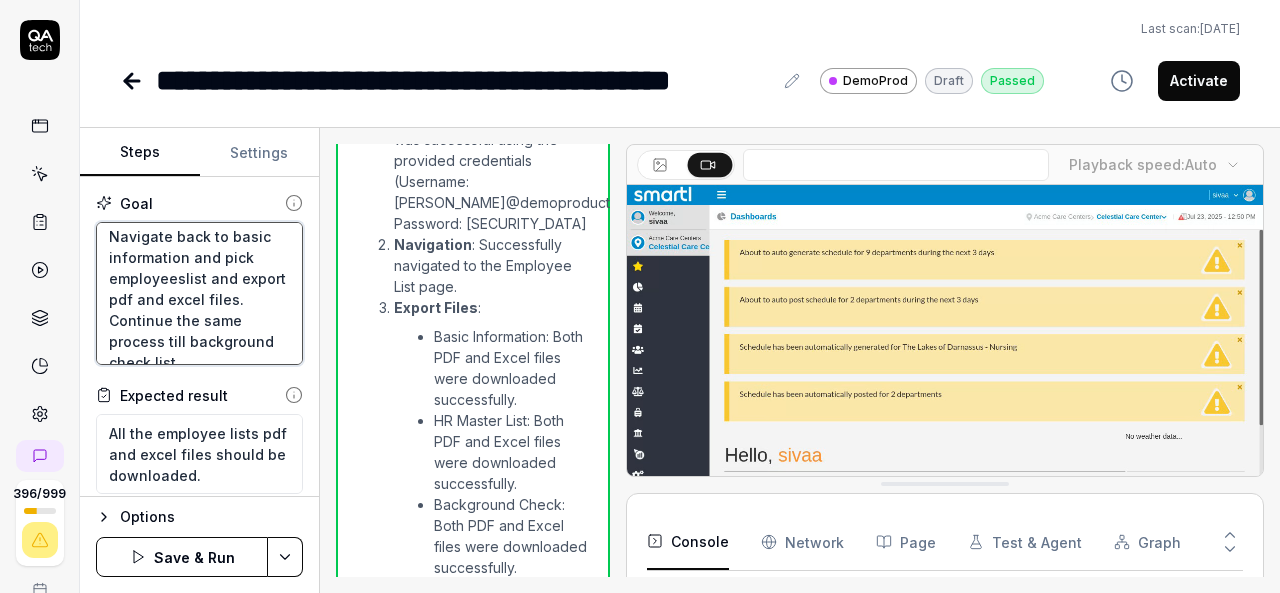 type on "Given login to V6 application.
Navigate to employees and employees list.
Verify basic information and export pdf and excel files by clicking actions button.
Navigate back to basic information and pick employees list and export pdf and excel files.
Continue the same process till background check list." 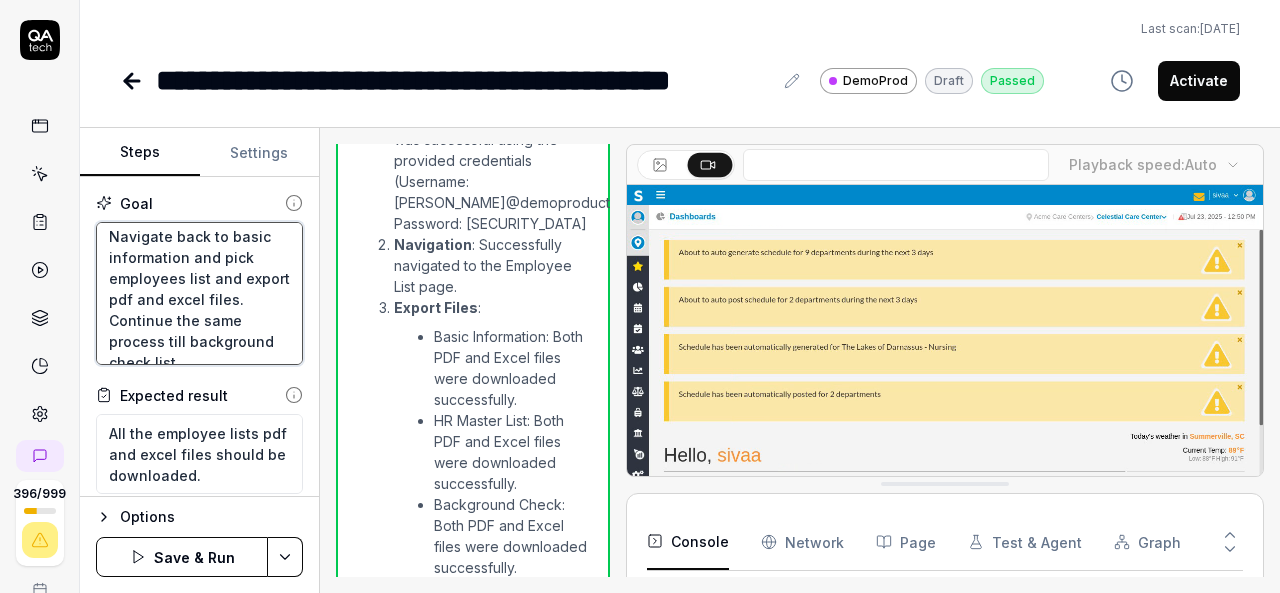 type on "*" 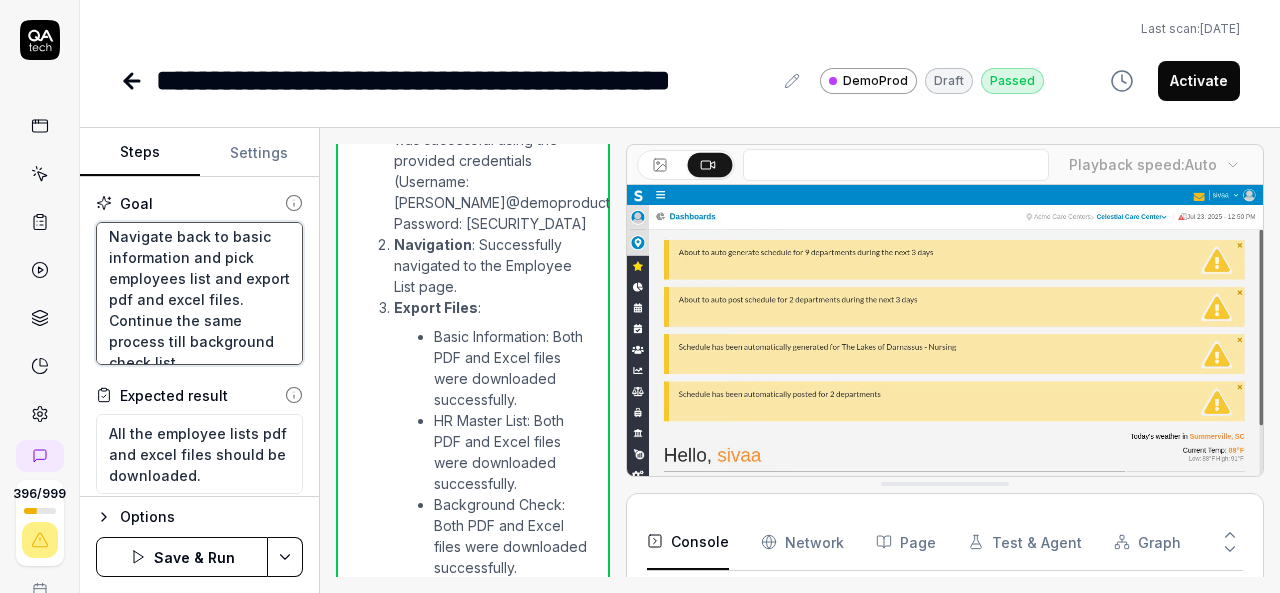 type on "Given login to V6 application.
Navigate to employees and employees list.
Verify basic information and export pdf and excel files by clicking actions button.
Navigate back to basic information and pick employees lists and export pdf and excel files.
Continue the same process till background check list." 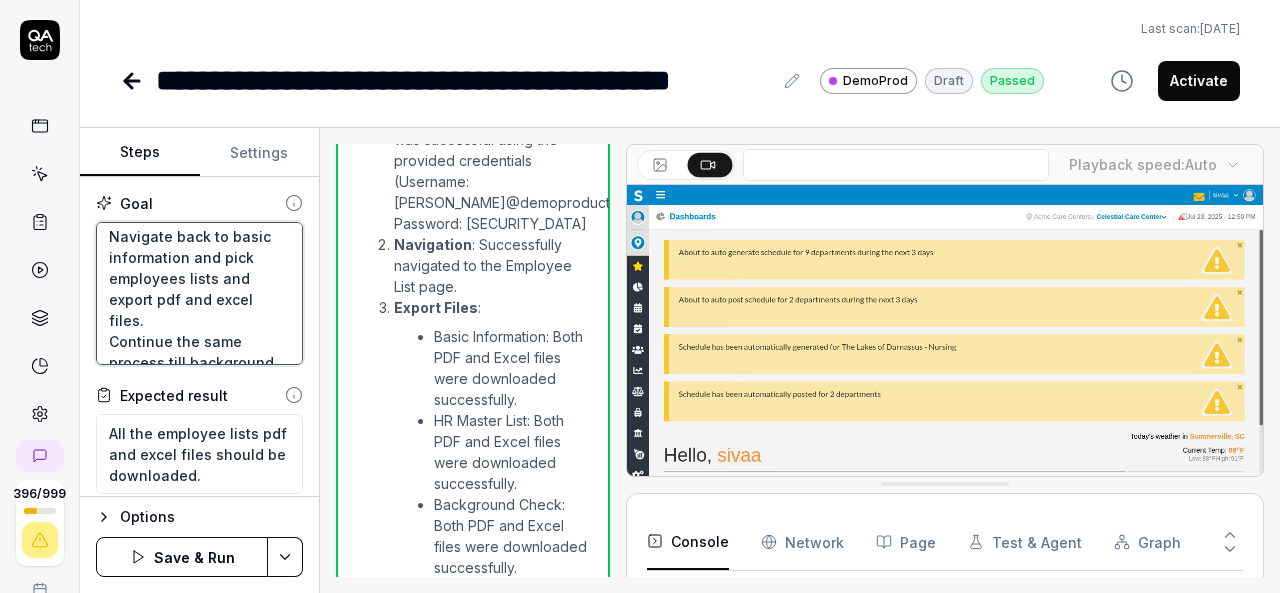 type on "*" 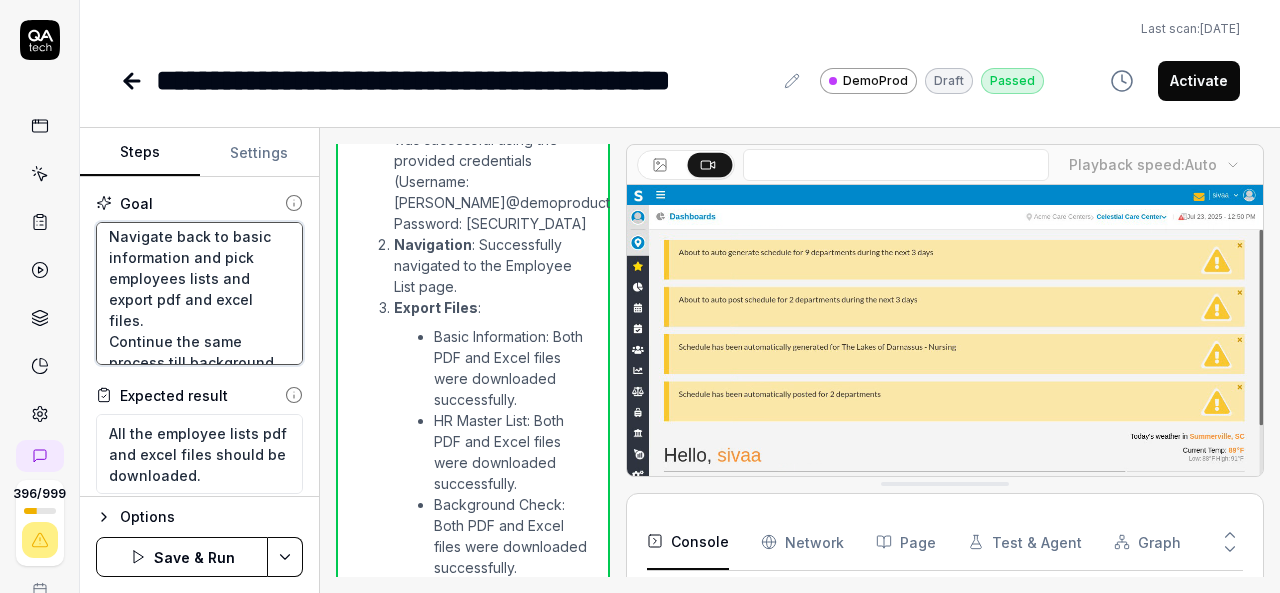 type on "Given login to V6 application.
Navigate to employees and employees list.
Verify basic information and export pdf and excel files by clicking actions button.
Navigate back to basic information and pick employees lists  and export pdf and excel files.
Continue the same process till background check list." 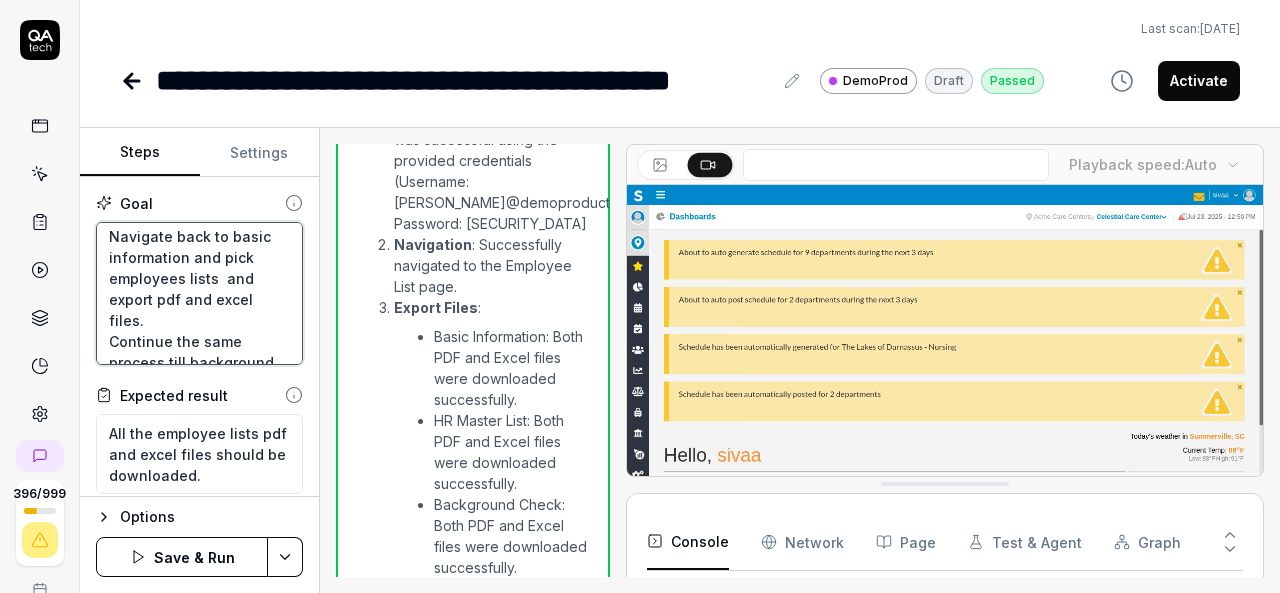 type on "*" 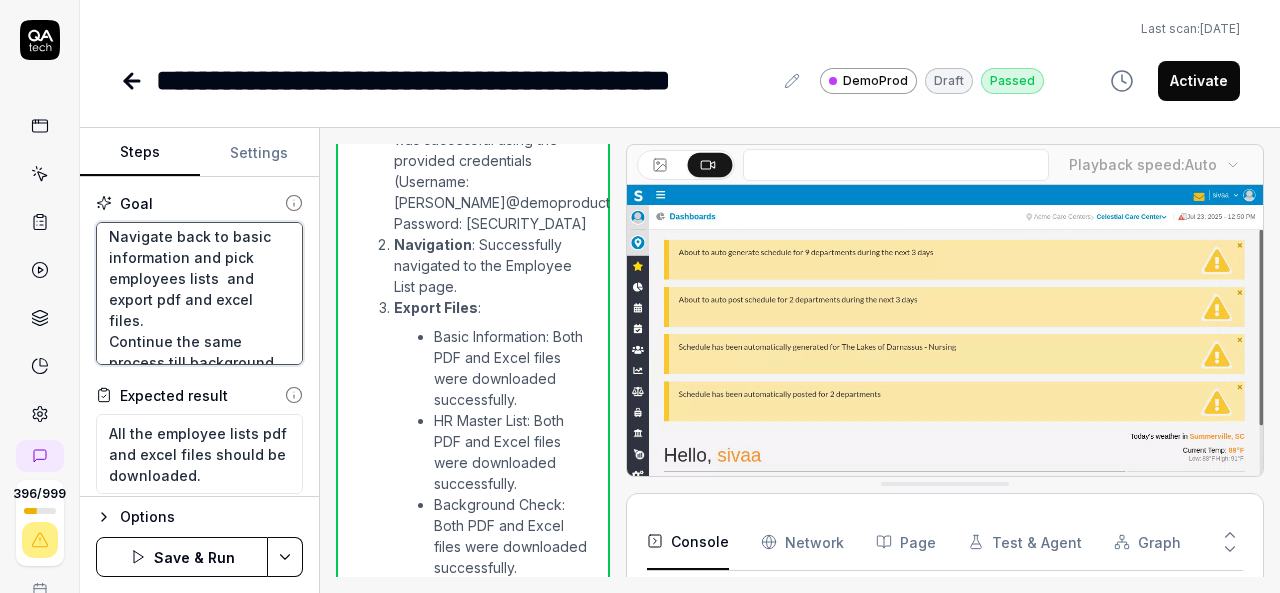 type on "Given login to V6 application.
Navigate to employees and employees list.
Verify basic information and export pdf and excel files by clicking actions button.
Navigate back to basic information and pick employees lists i and export pdf and excel files.
Continue the same process till background check list." 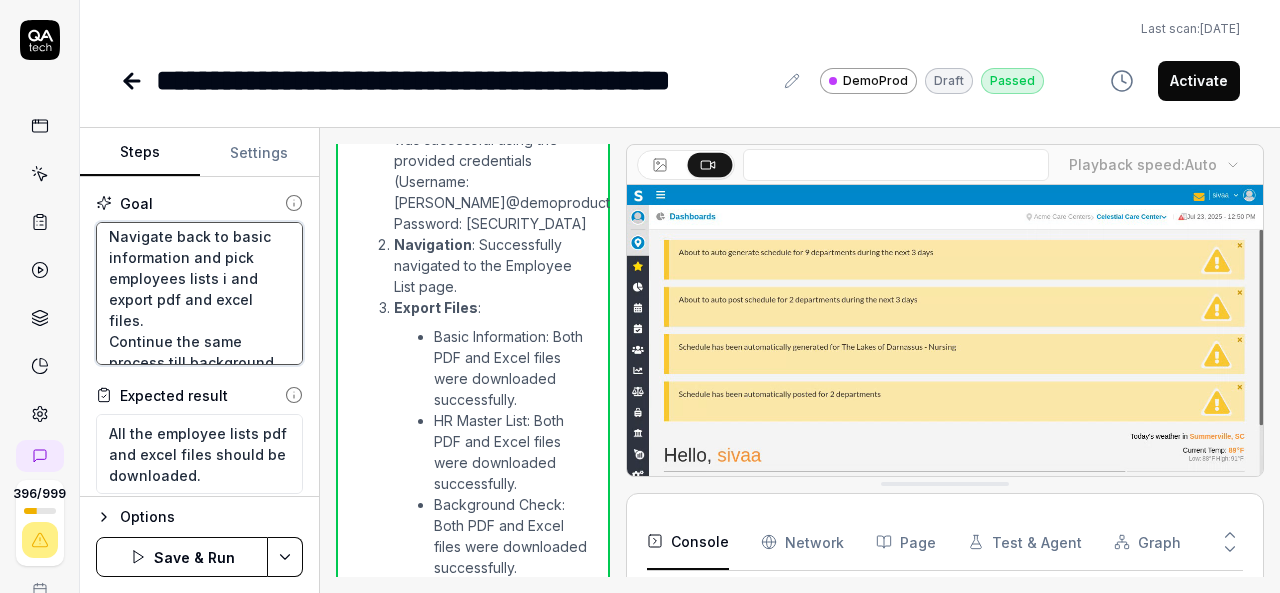type on "*" 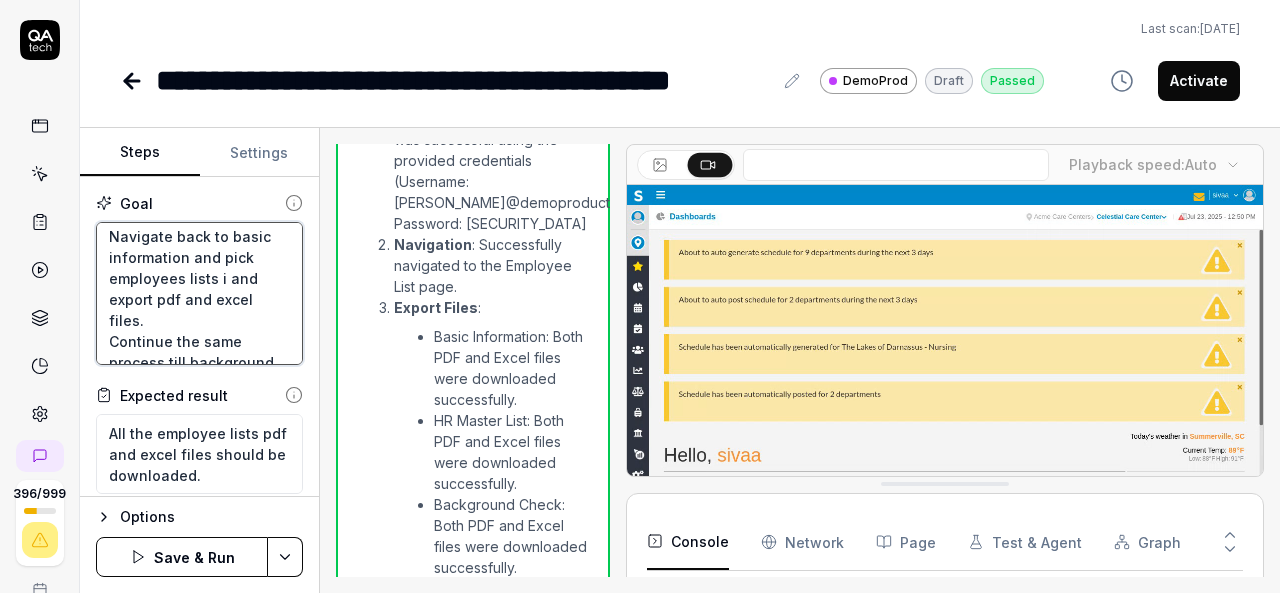 type on "Given login to V6 application.
Navigate to employees and employees list.
Verify basic information and export pdf and excel files by clicking actions button.
Navigate back to basic information and pick employees lists in and export pdf and excel files.
Continue the same process till background check list." 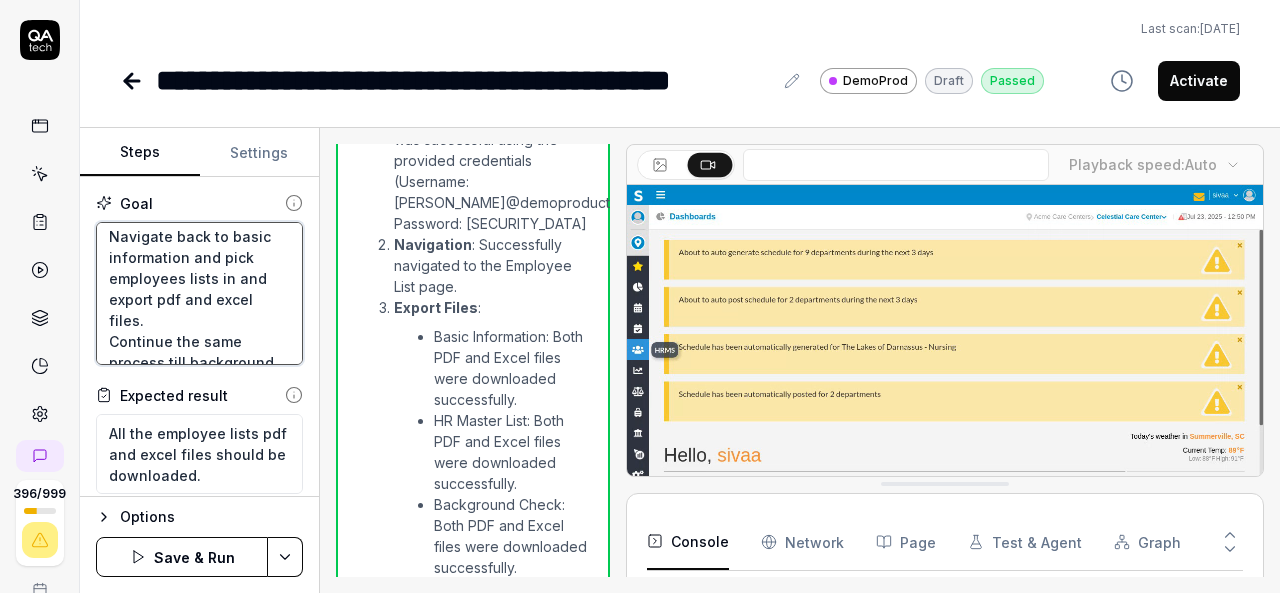 type on "*" 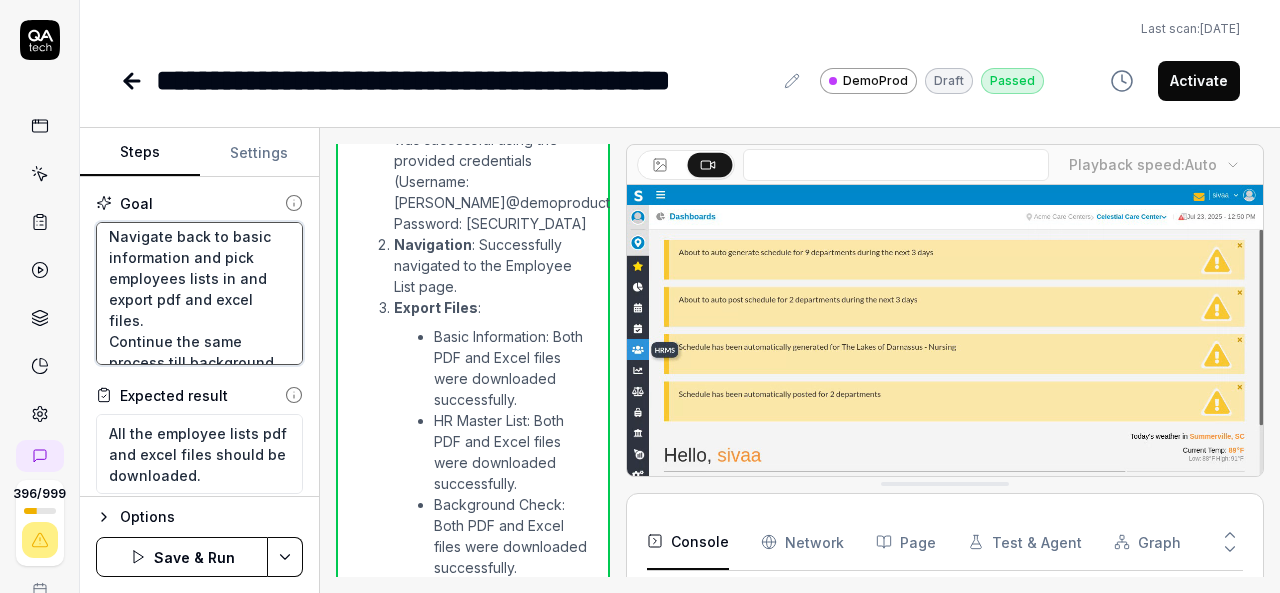 type on "Given login to V6 application.
Navigate to employees and employees list.
Verify basic information and export pdf and excel files by clicking actions button.
Navigate back to basic information and pick employees lists in  and export pdf and excel files.
Continue the same process till background check list." 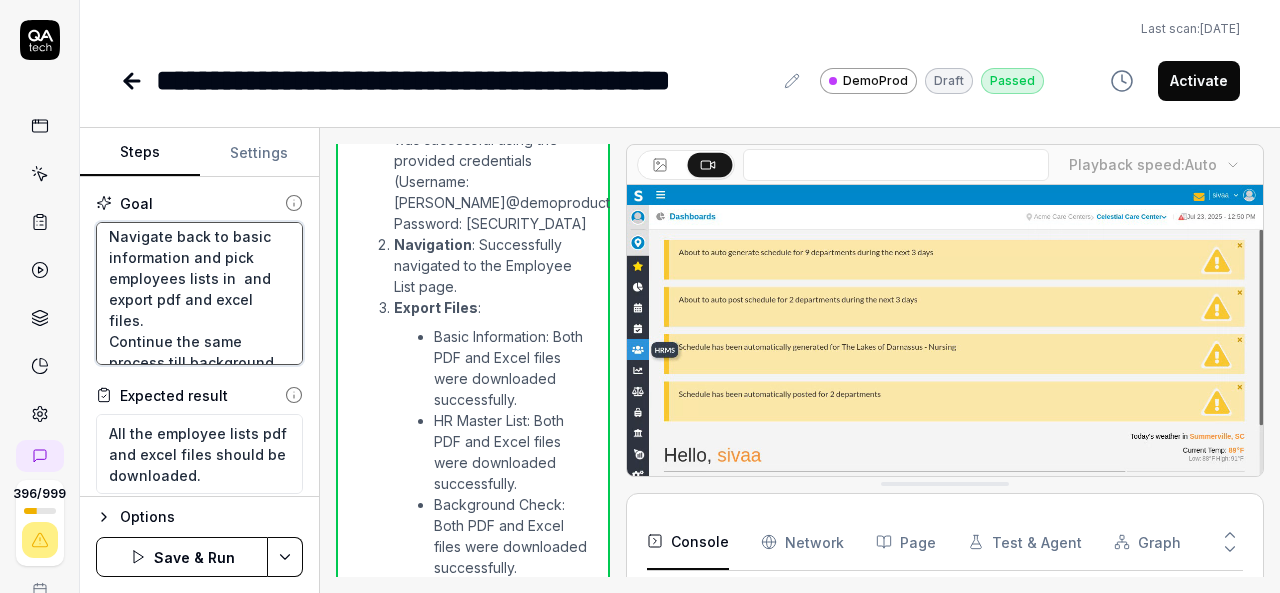 type on "*" 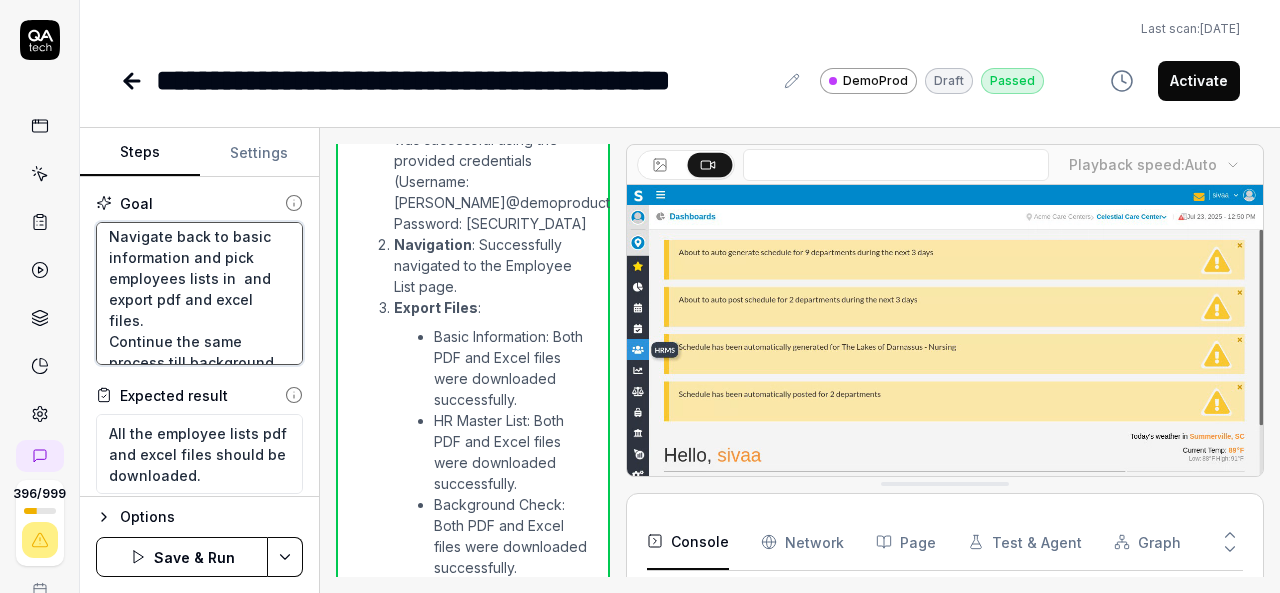 type on "Given login to V6 application.
Navigate to employees and employees list.
Verify basic information and export pdf and excel files by clicking actions button.
Navigate back to basic information and pick employees lists in o and export pdf and excel files.
Continue the same process till background check list." 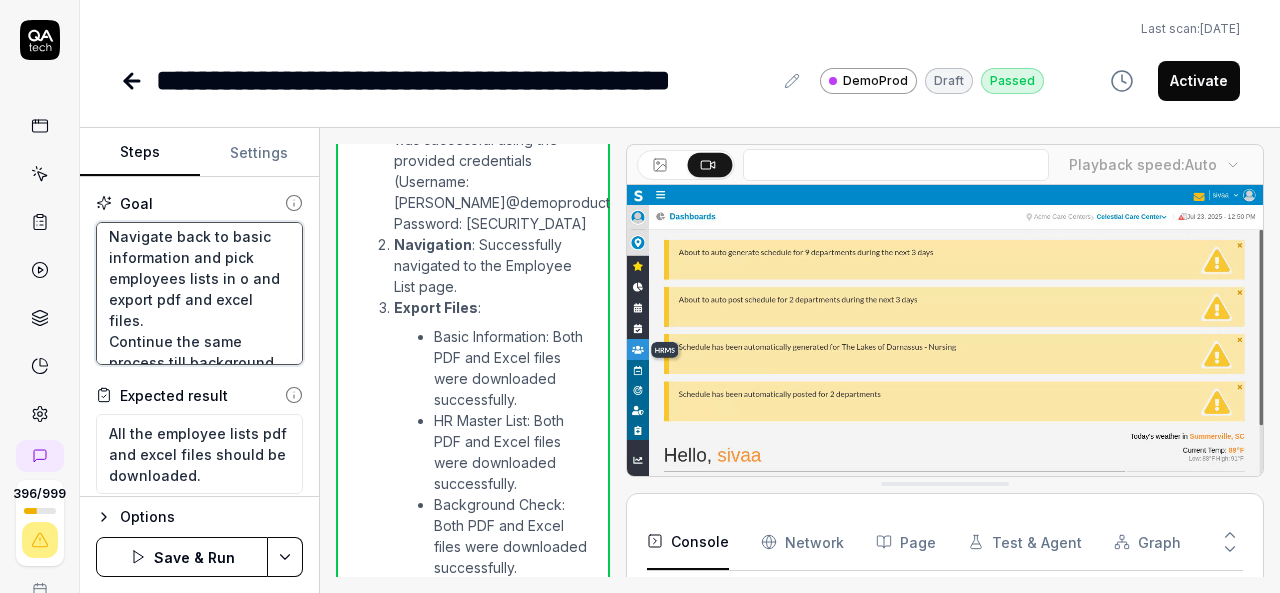 type on "*" 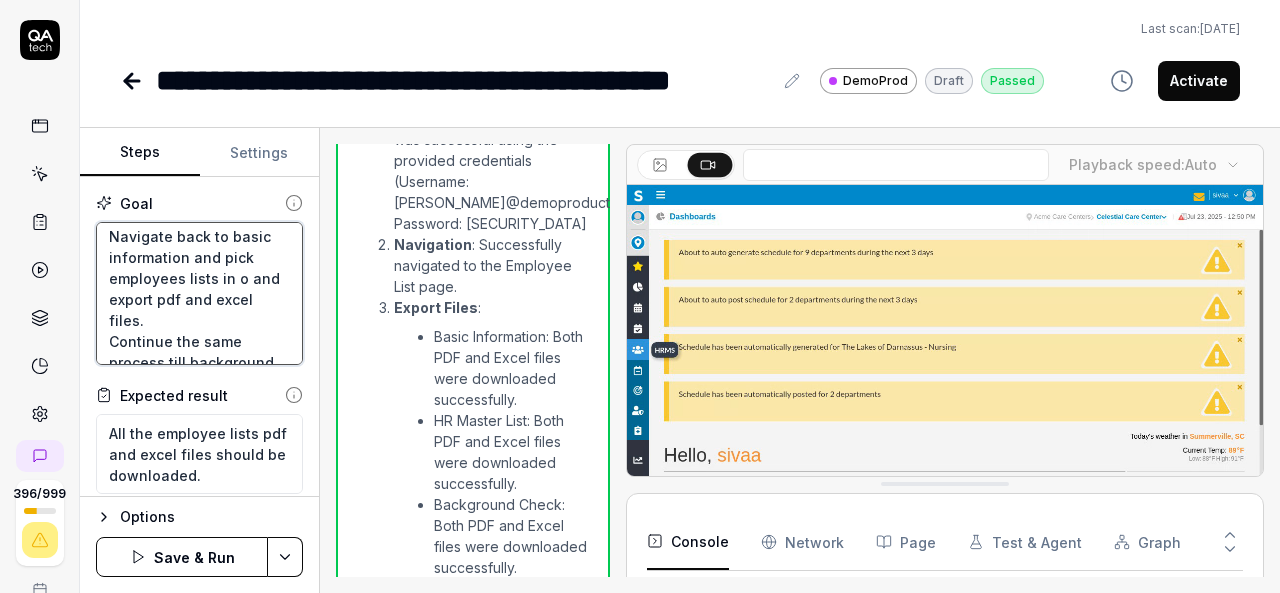 type on "Given login to V6 application.
Navigate to employees and employees list.
Verify basic information and export pdf and excel files by clicking actions button.
Navigate back to basic information and pick employees lists in or and export pdf and excel files.
Continue the same process till background check list." 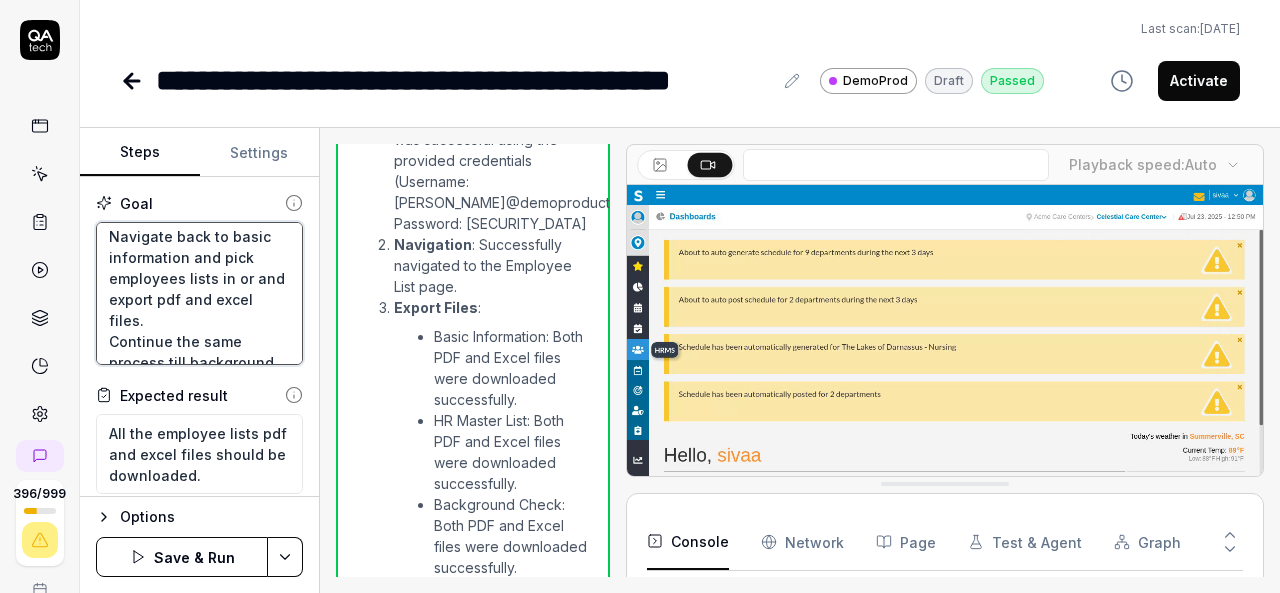 type on "*" 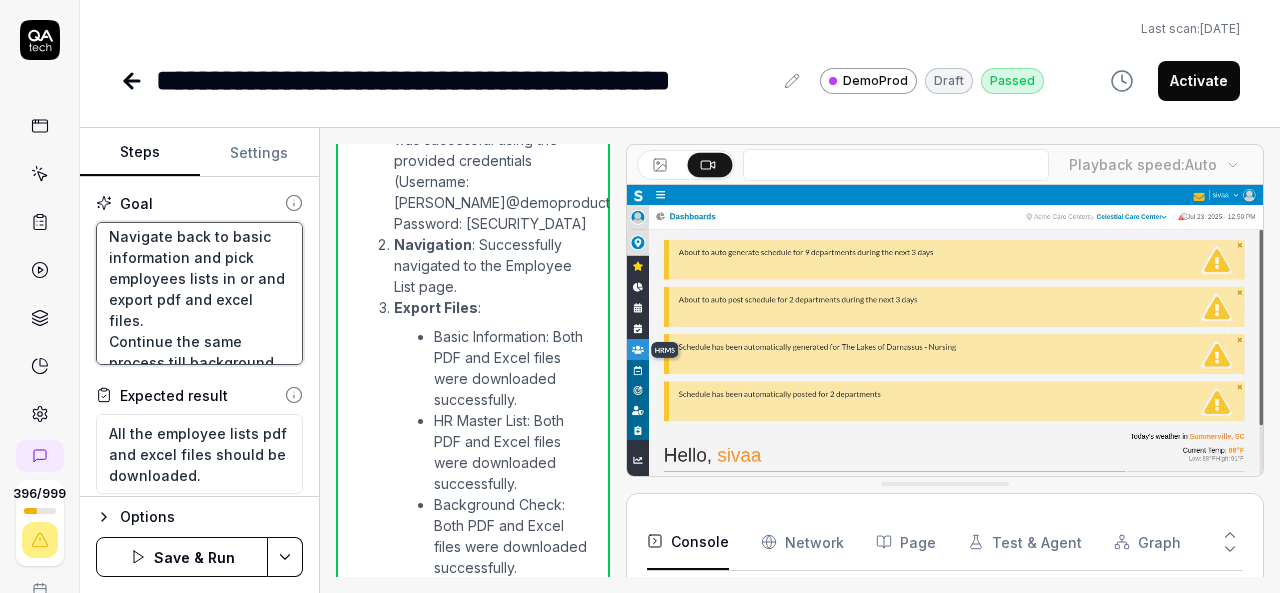 type on "Given login to V6 application.
Navigate to employees and employees list.
Verify basic information and export pdf and excel files by clicking actions button.
Navigate back to basic information and pick employees lists in ord and export pdf and excel files.
Continue the same process till background check list." 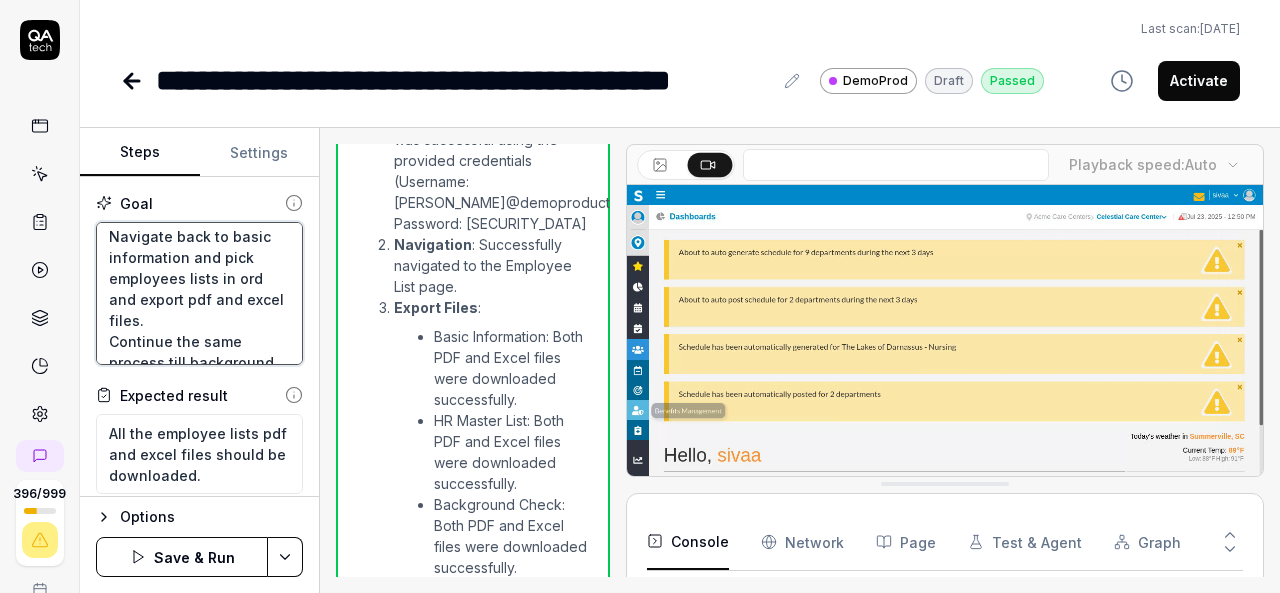 type on "*" 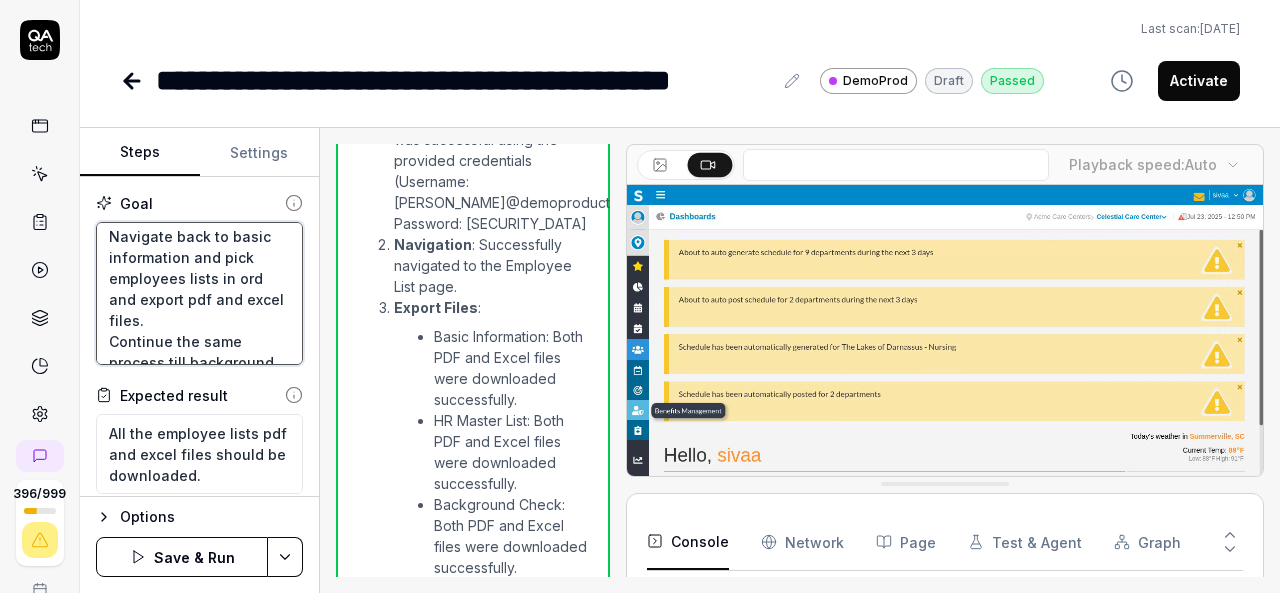 type on "Given login to V6 application.
Navigate to employees and employees list.
Verify basic information and export pdf and excel files by clicking actions button.
Navigate back to basic information and pick employees lists in orde and export pdf and excel files.
Continue the same process till background check list." 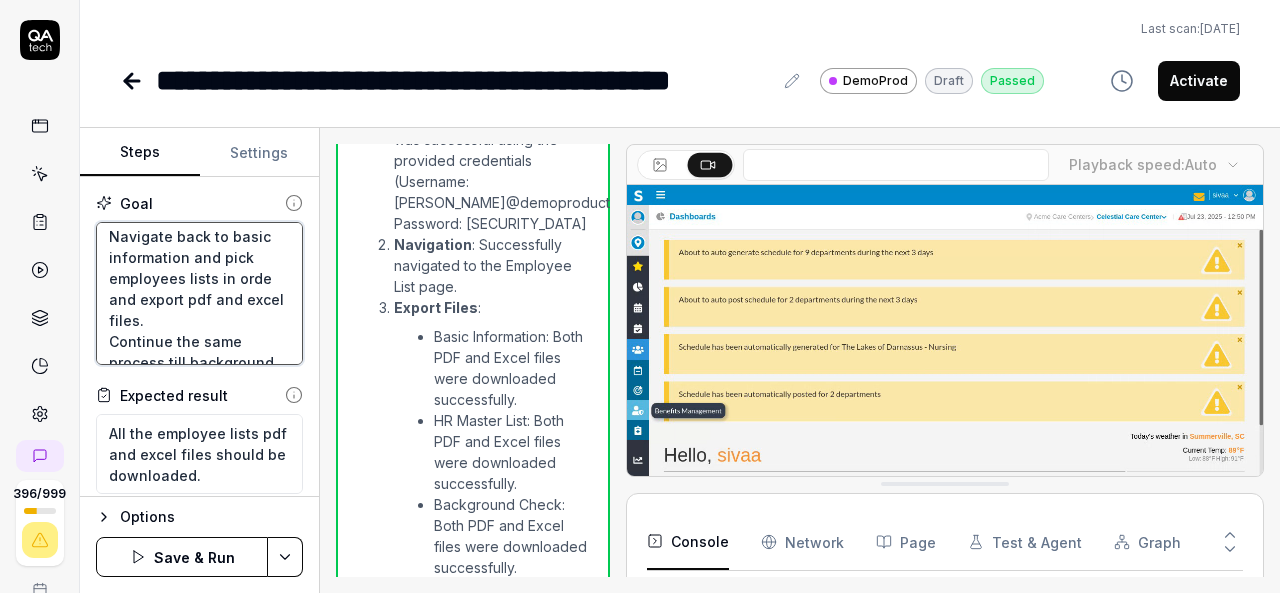 type on "*" 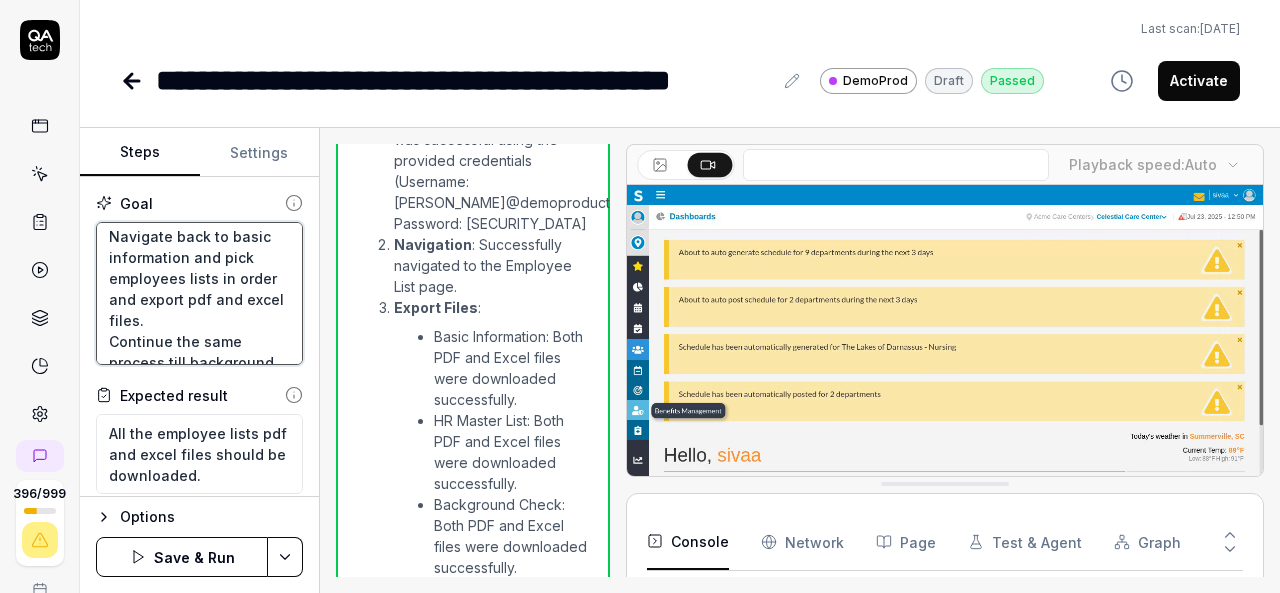scroll, scrollTop: 273, scrollLeft: 0, axis: vertical 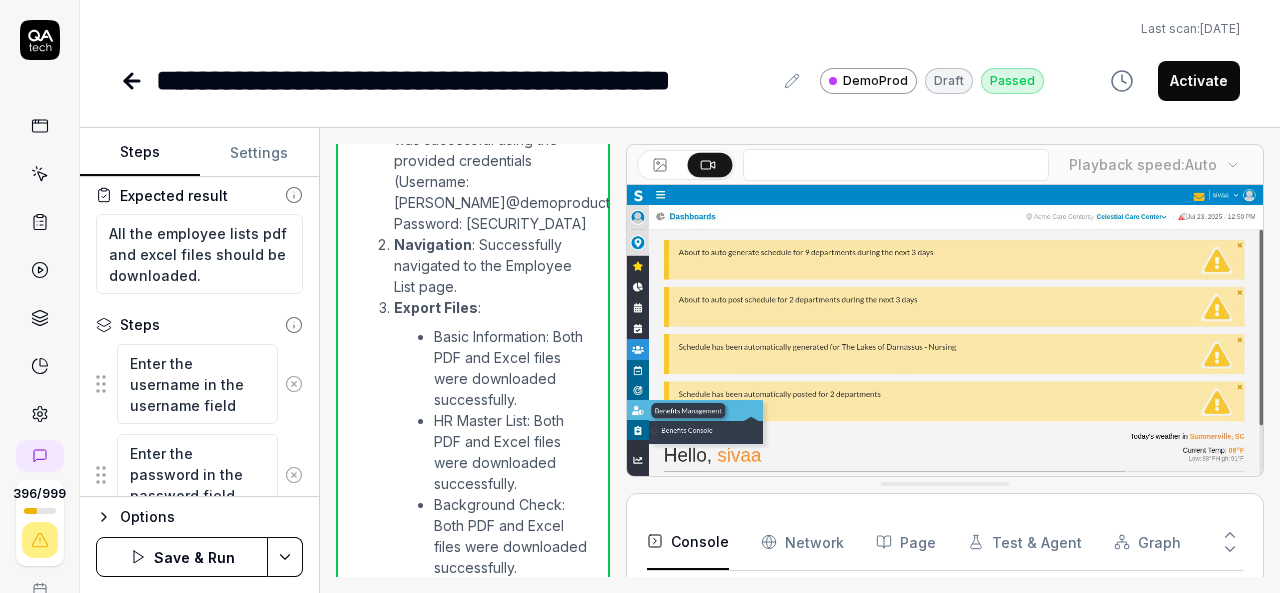 type on "Given login to V6 application.
Navigate to employees and employees list.
Verify basic information and export pdf and excel files by clicking actions button.
Navigate back to basic information and pick employees lists in order and export pdf and excel files.
Continue the same process till background check list." 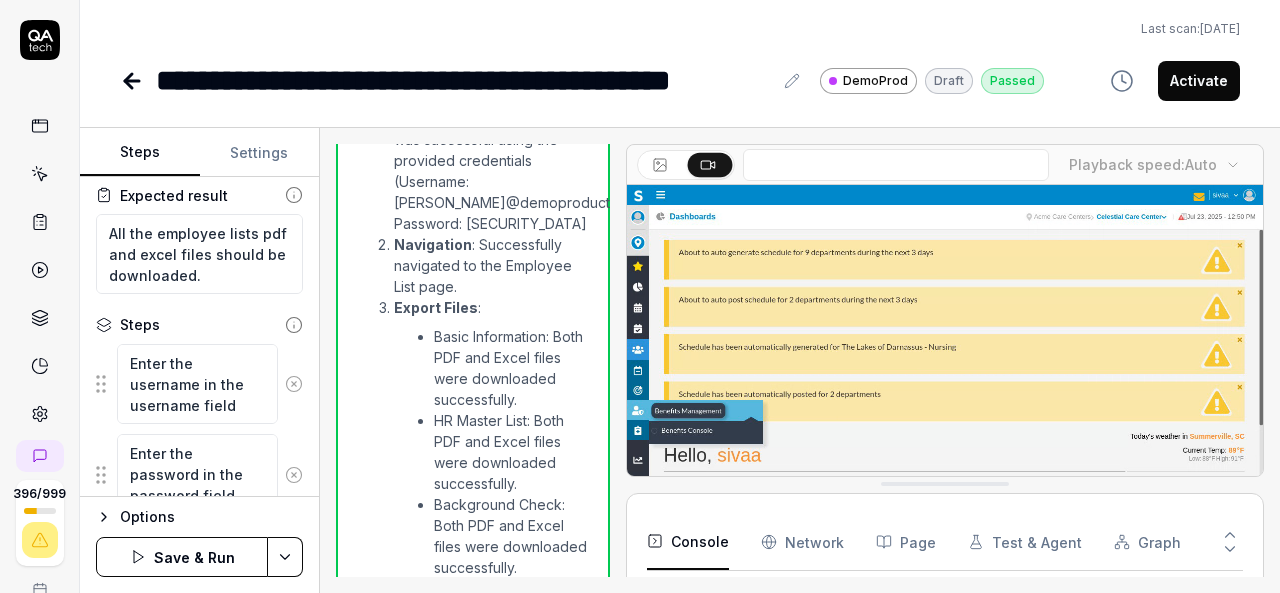 click on "**********" at bounding box center [640, 296] 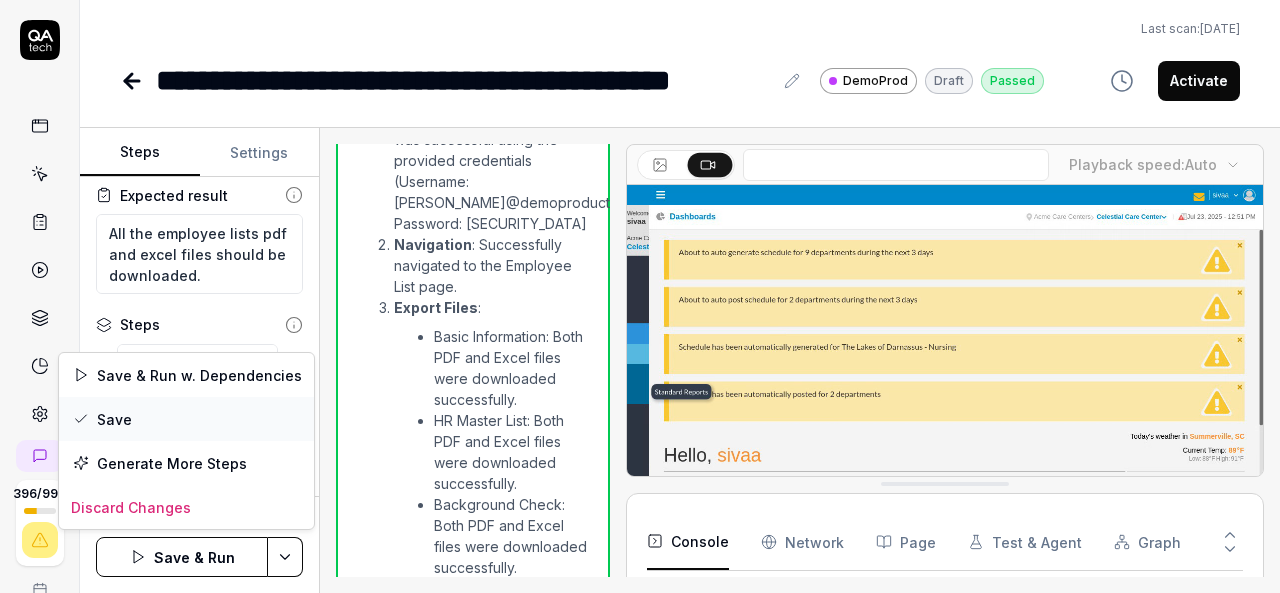 click on "Save" at bounding box center (186, 419) 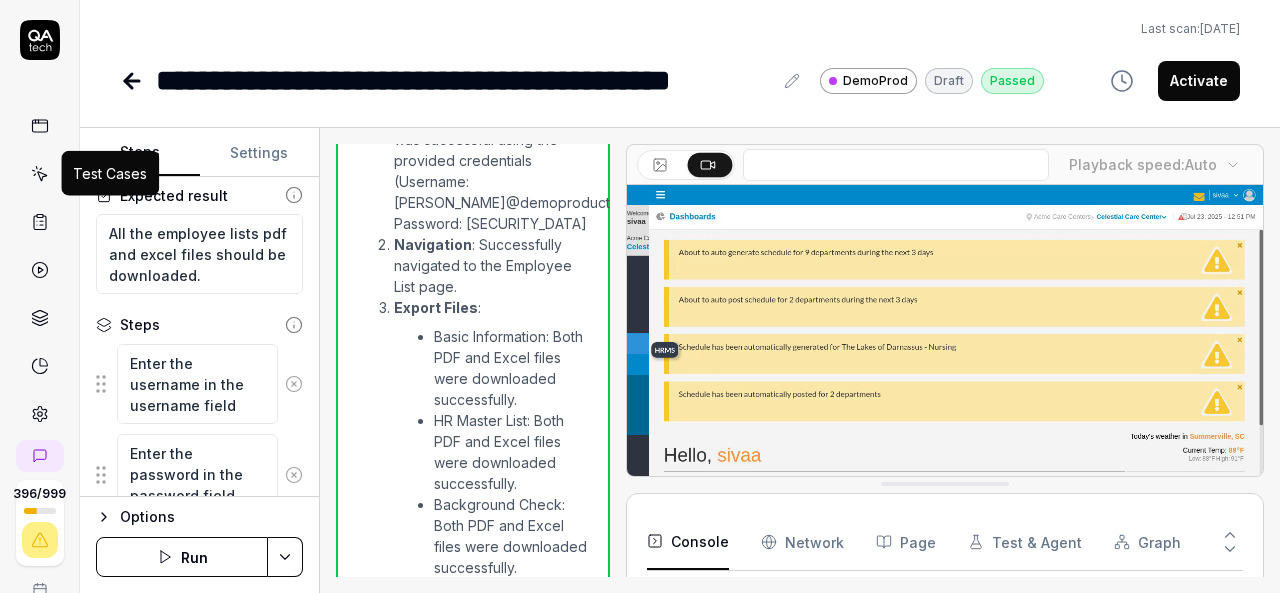type on "*" 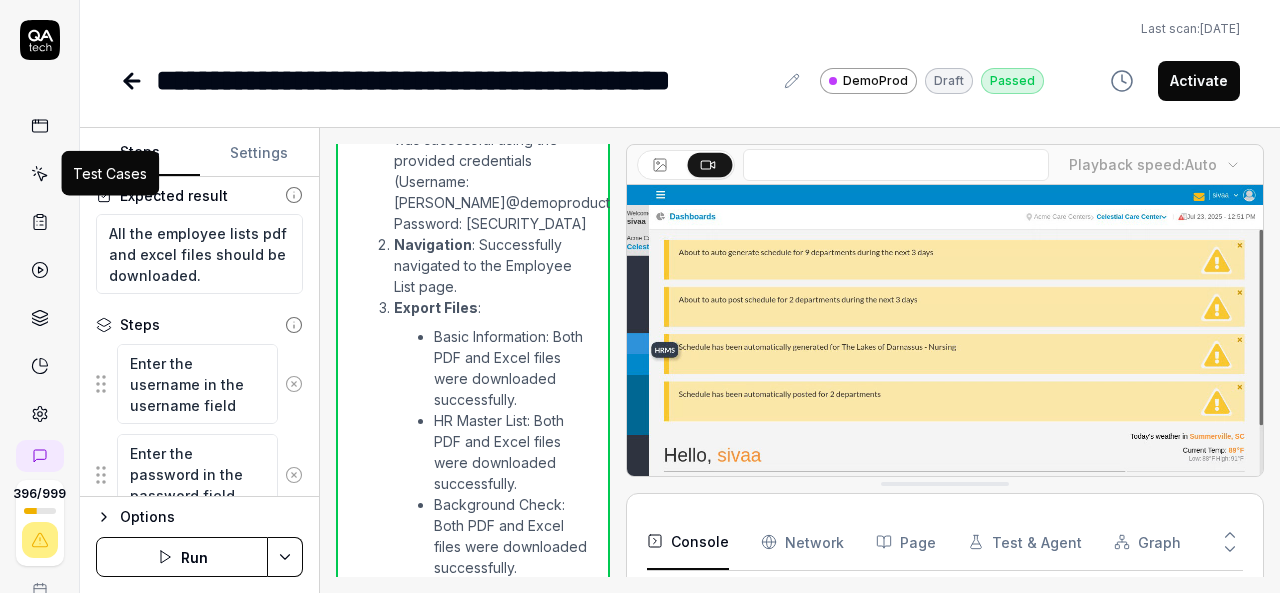 click 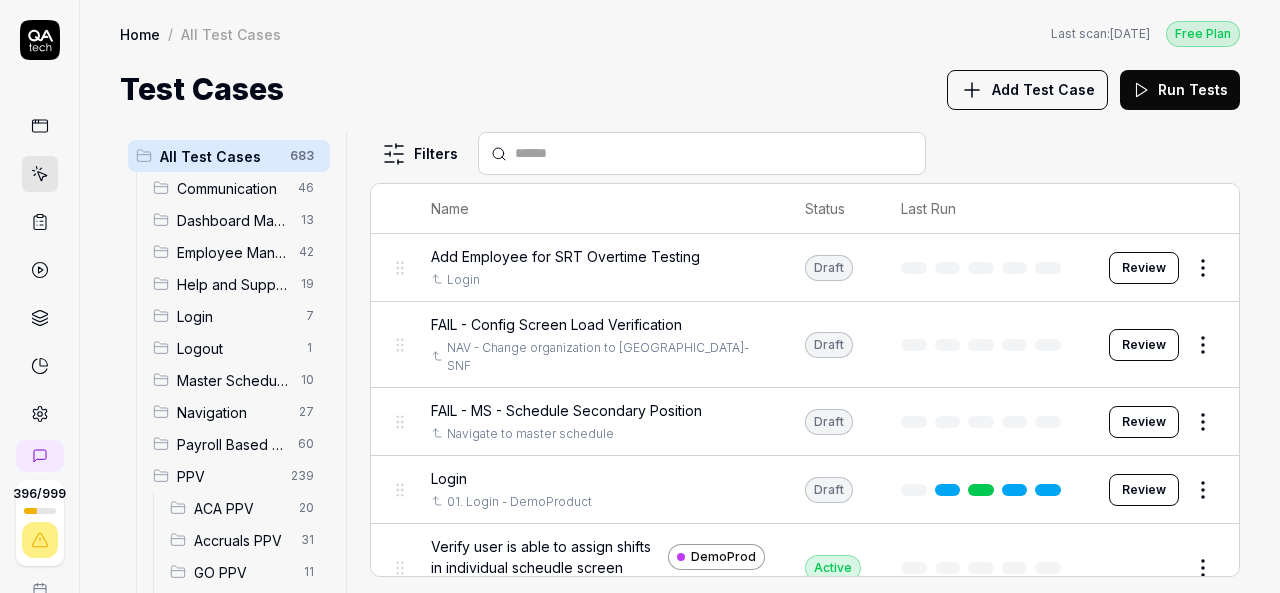 scroll, scrollTop: 200, scrollLeft: 0, axis: vertical 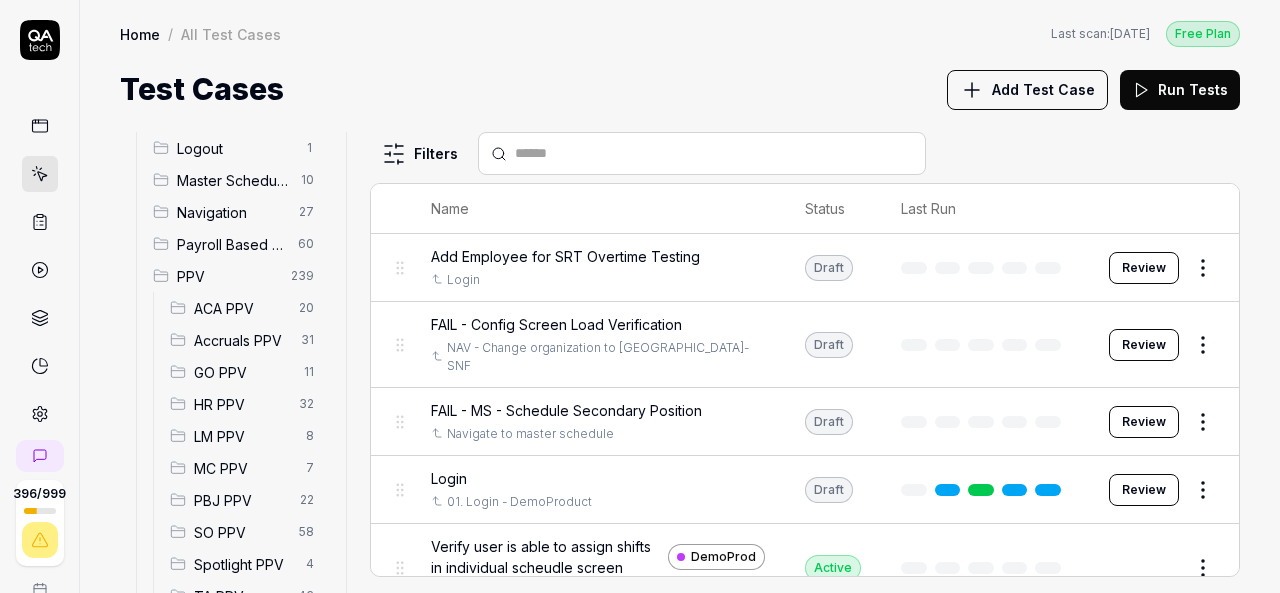click on "HR PPV" at bounding box center (240, 404) 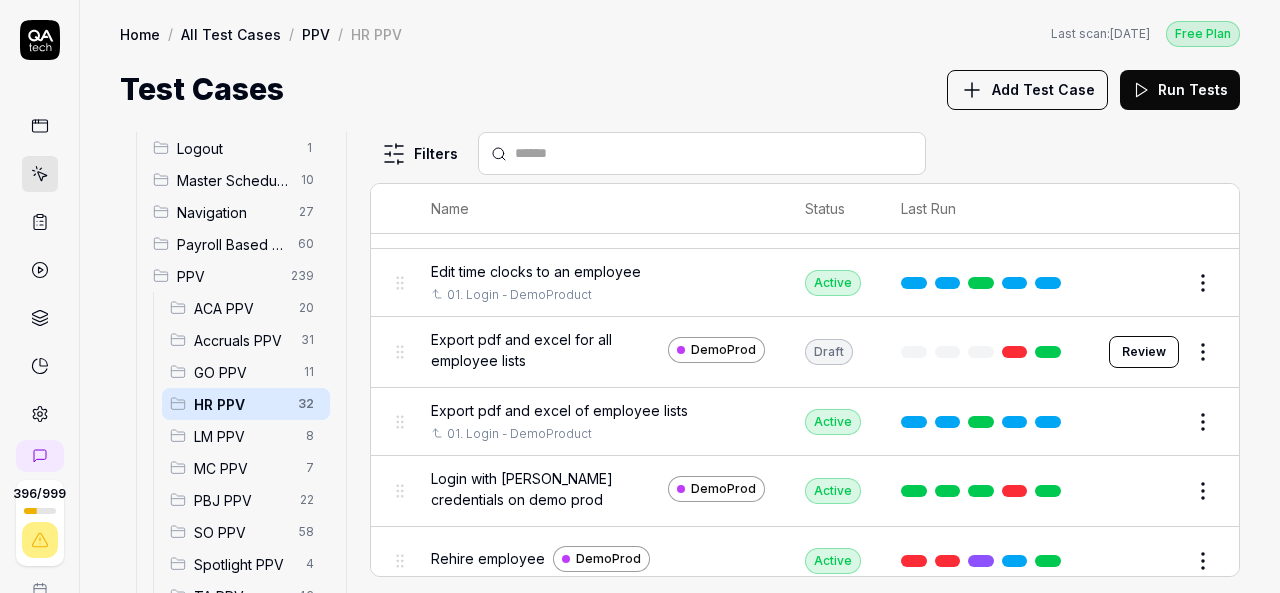 scroll, scrollTop: 1300, scrollLeft: 0, axis: vertical 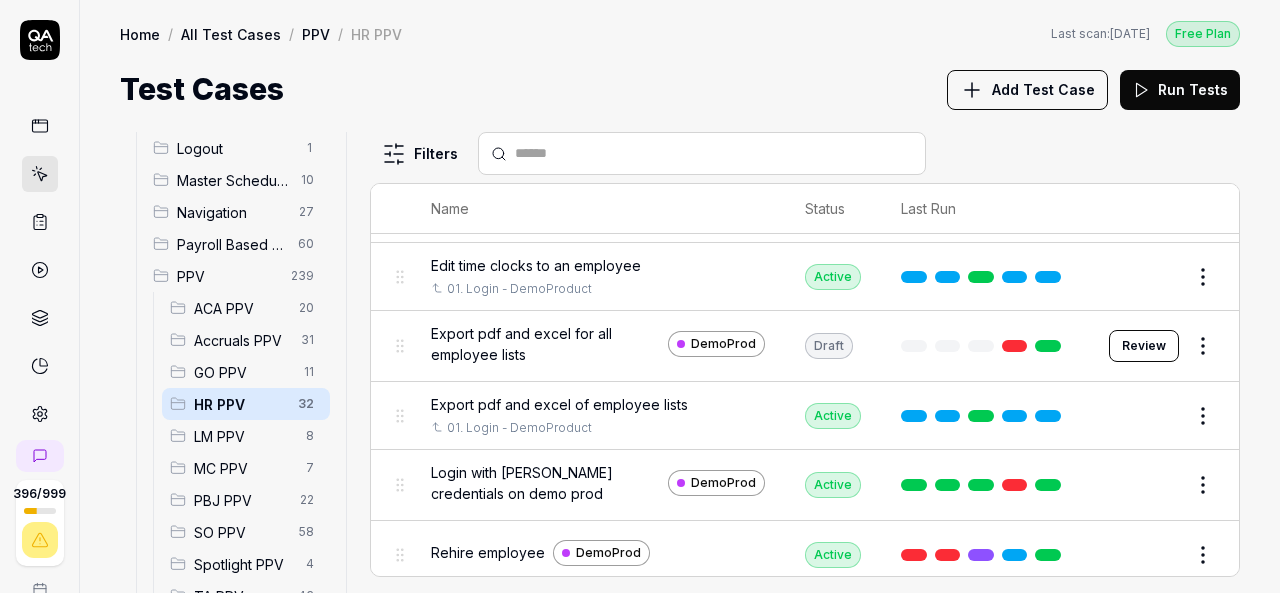 click on "Export pdf and excel for all employee lists" at bounding box center [545, 344] 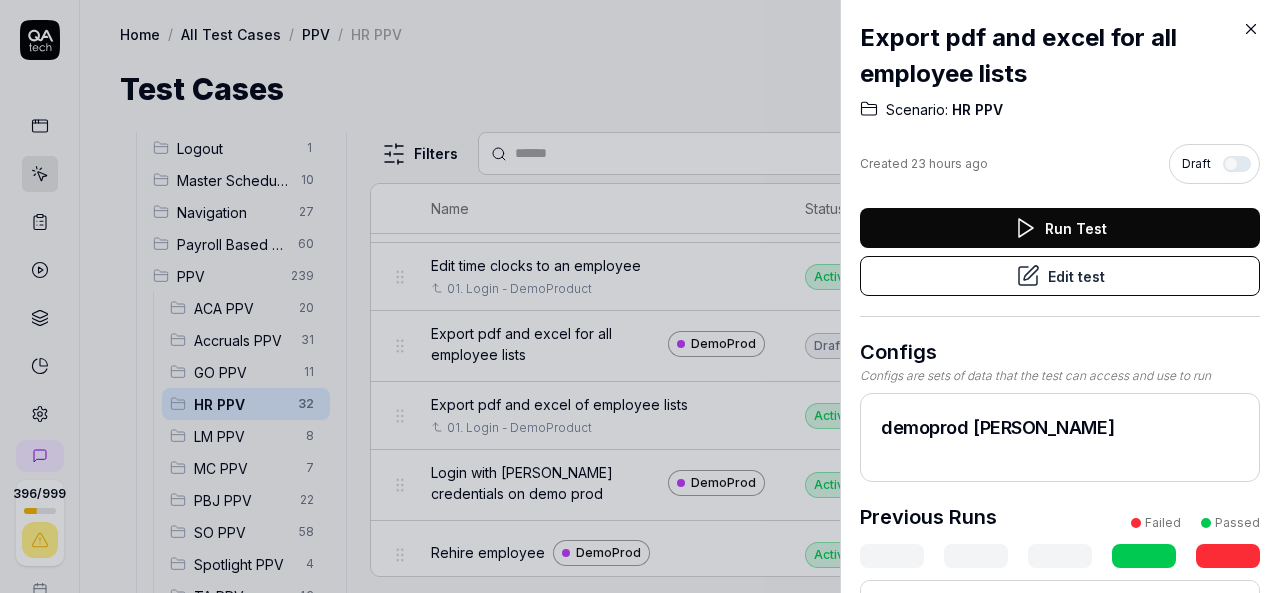 click on "Run Test" at bounding box center (1060, 228) 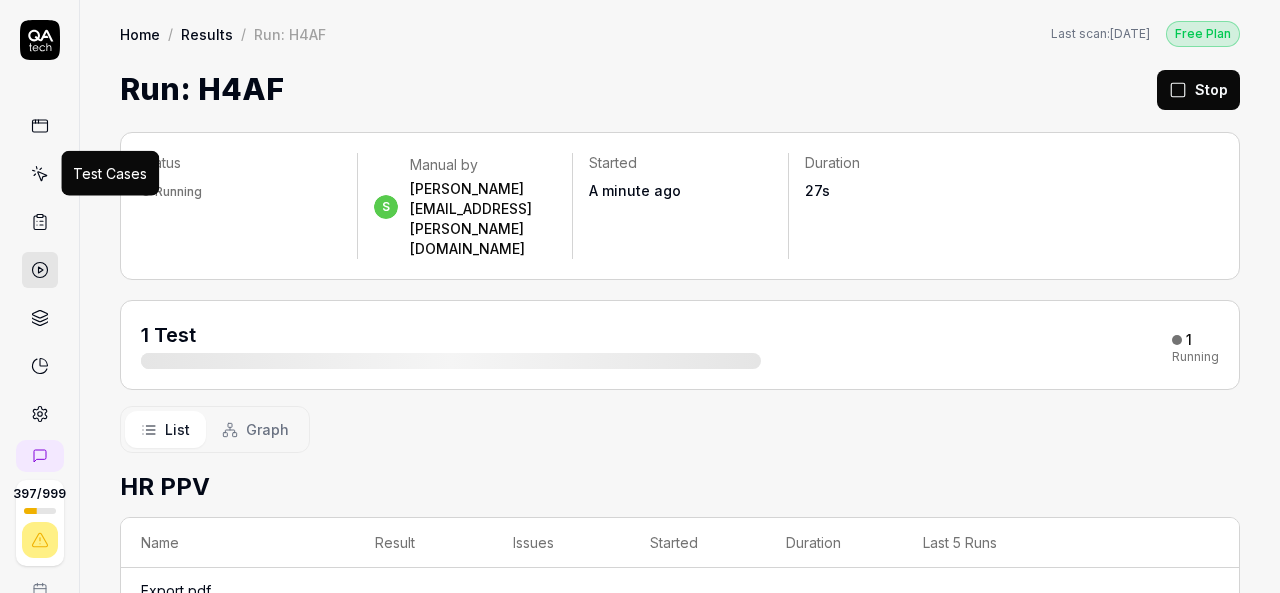 click 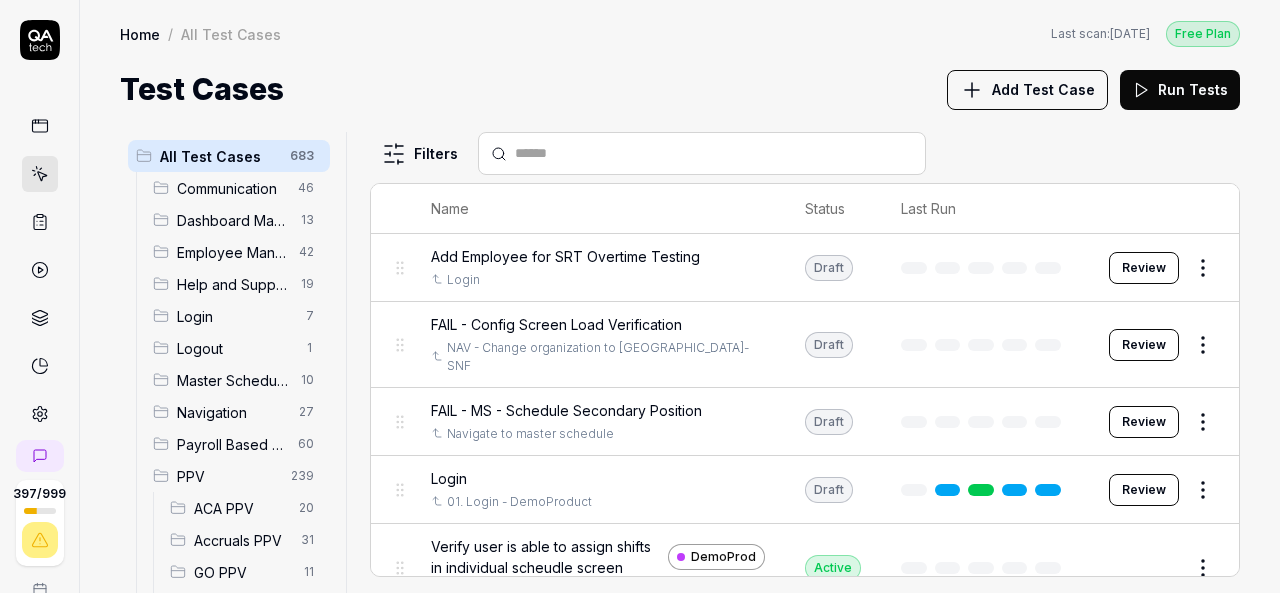 scroll, scrollTop: 100, scrollLeft: 0, axis: vertical 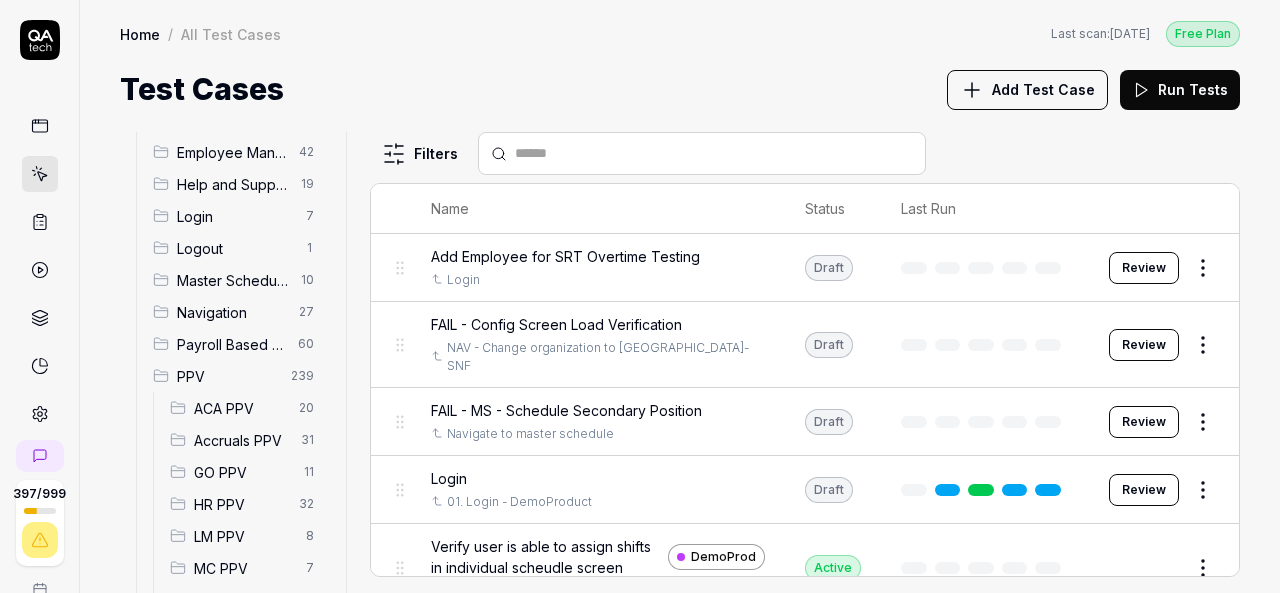 drag, startPoint x: 228, startPoint y: 507, endPoint x: 907, endPoint y: 233, distance: 732.20013 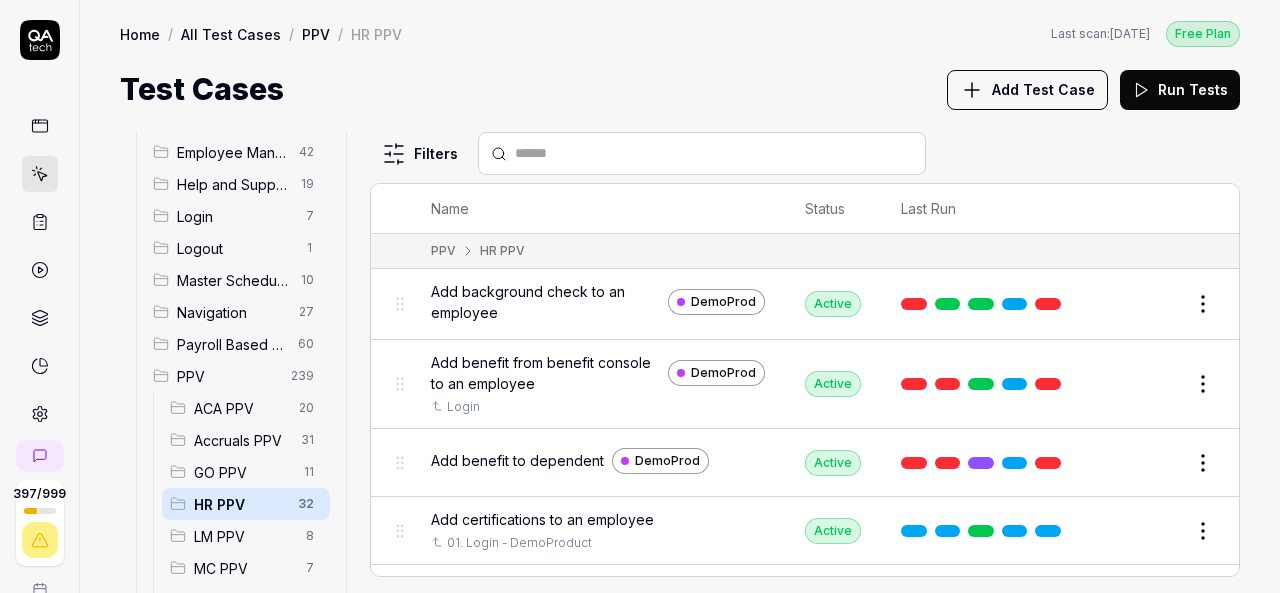 click on "Add Test Case" at bounding box center [1043, 89] 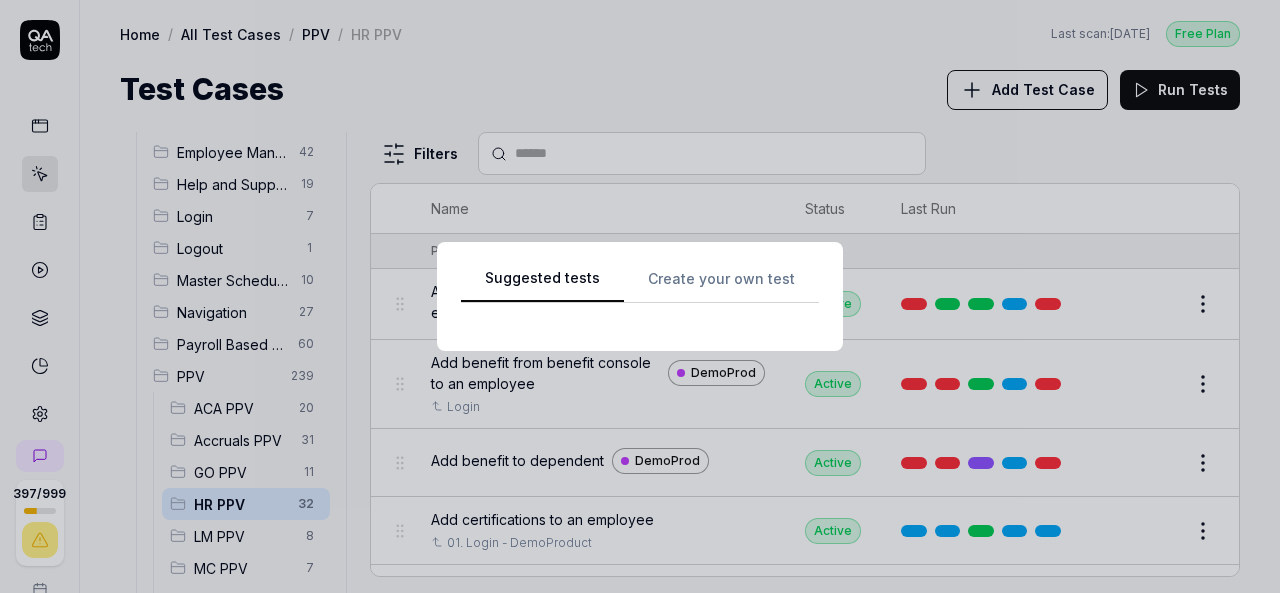 scroll, scrollTop: 0, scrollLeft: 0, axis: both 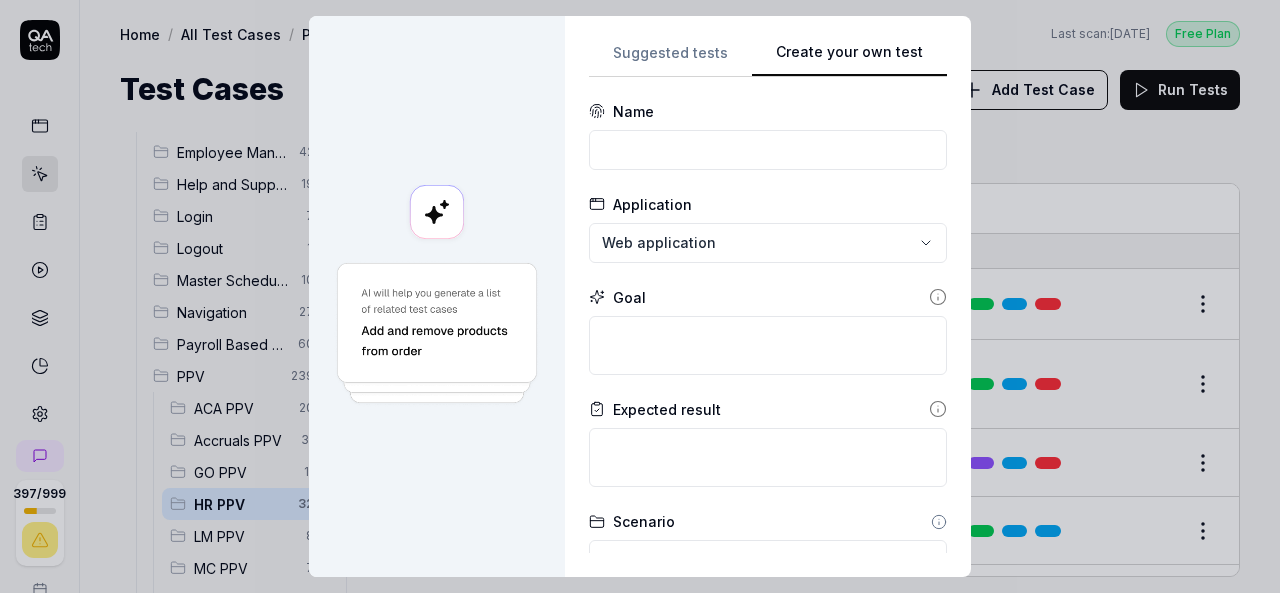 click on "Suggested tests Create your own test Name Application Web application Goal Expected result Scenario Default scenario Dependency No test case Configs Add config Advanced Cancel Generate test" at bounding box center [768, 296] 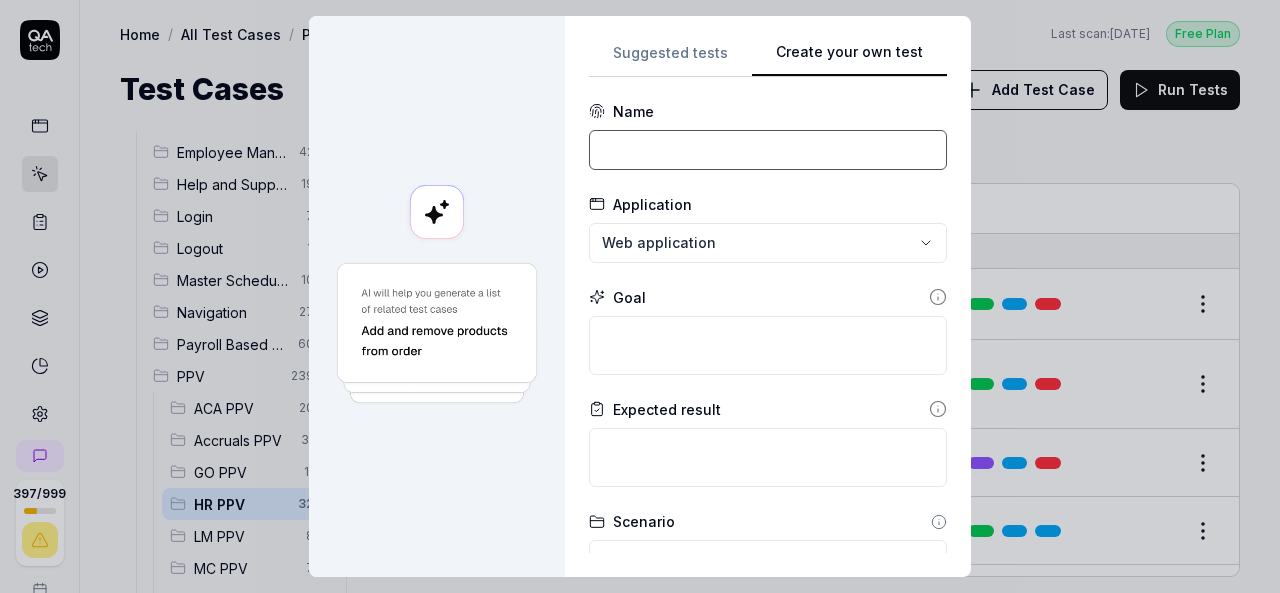 click at bounding box center (768, 150) 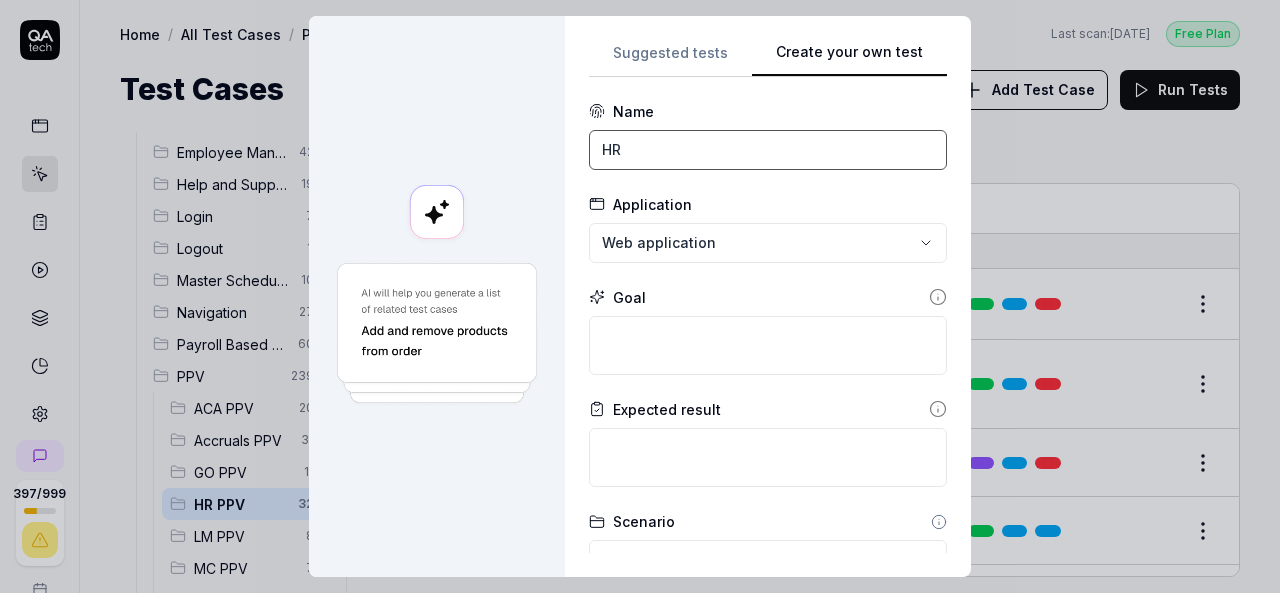 type on "H" 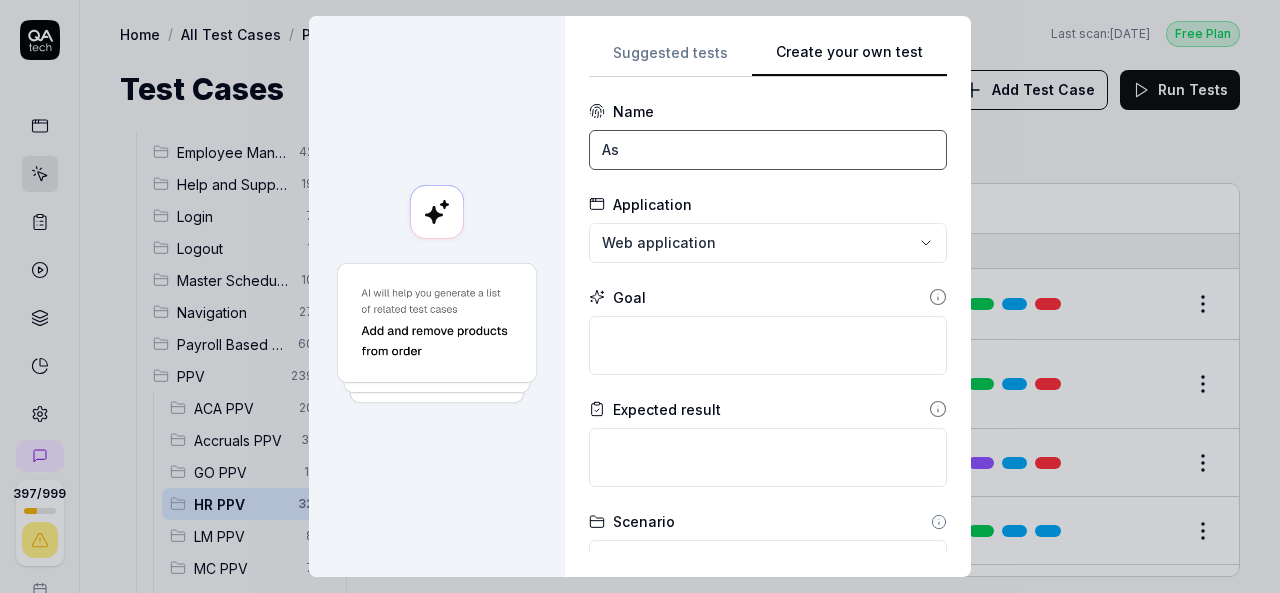 type on "A" 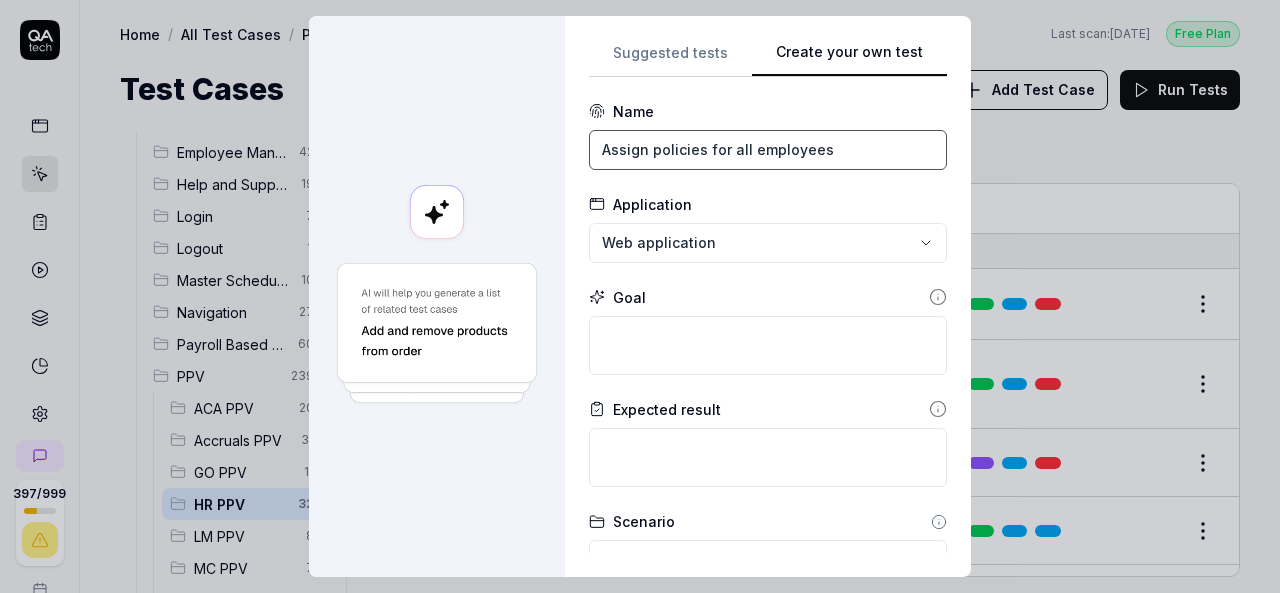 type on "Assign policies for all employees" 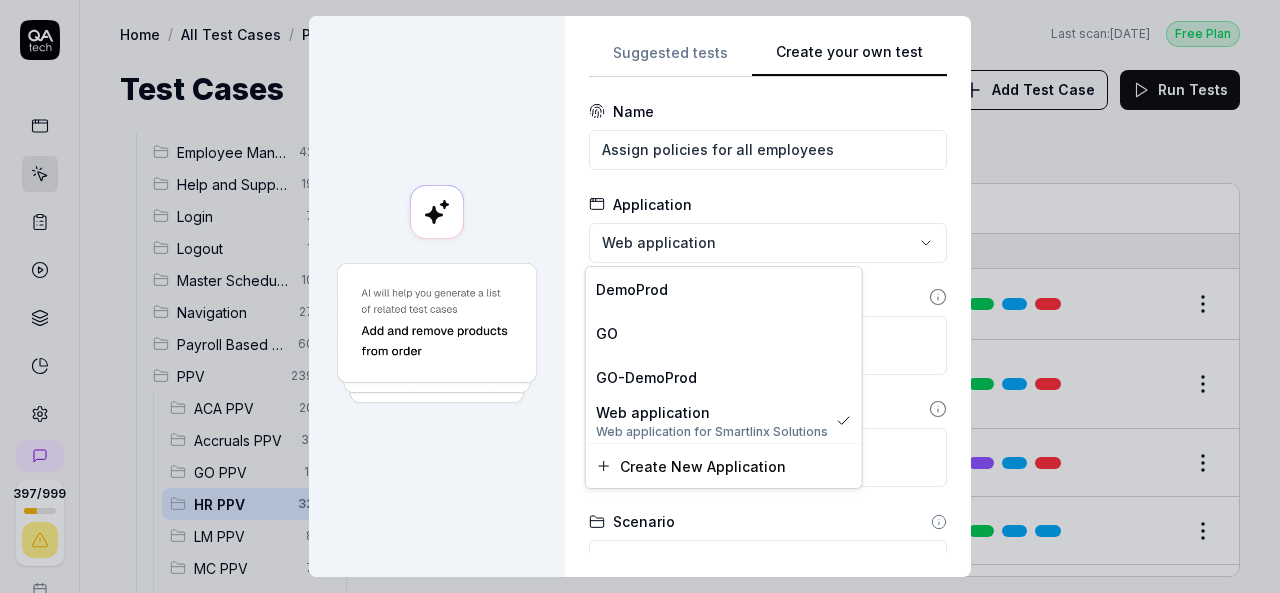 click on "**********" at bounding box center (640, 296) 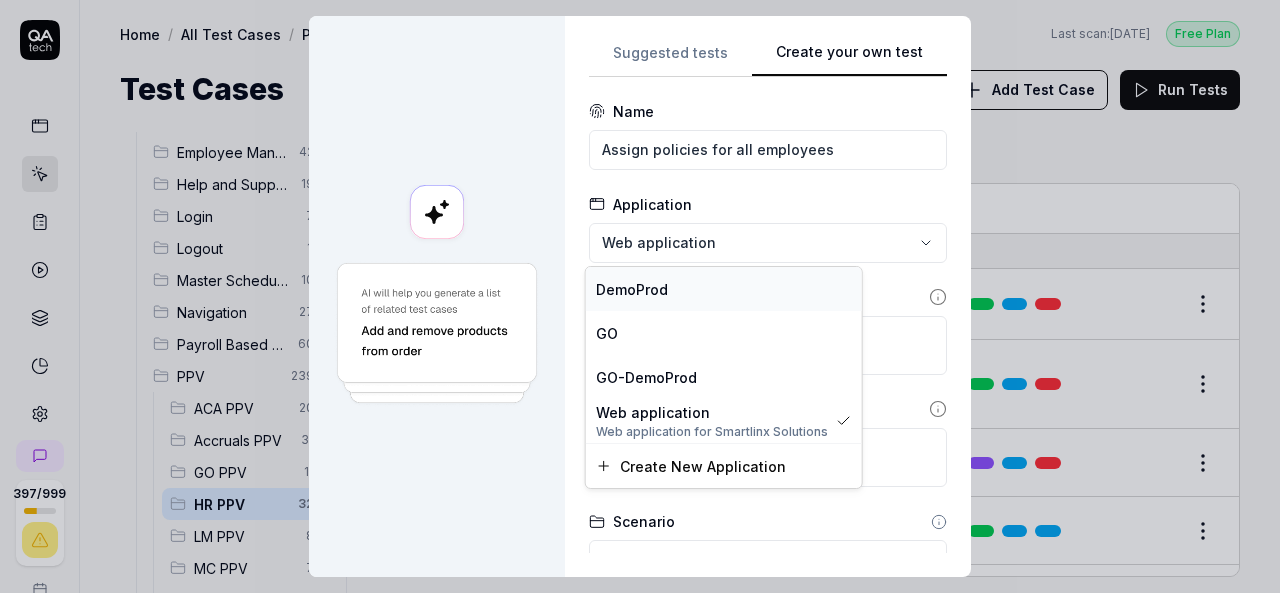click on "DemoProd" at bounding box center (724, 289) 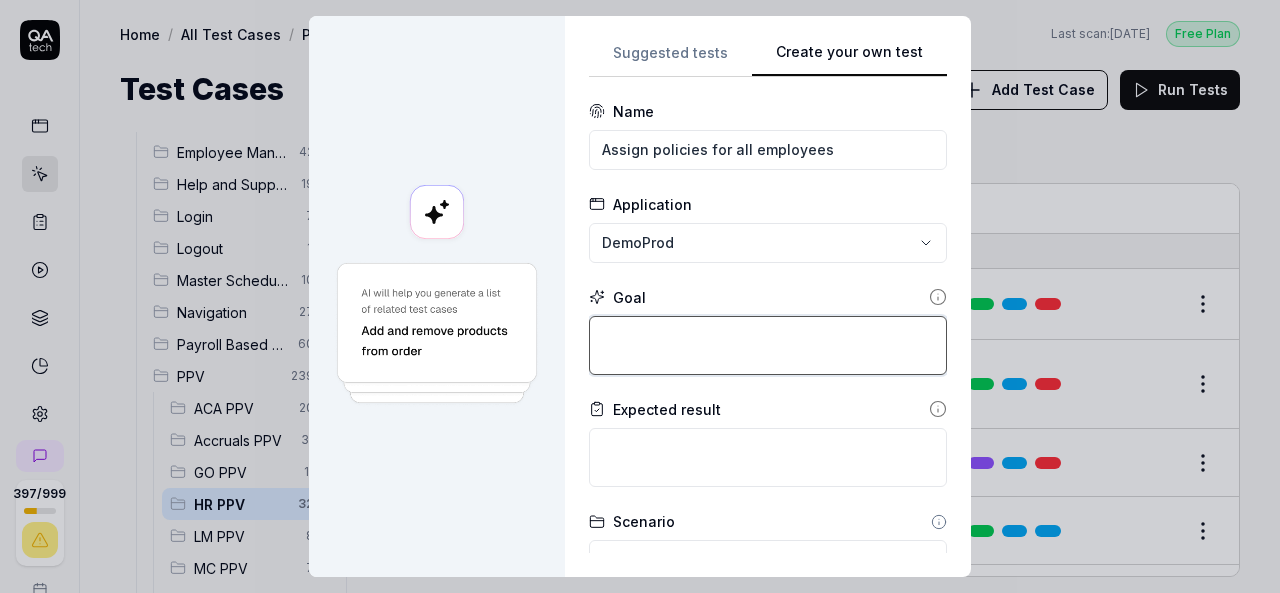 click at bounding box center (768, 345) 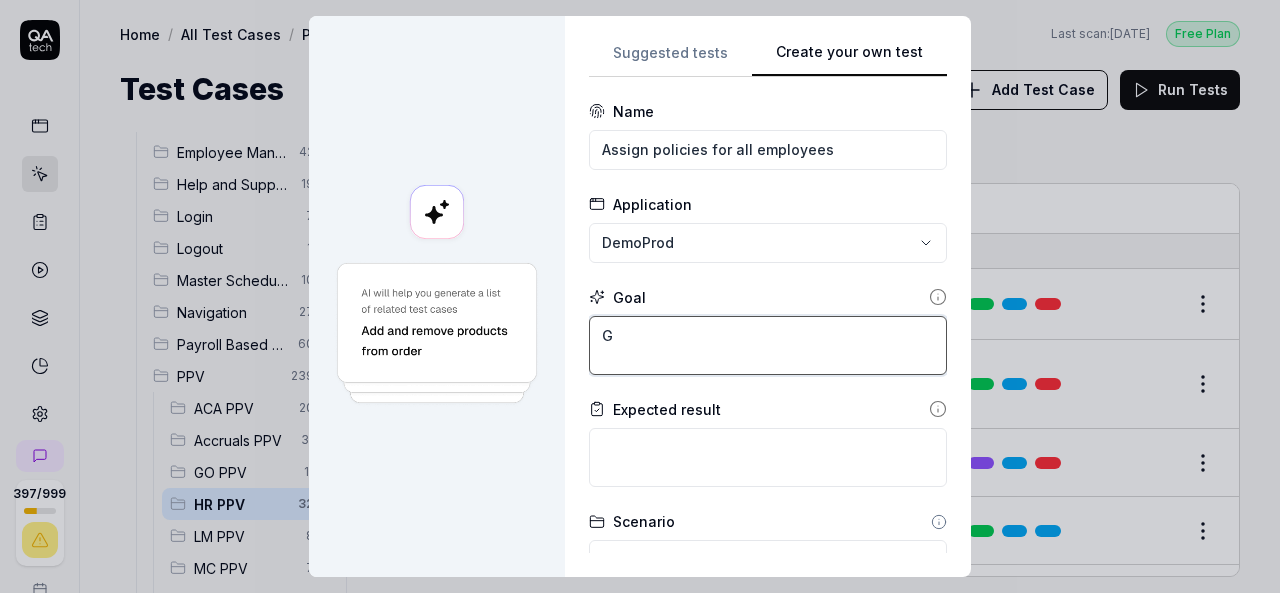 type on "*" 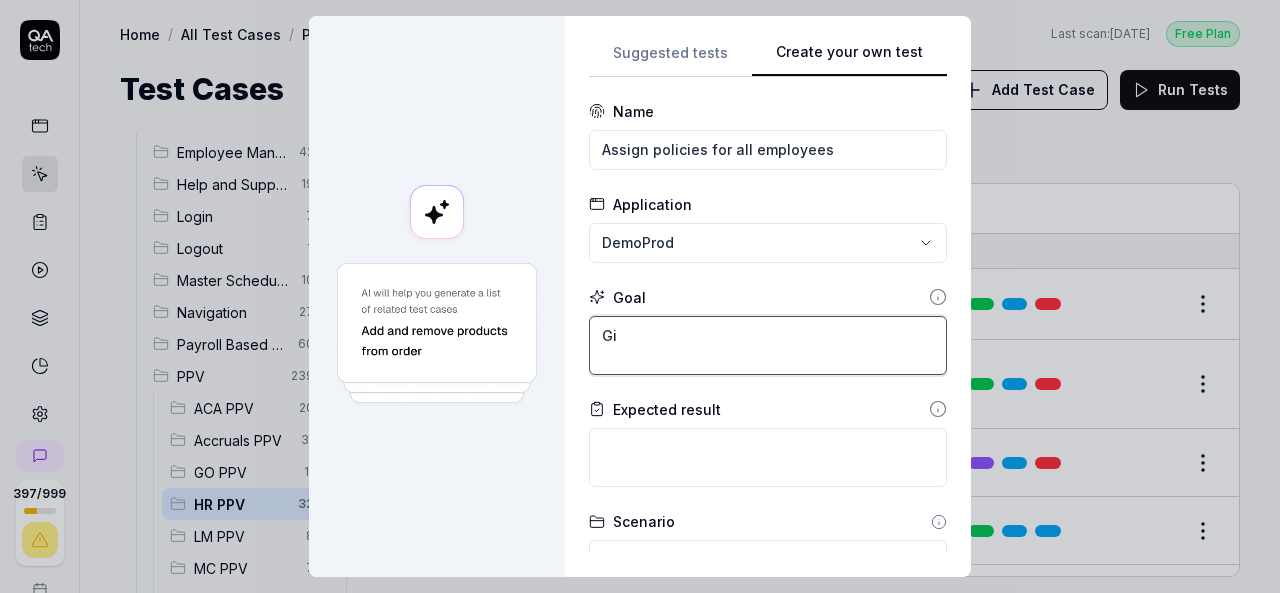 type on "*" 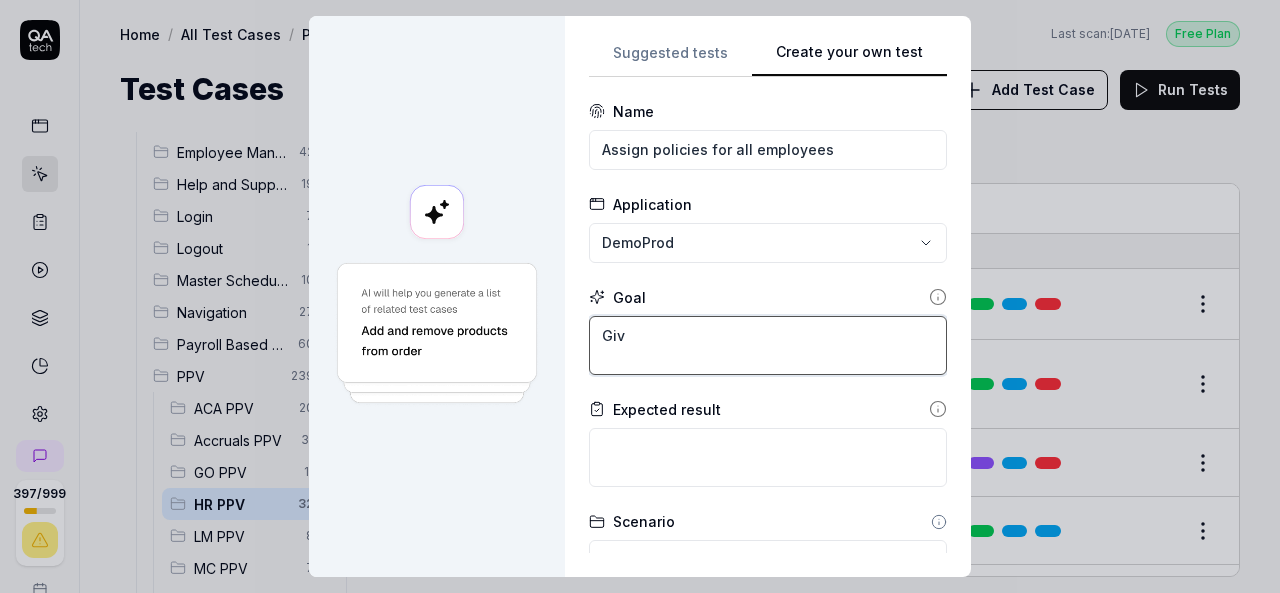 type on "*" 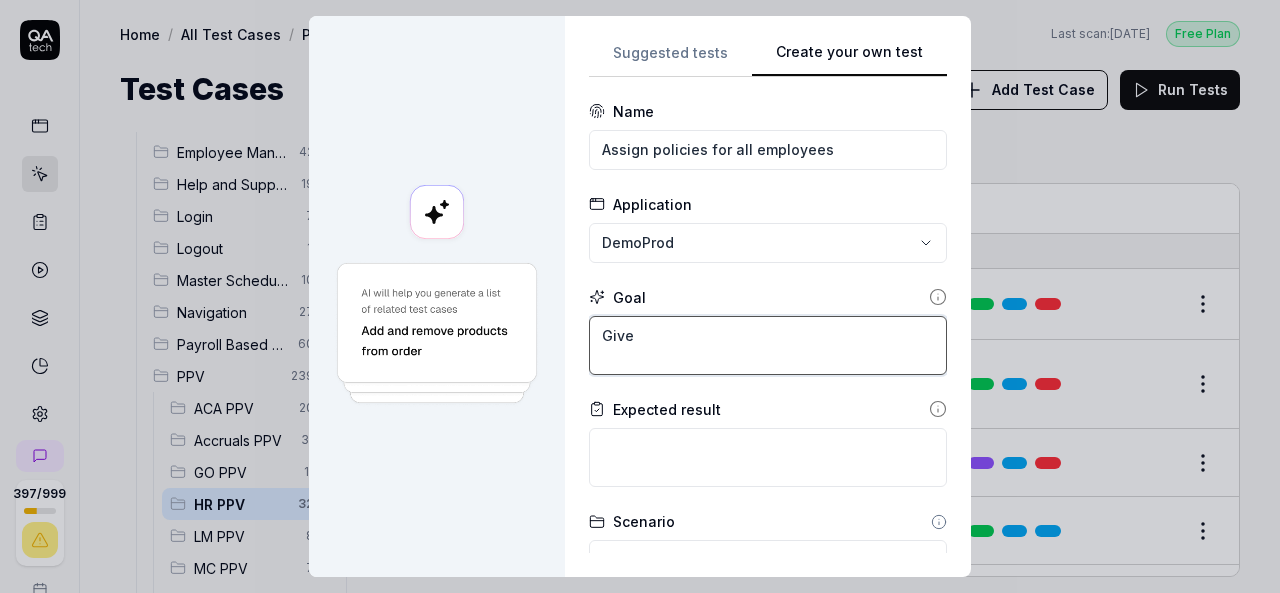 type on "*" 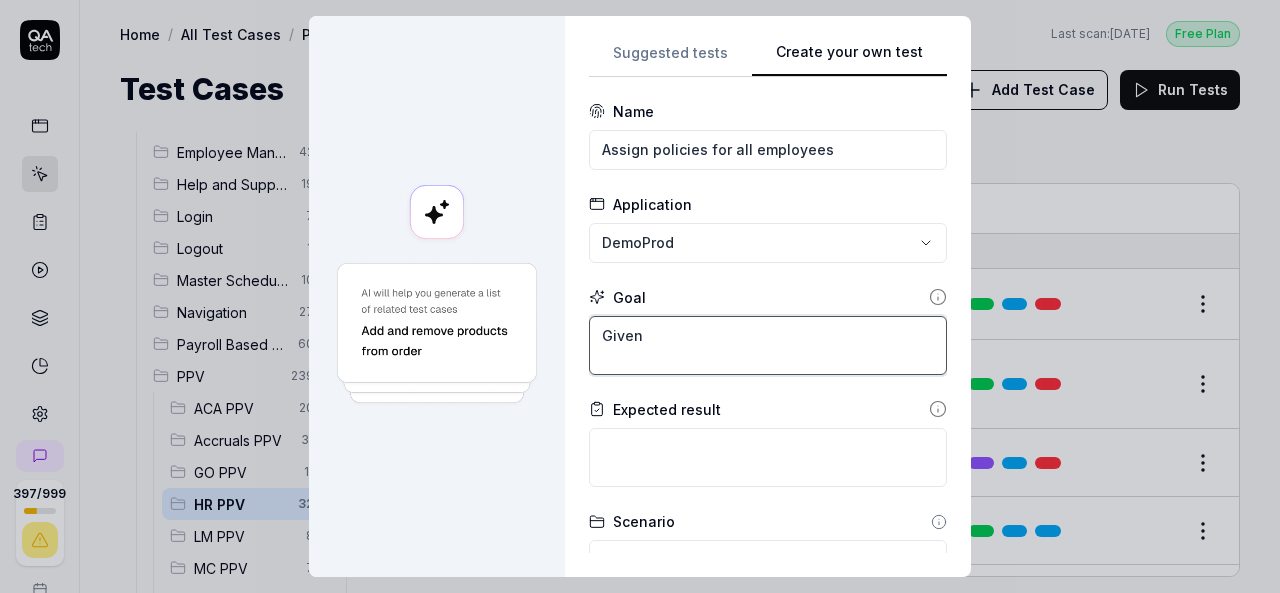 type on "*" 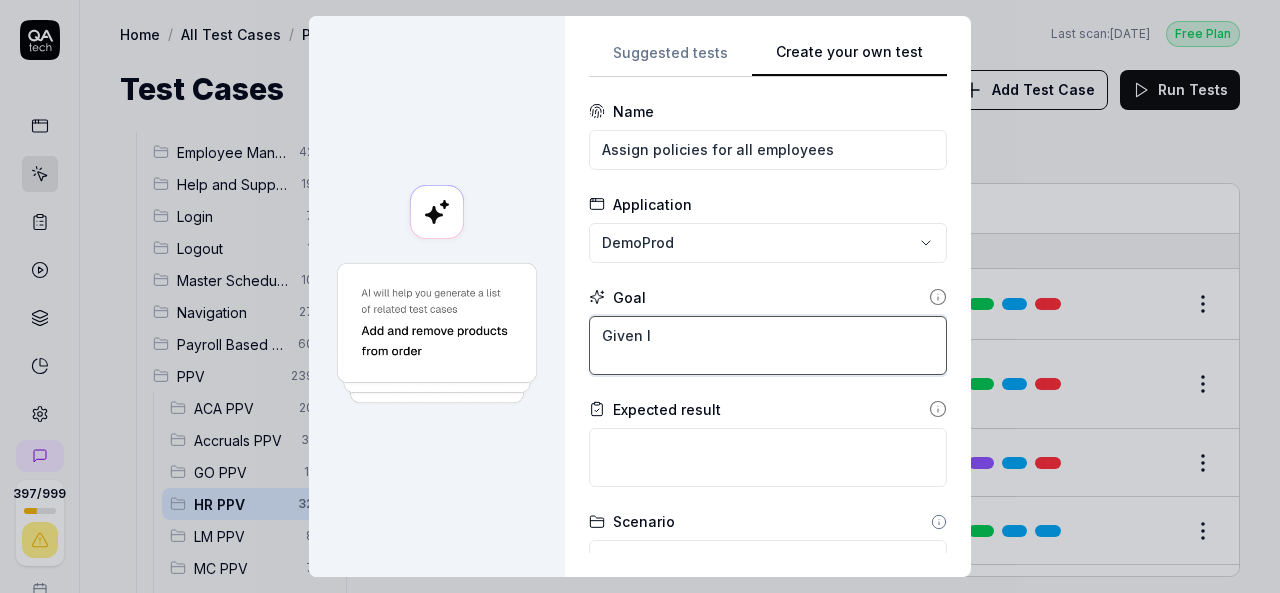 type on "*" 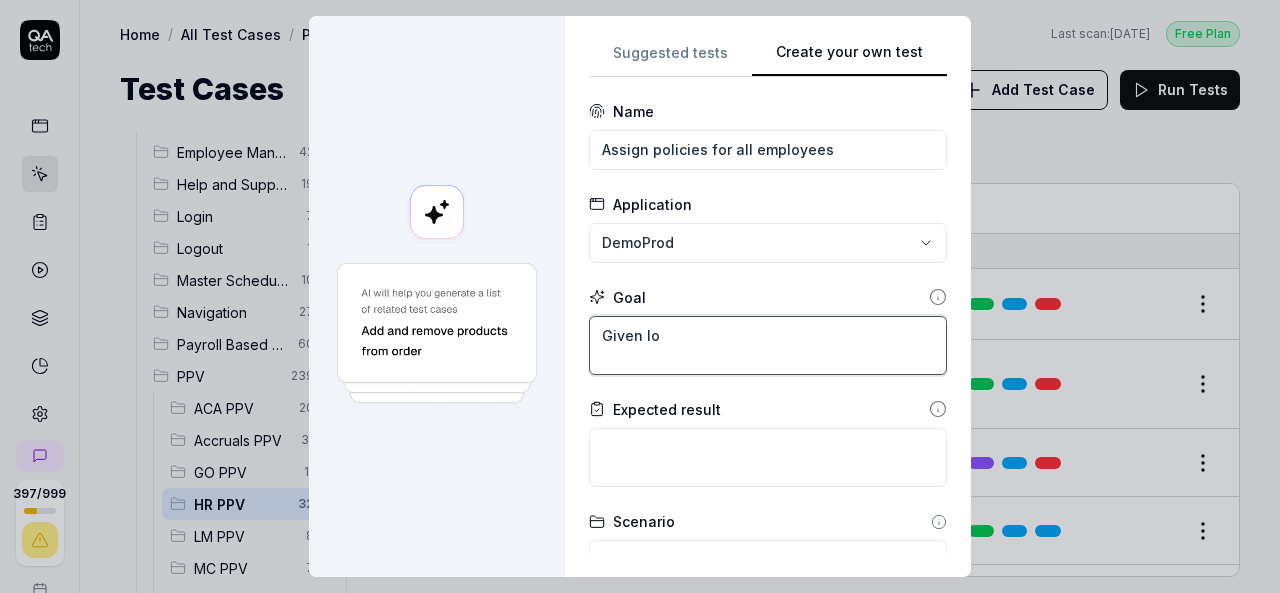 type on "*" 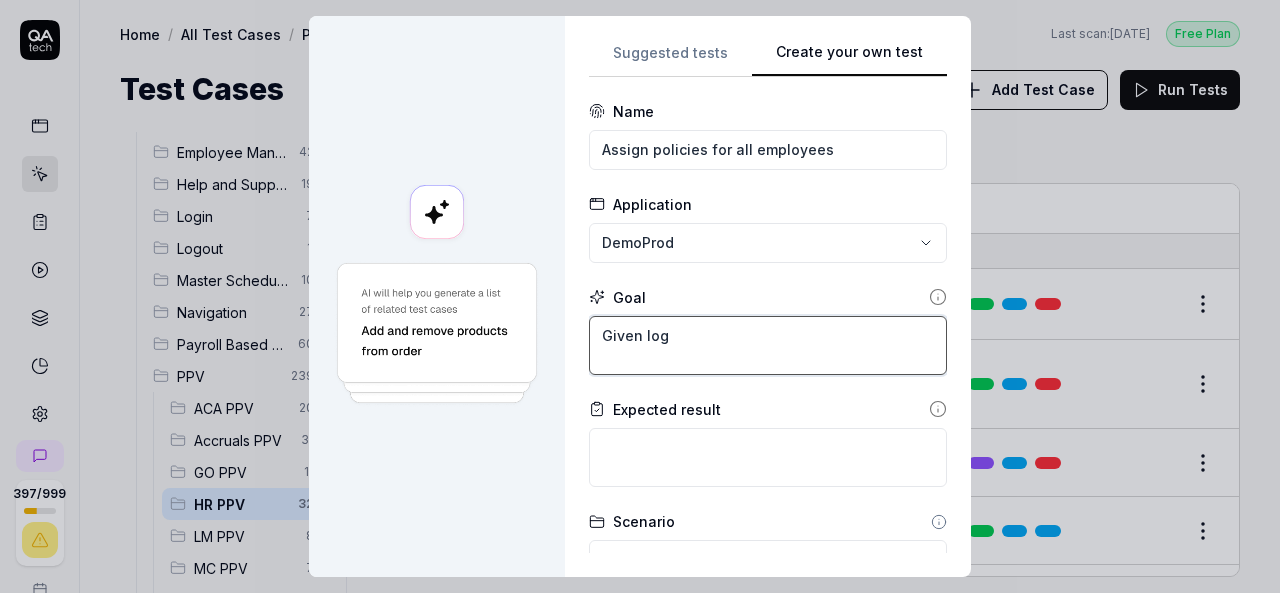 type on "*" 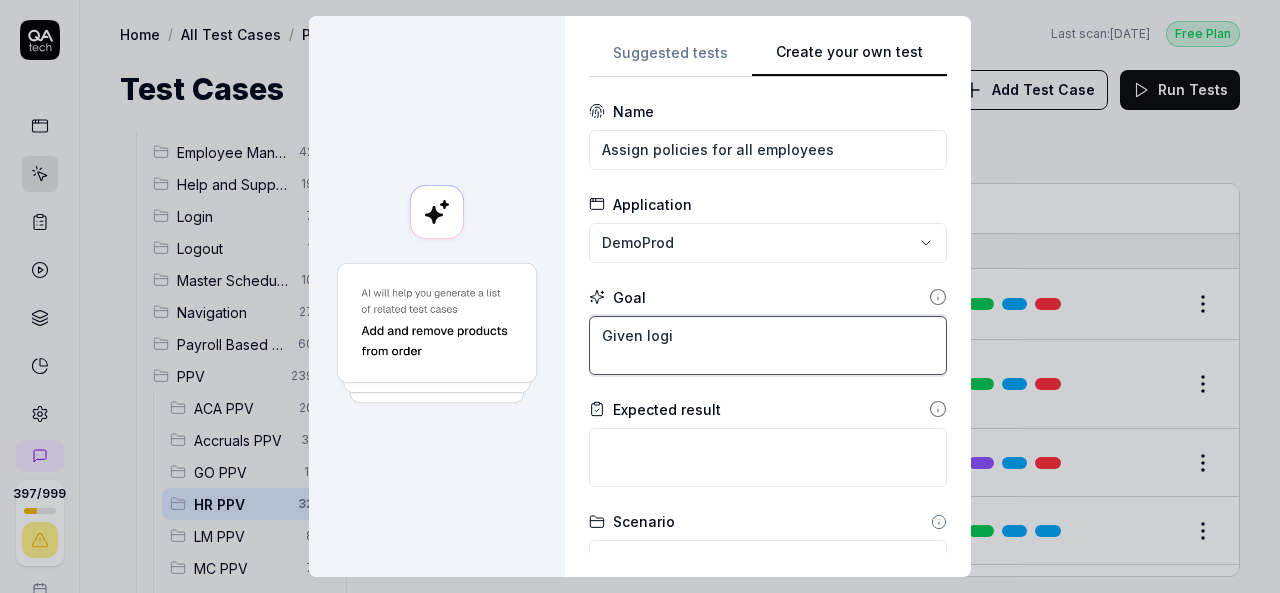 type on "*" 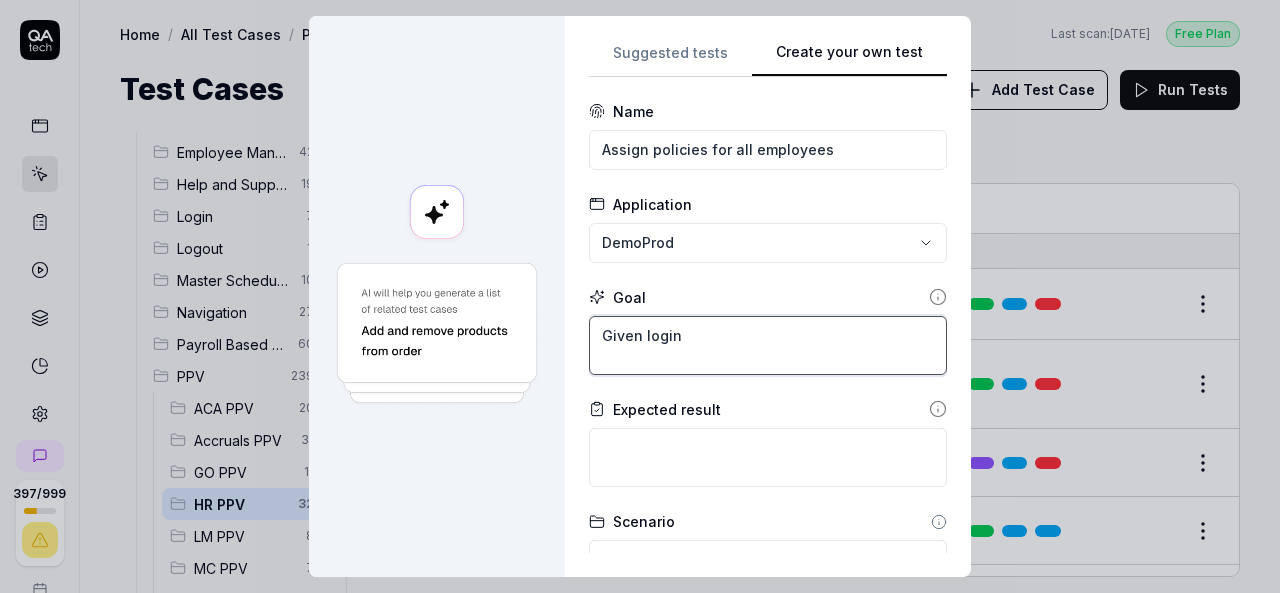 type on "*" 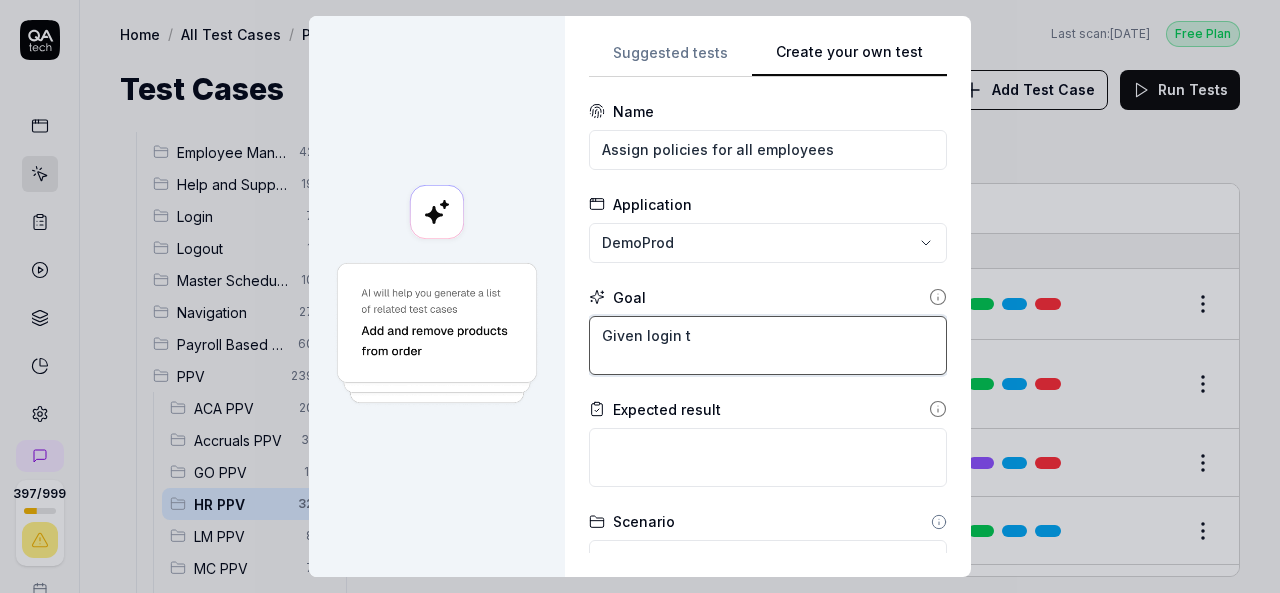 type on "*" 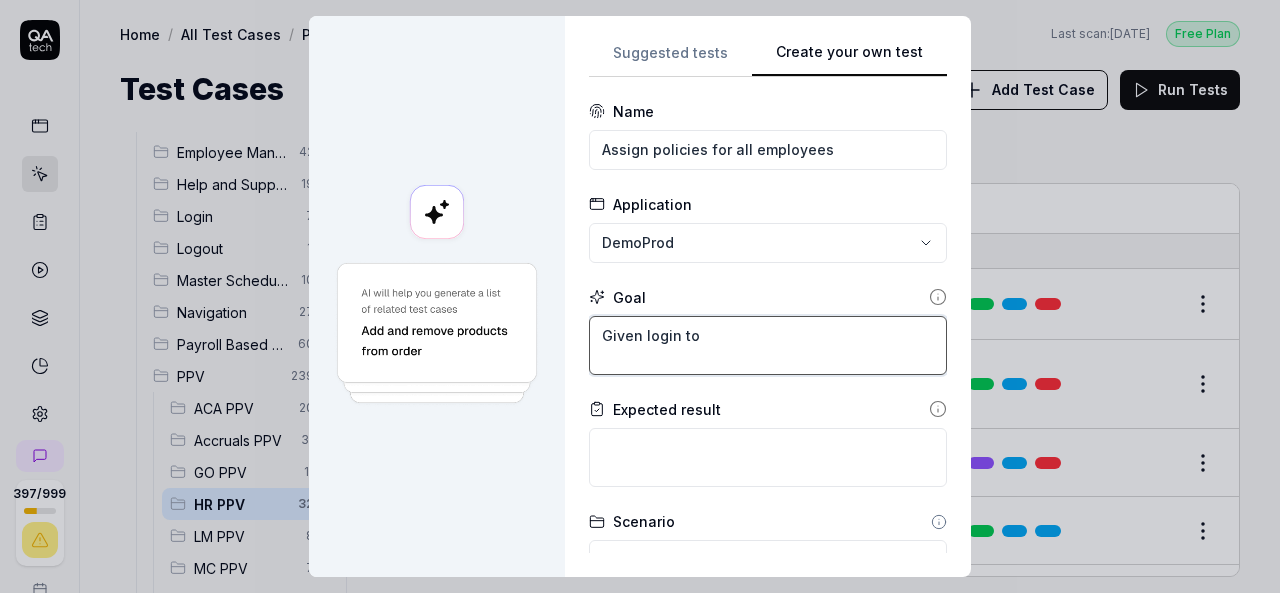 type on "*" 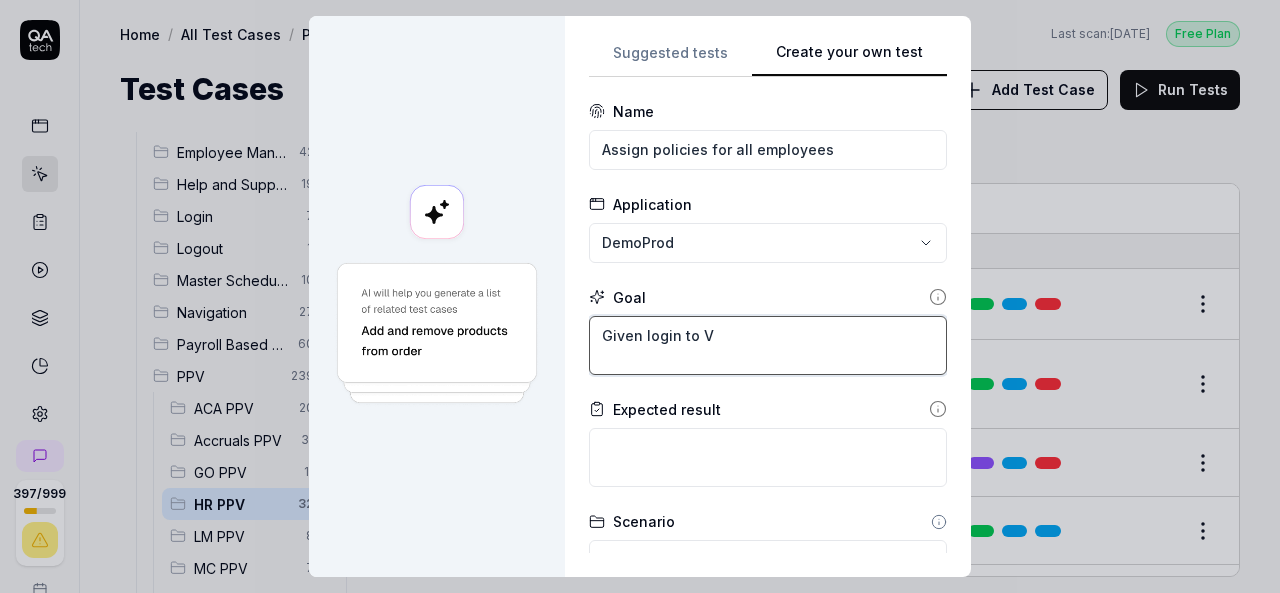 type on "*" 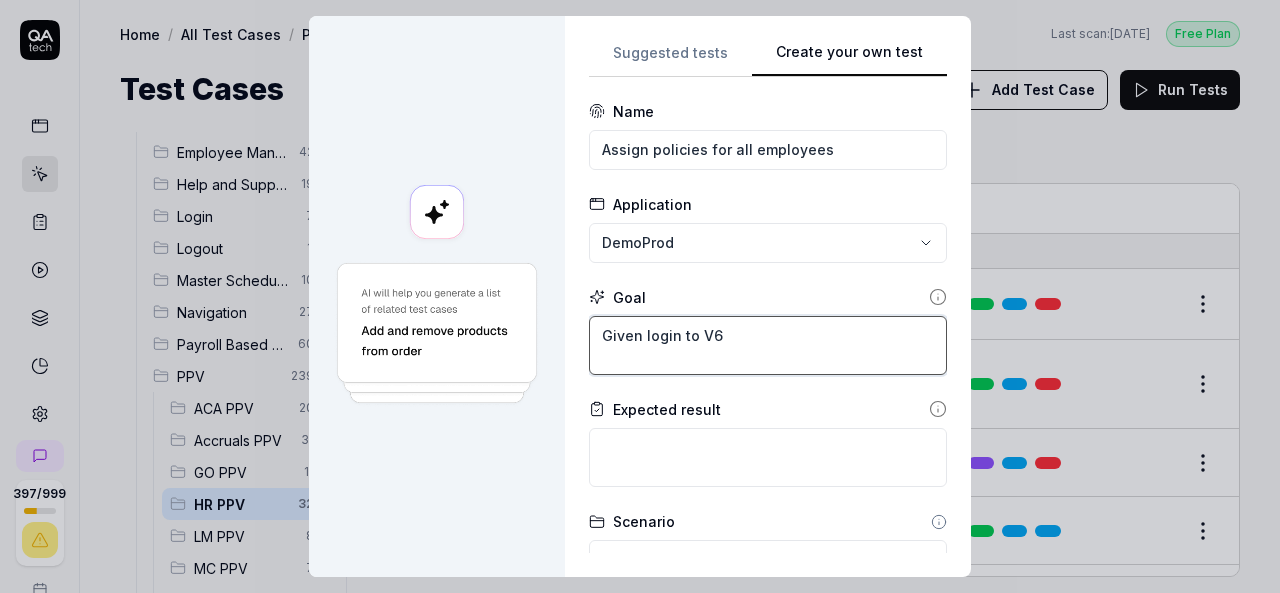 type on "*" 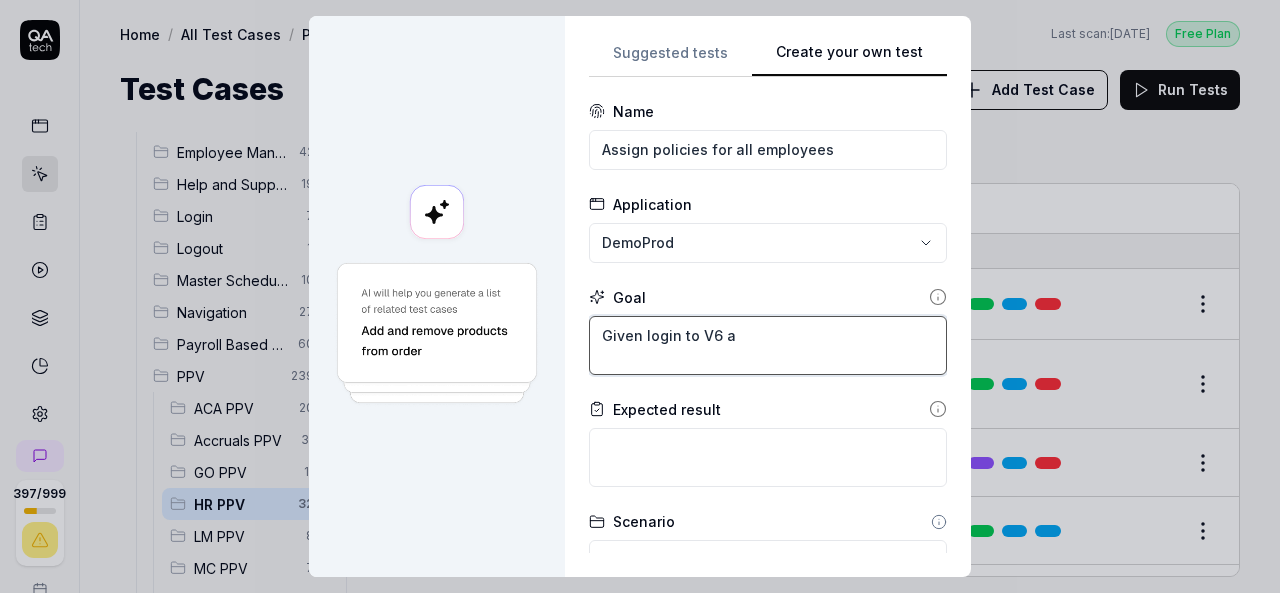 type on "*" 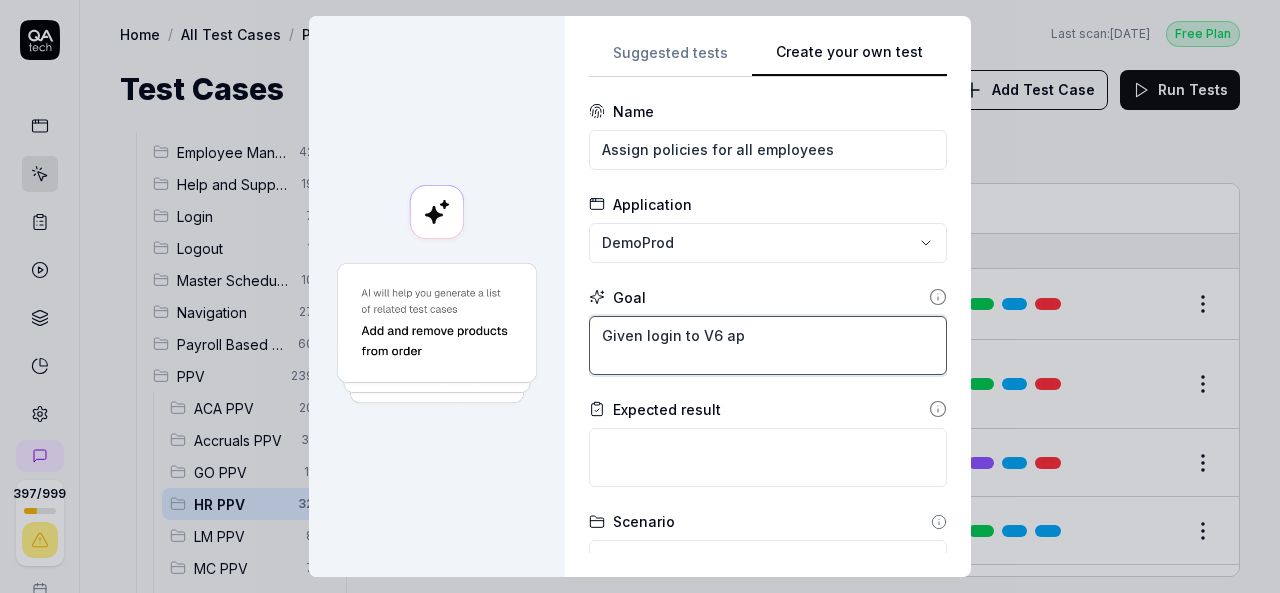 type on "*" 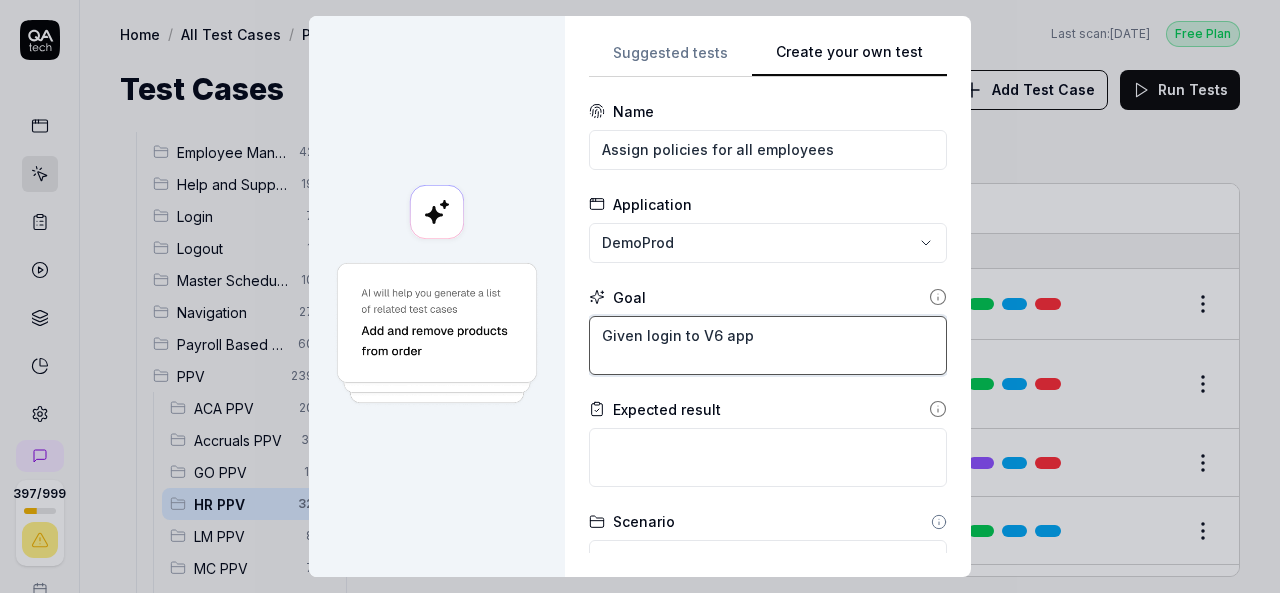 type on "*" 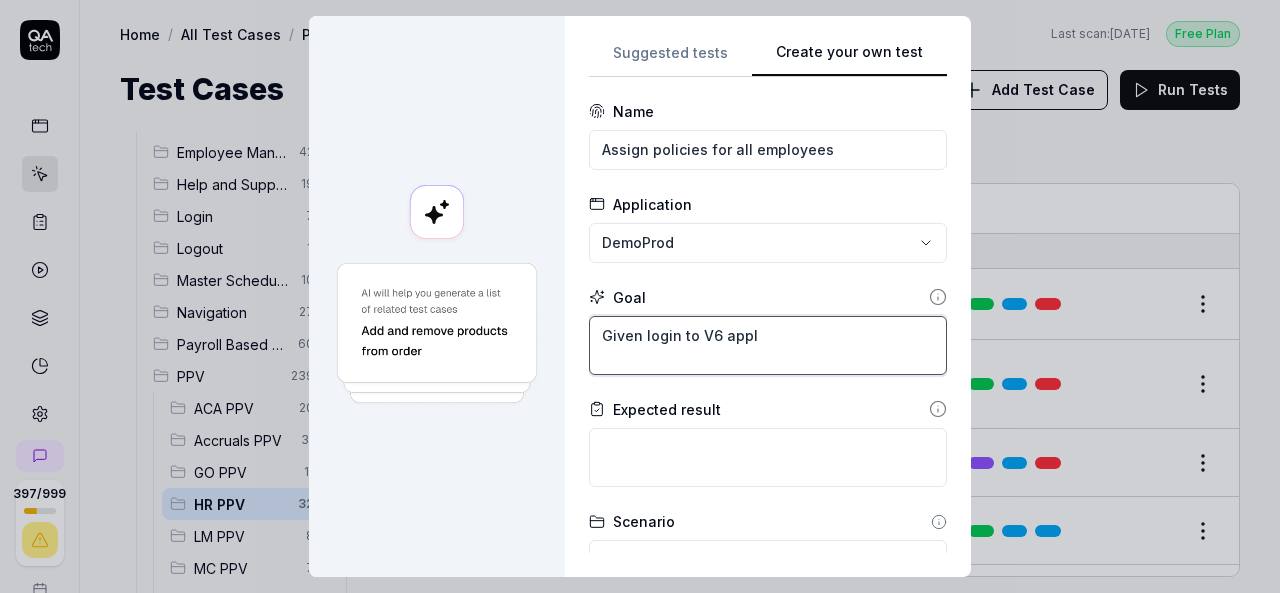type on "*" 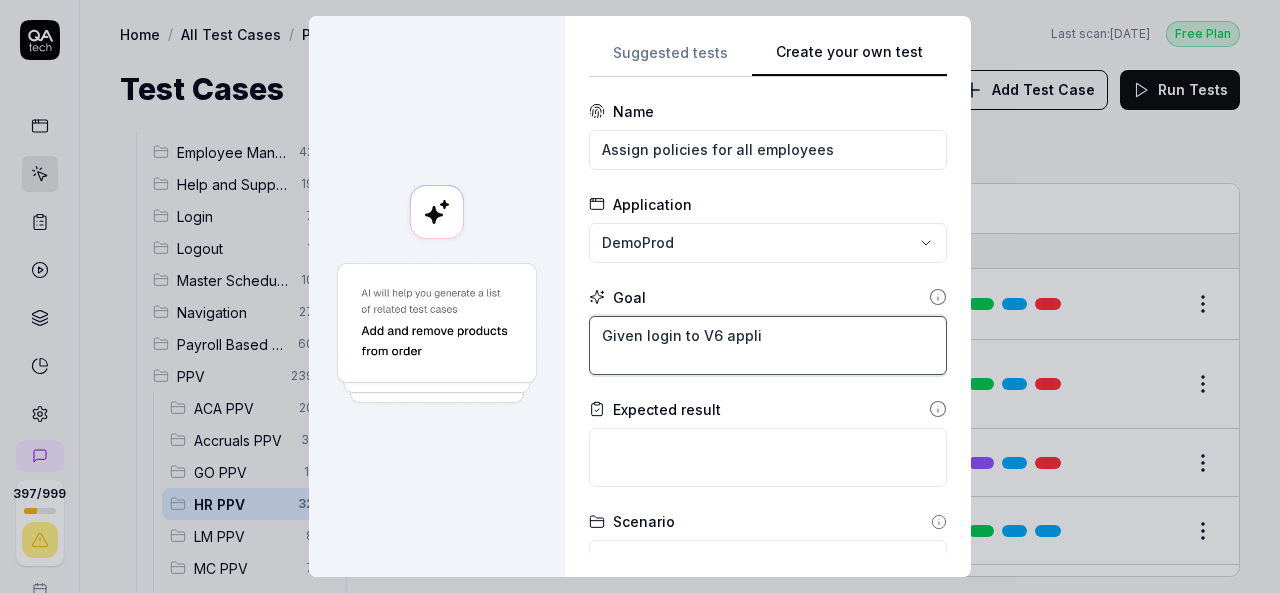 type on "*" 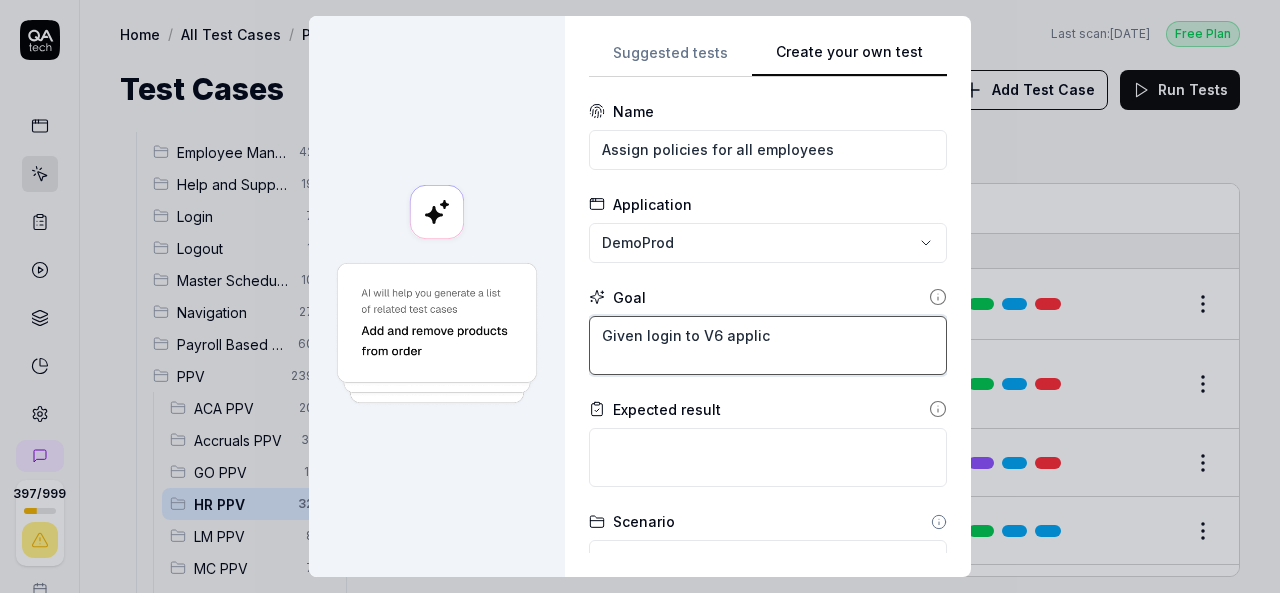 type on "*" 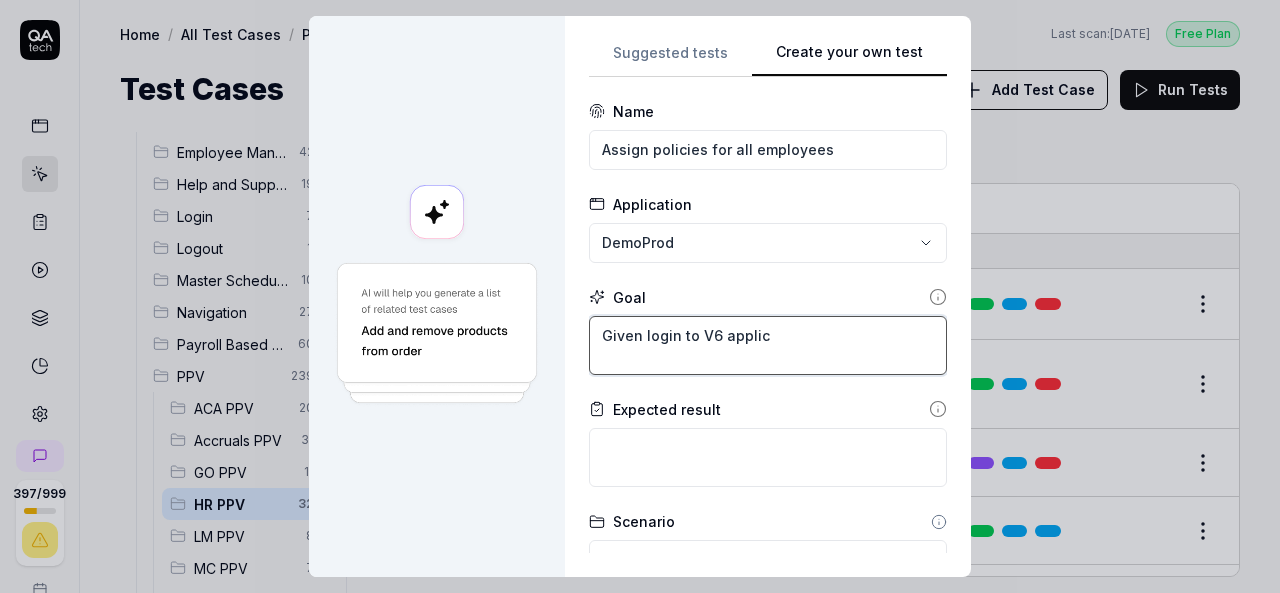 type on "Given login to V6 applica" 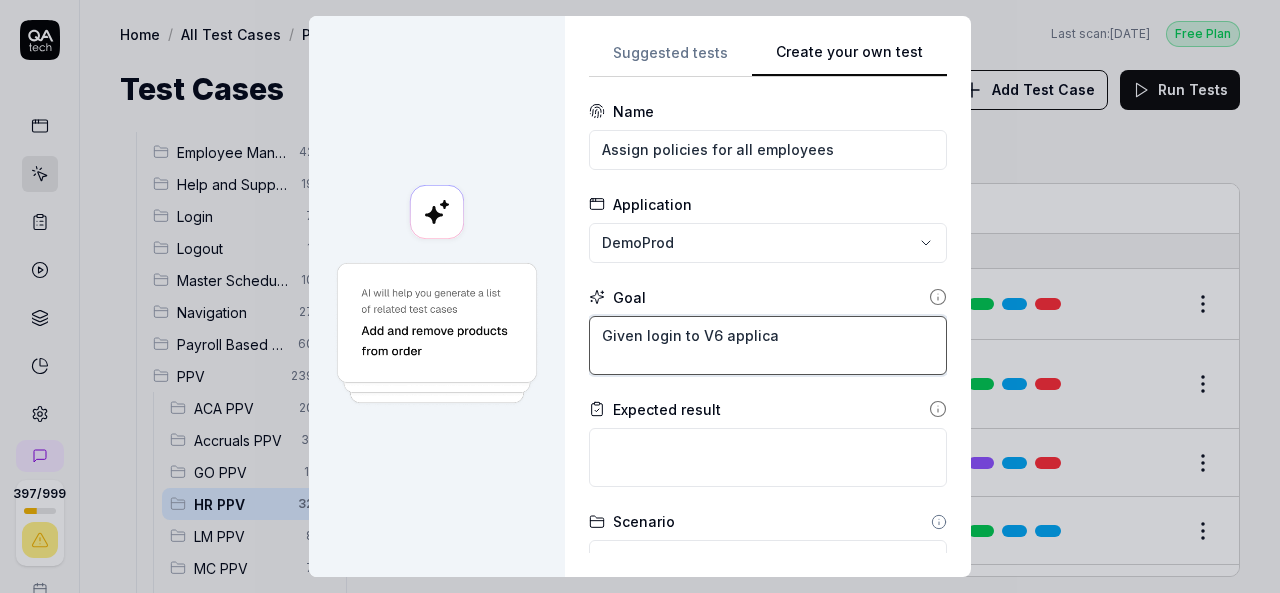 type on "*" 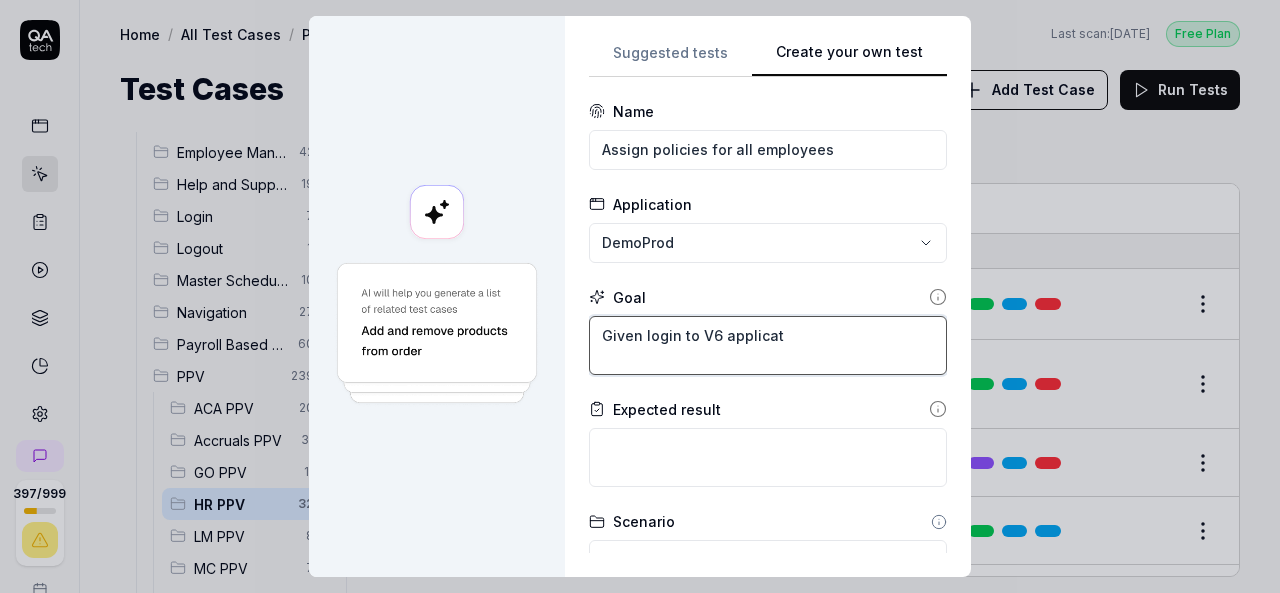 type on "*" 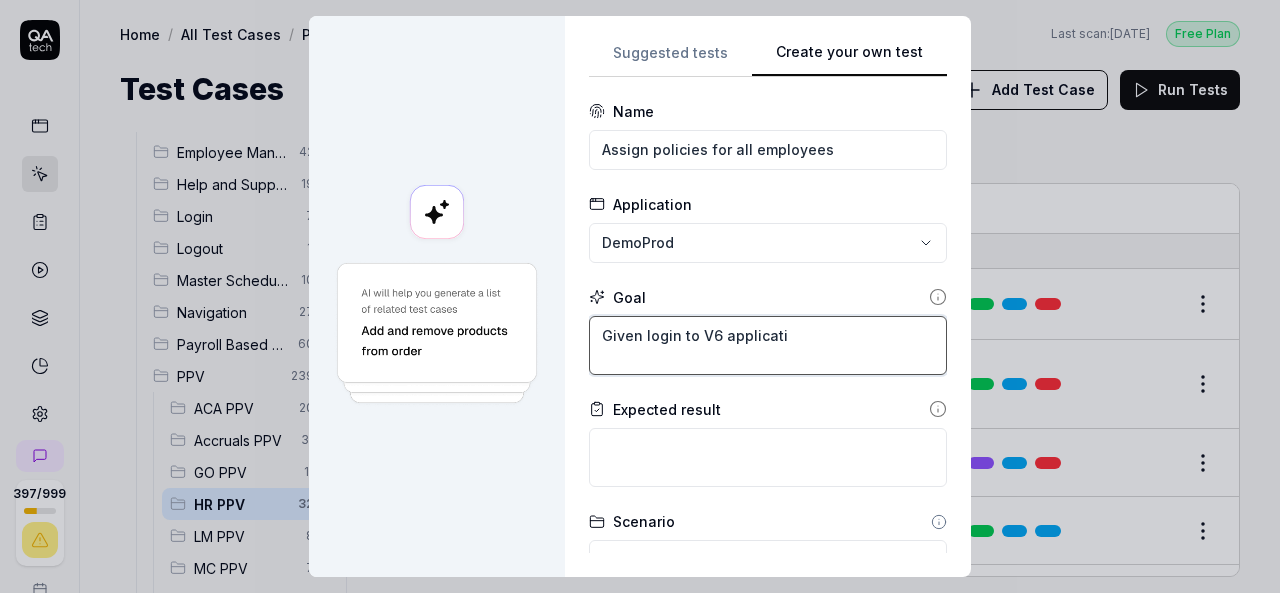 type on "*" 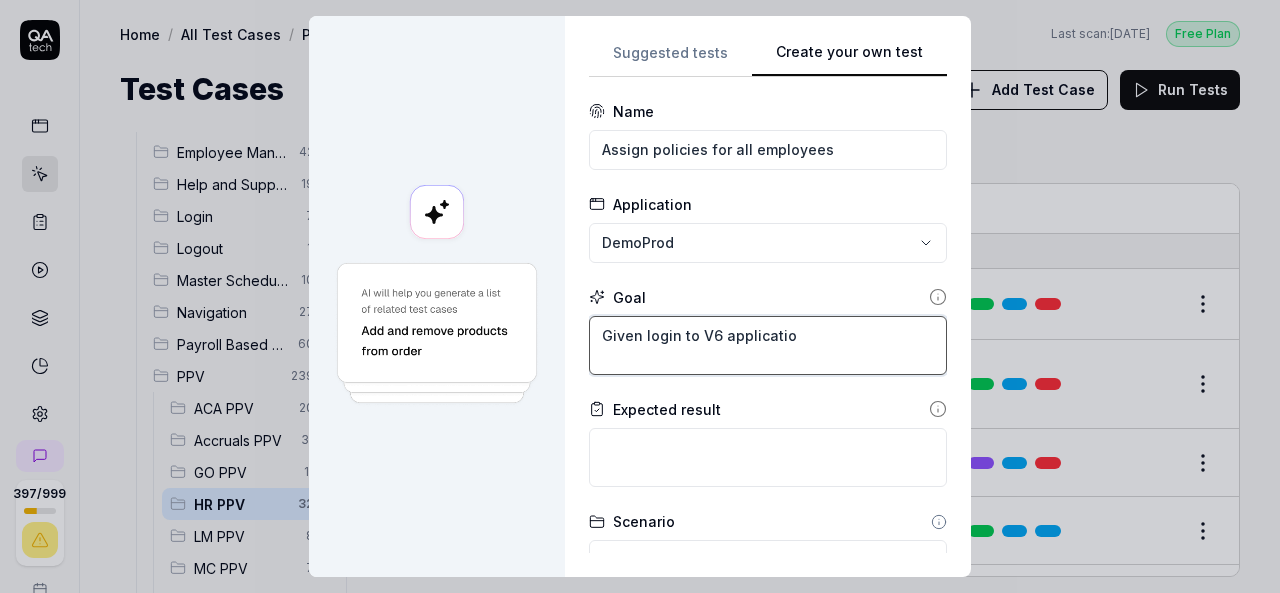 type on "*" 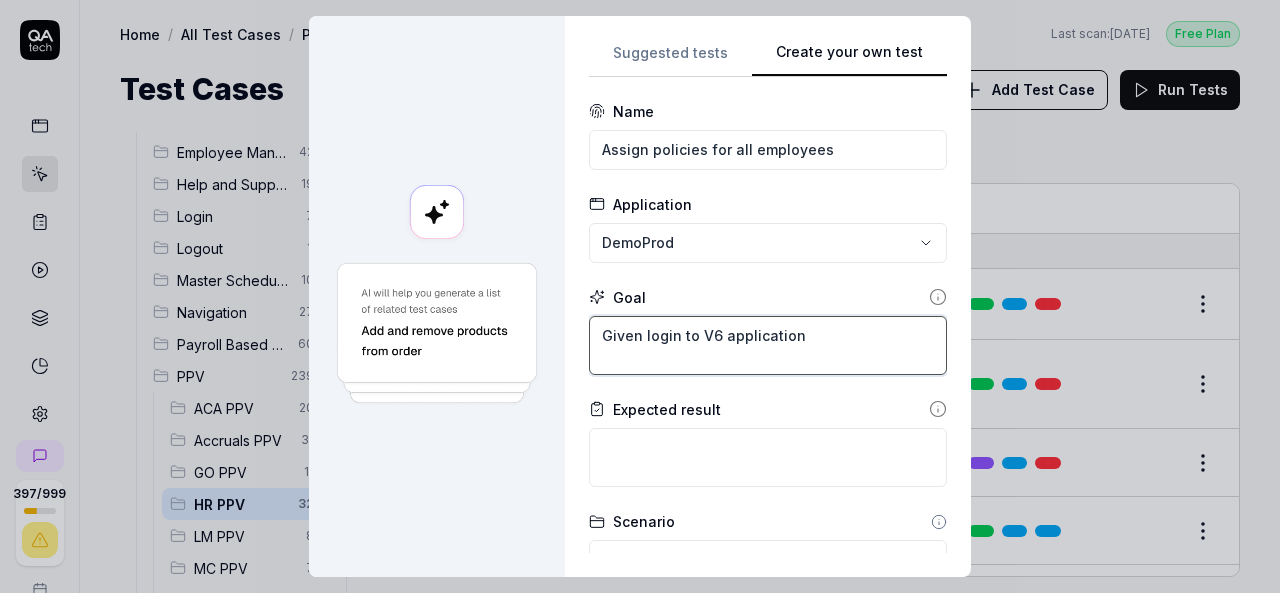 type on "*" 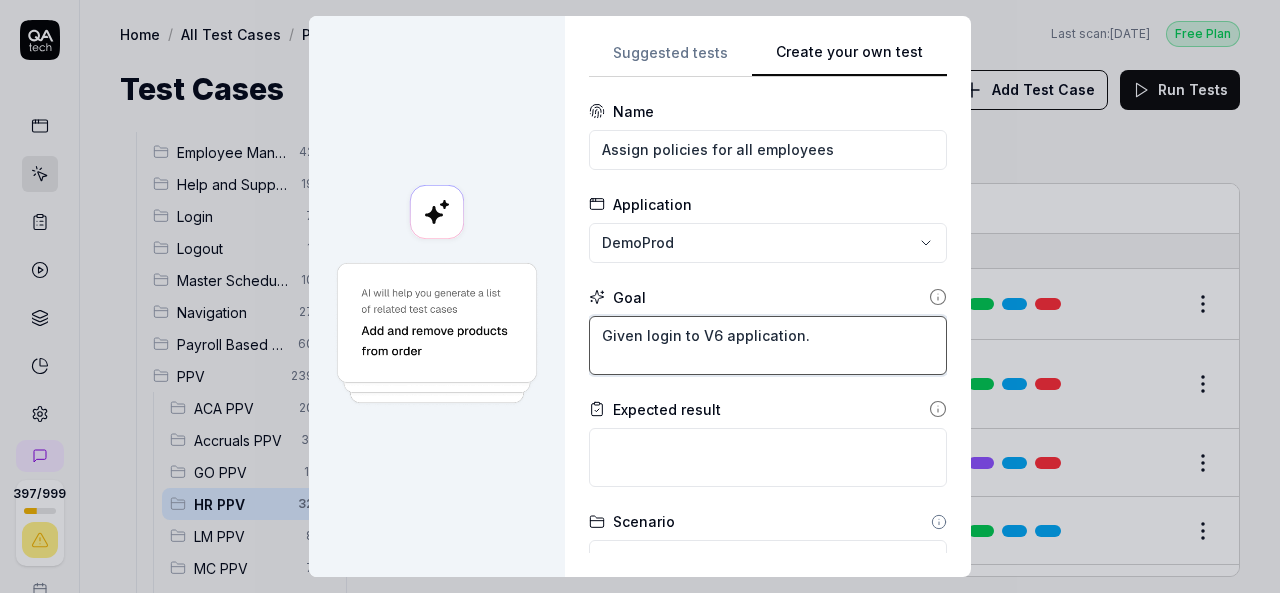type on "*" 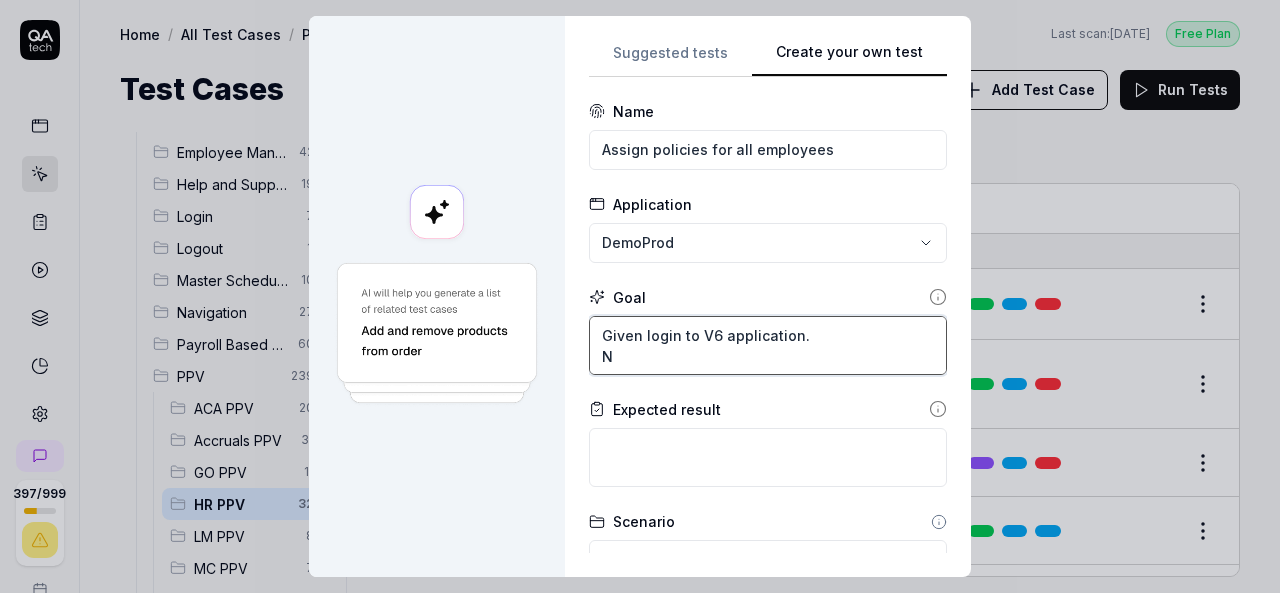 type on "*" 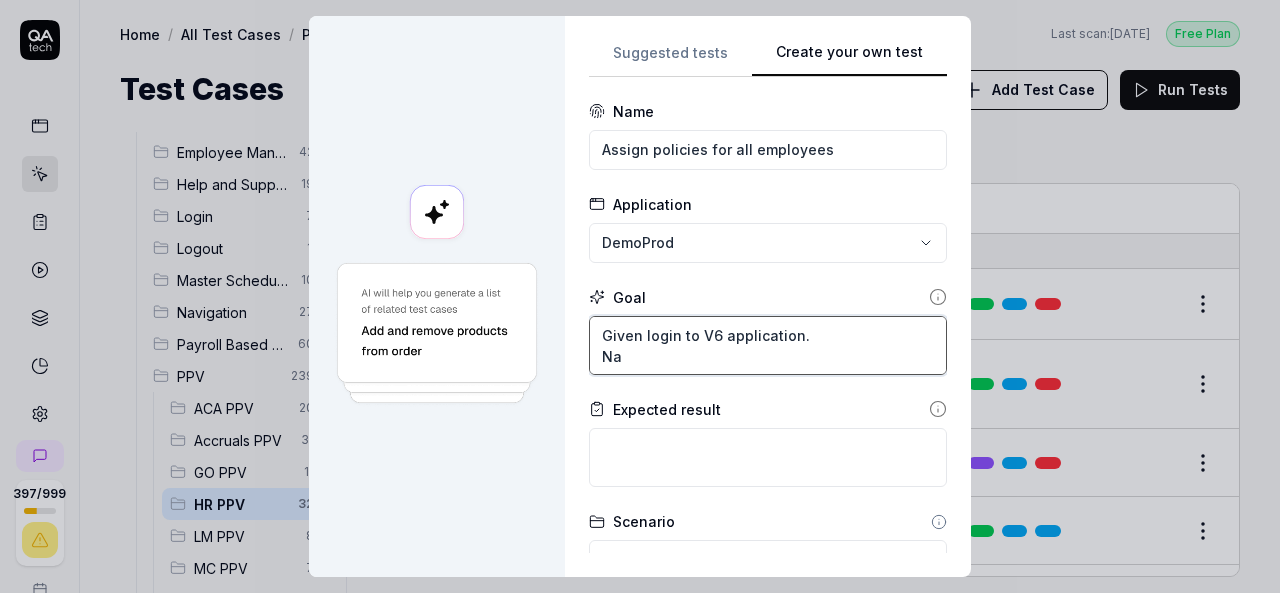 type on "*" 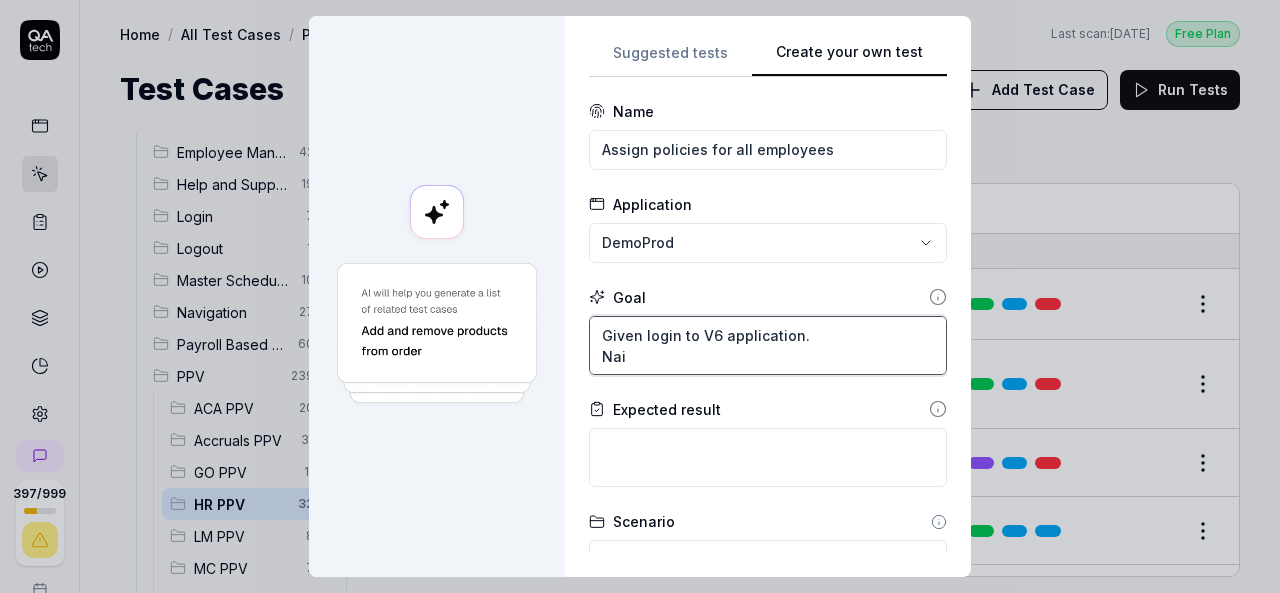 type on "*" 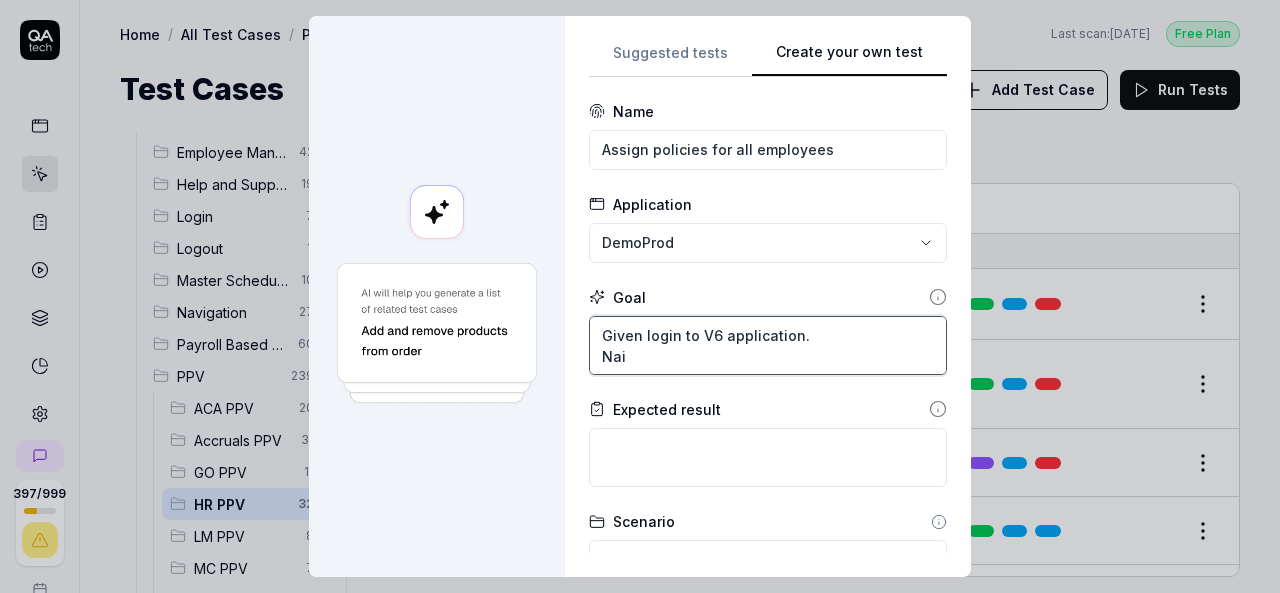 type on "Given login to V6 application.
Na" 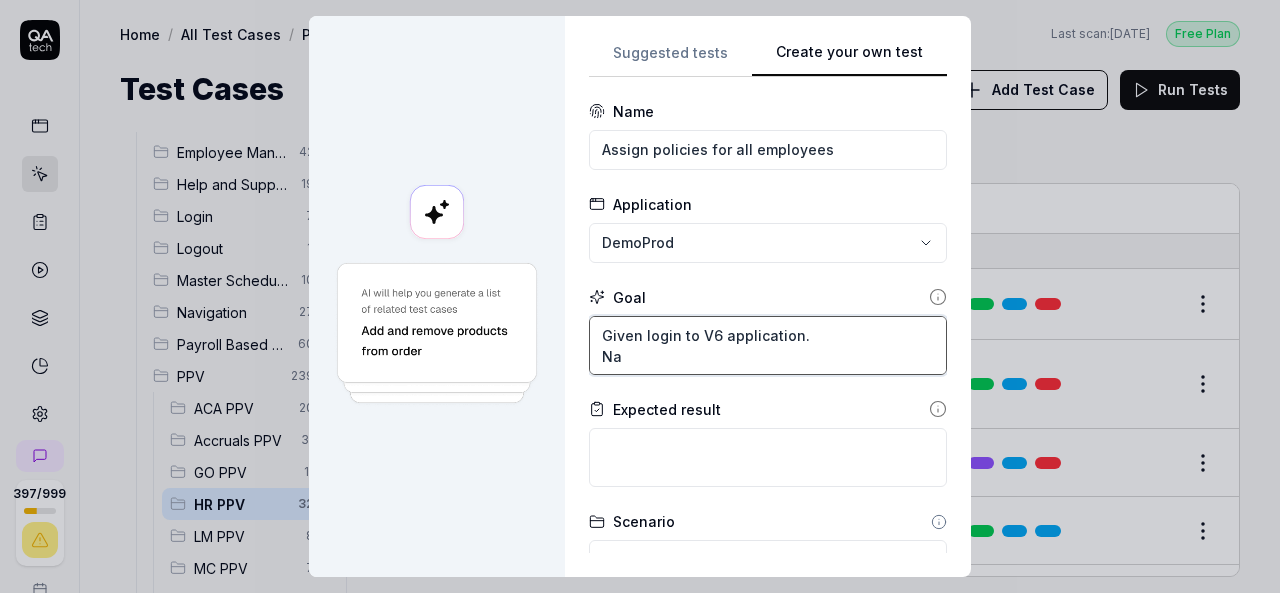 type on "*" 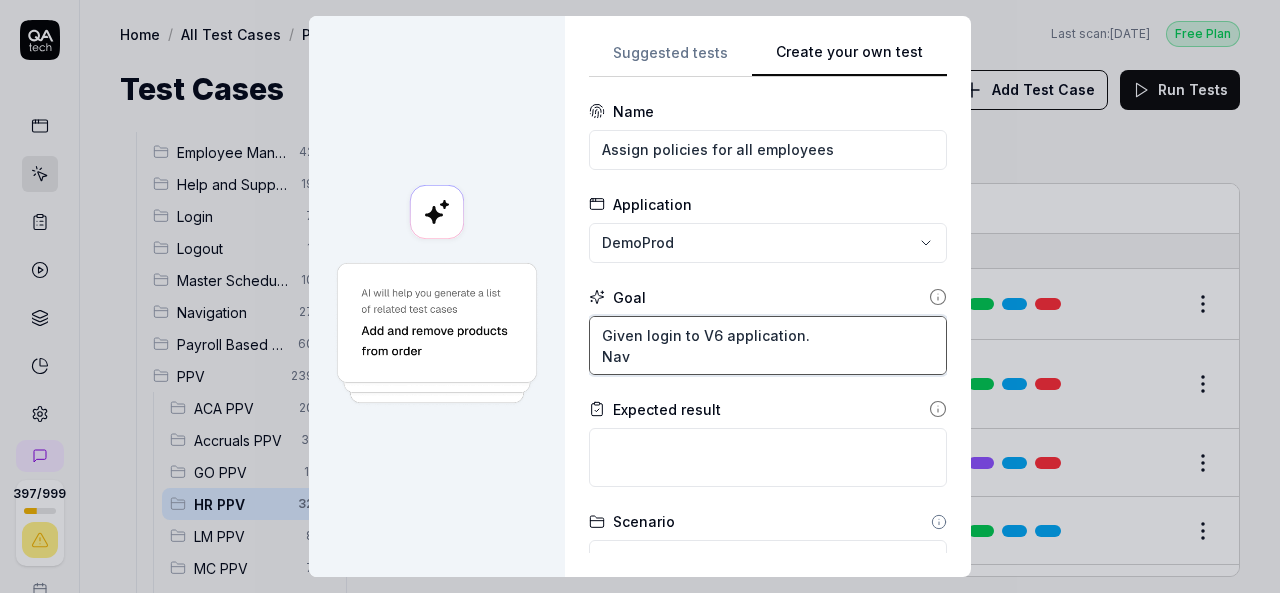 type on "*" 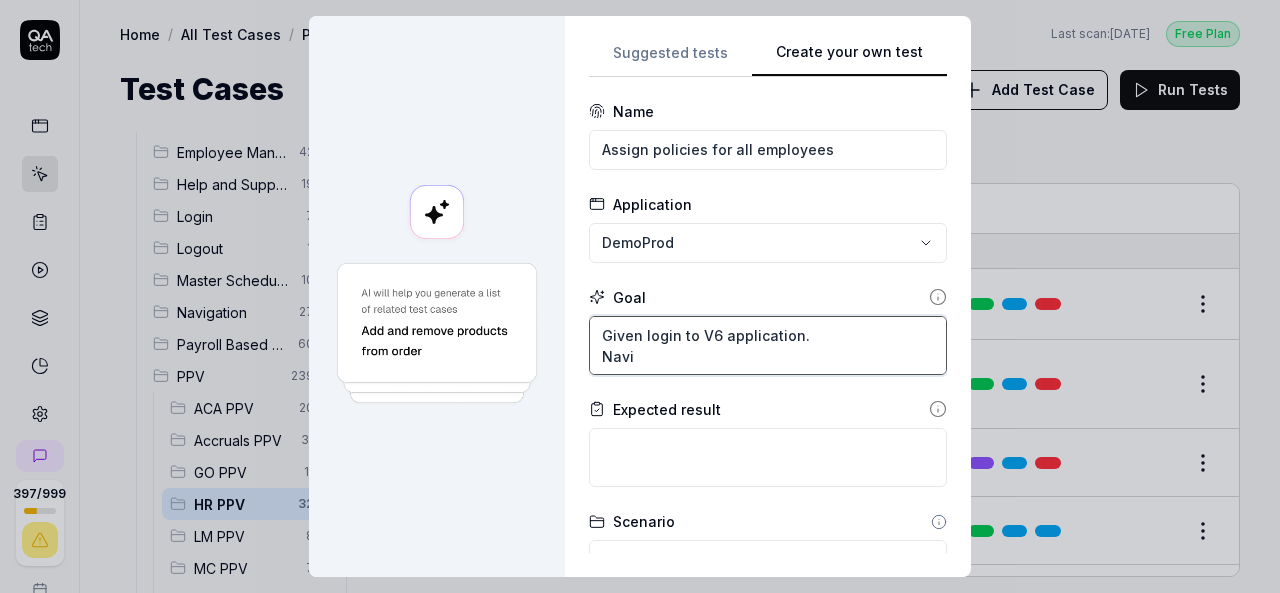type on "*" 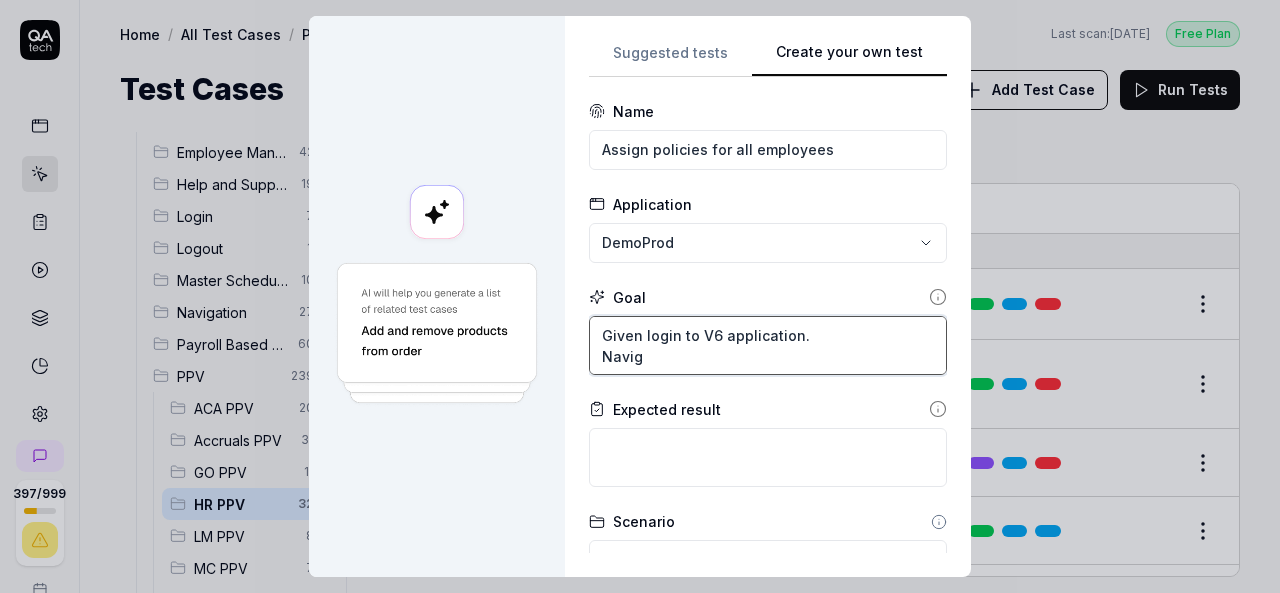 type on "*" 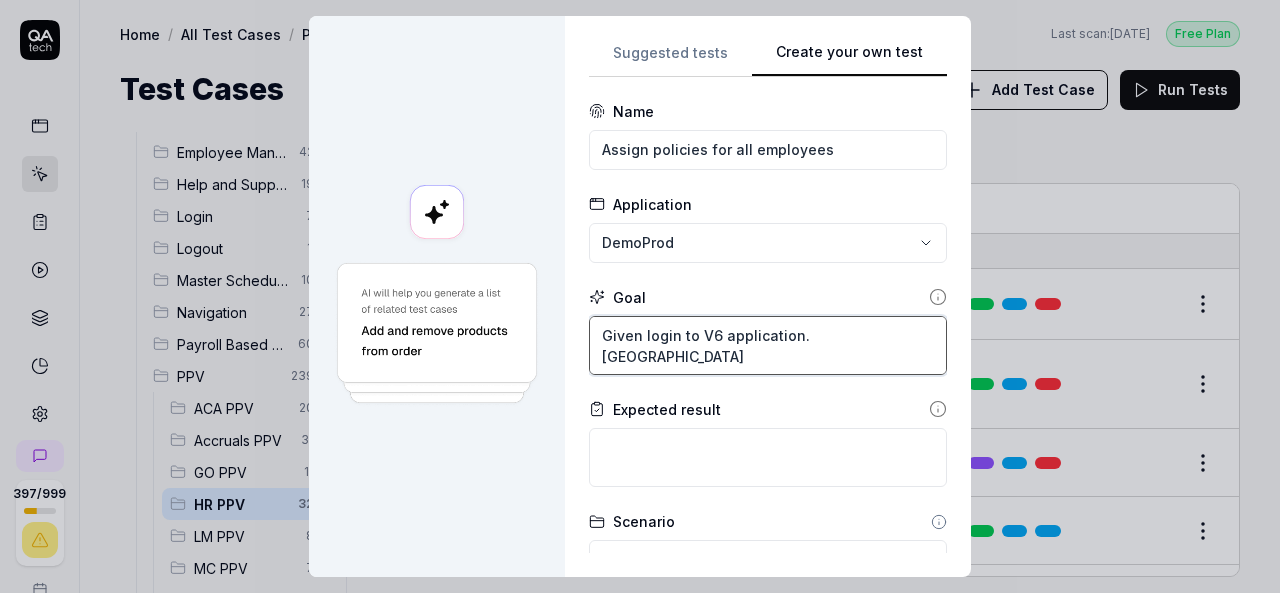 type on "*" 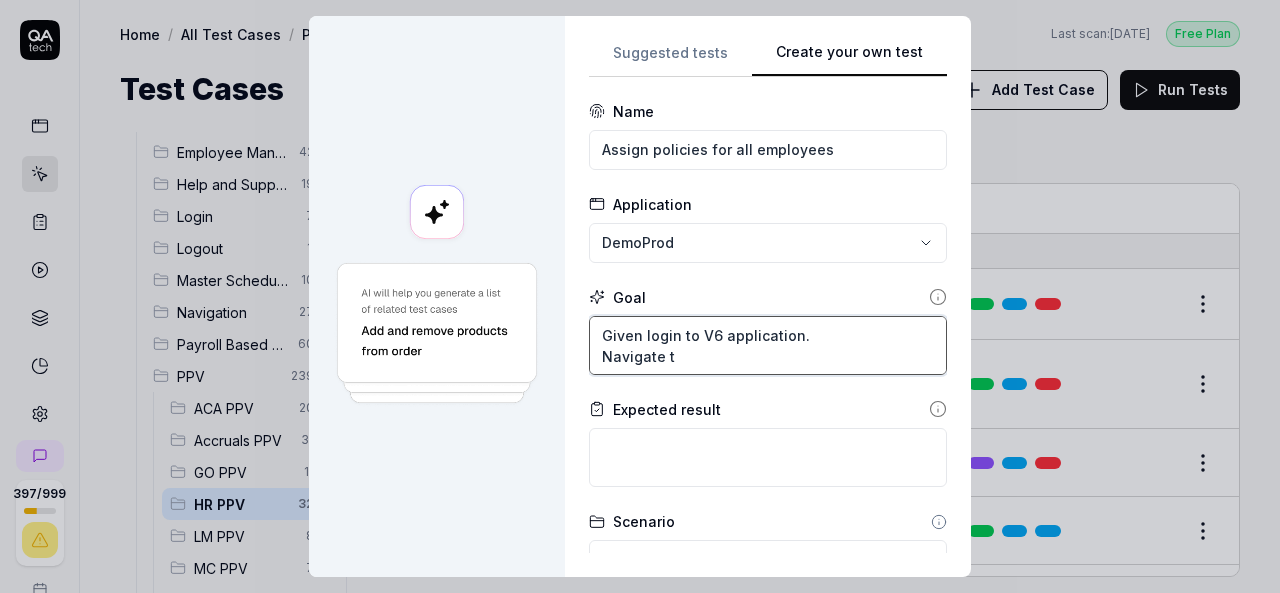 type on "*" 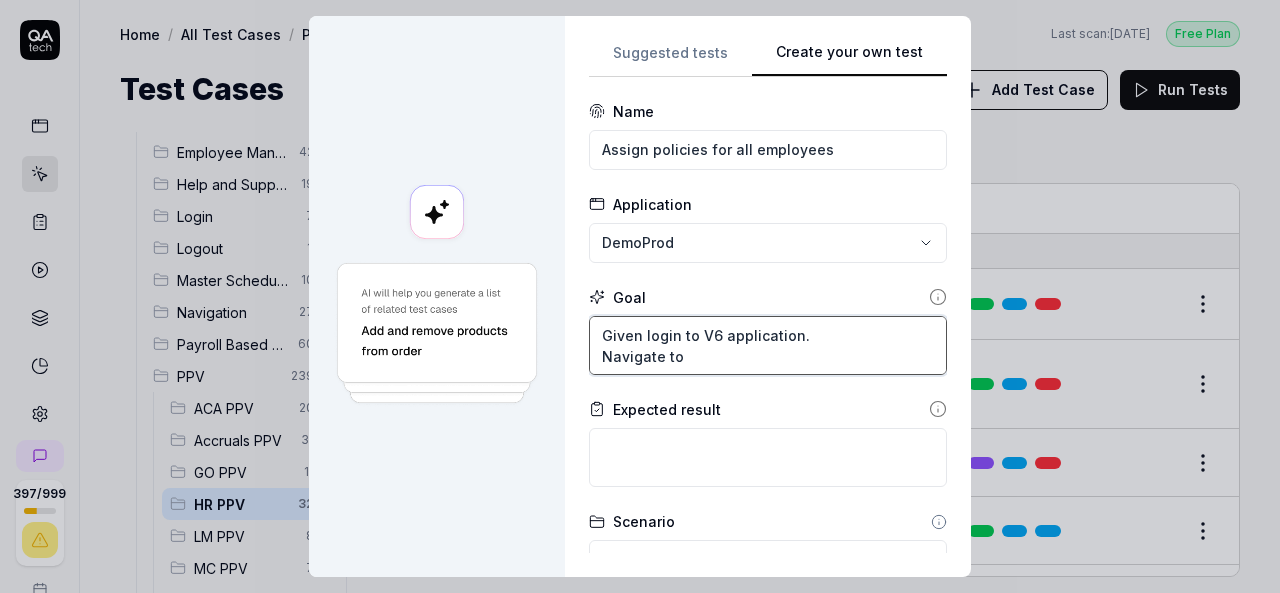 type on "*" 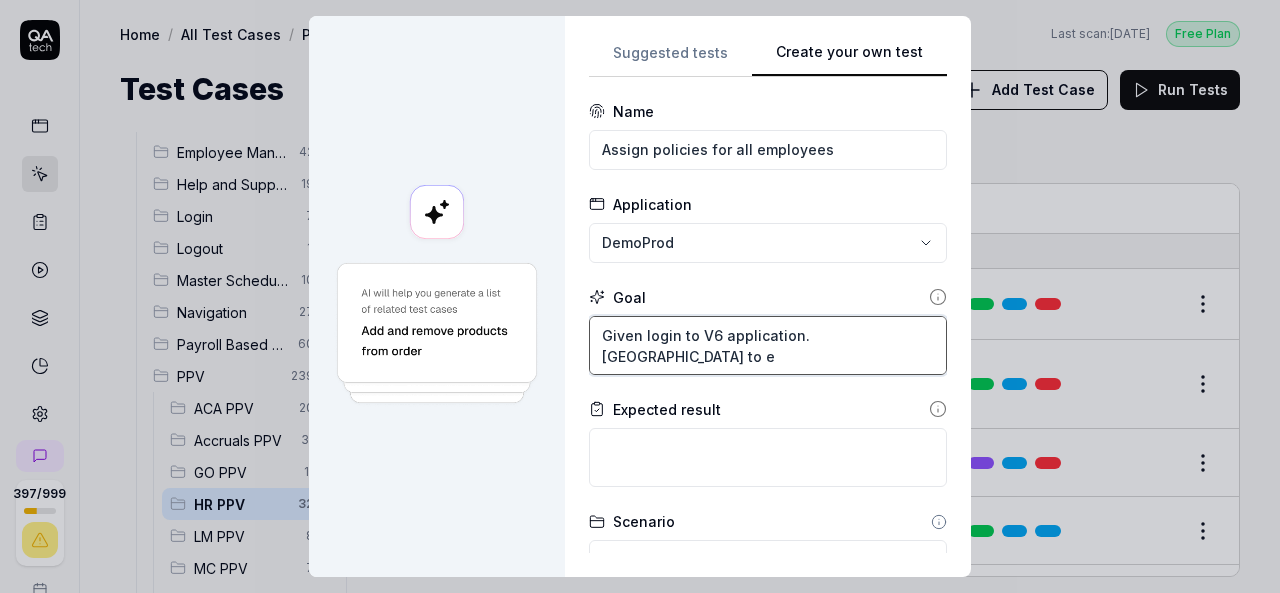 type on "*" 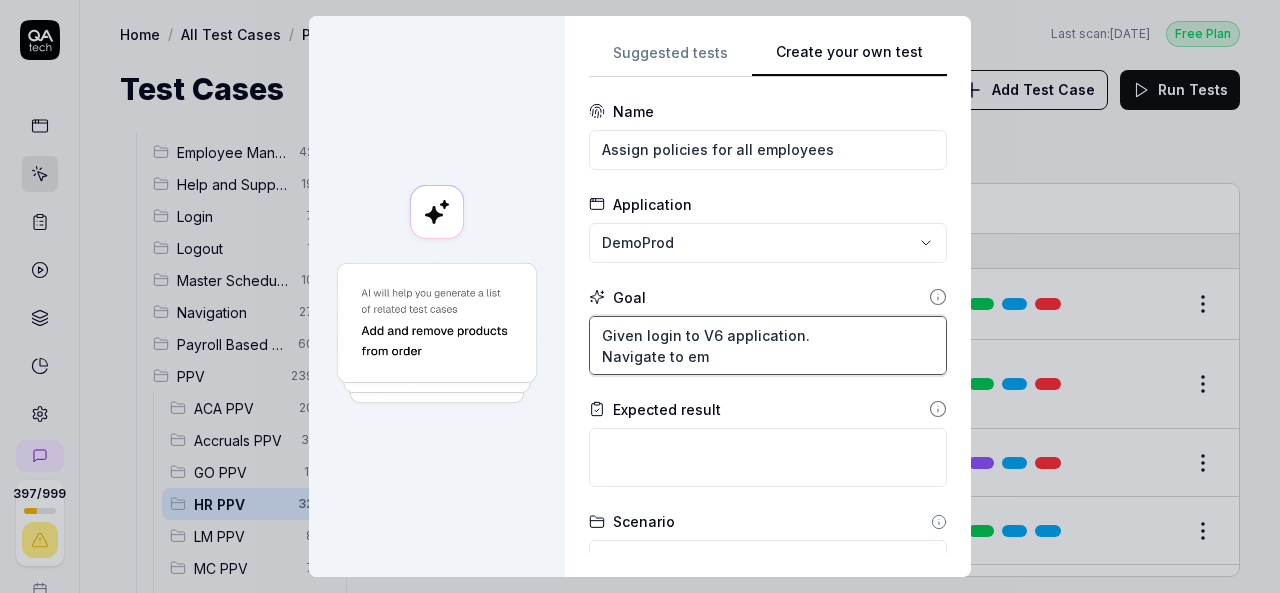 type on "*" 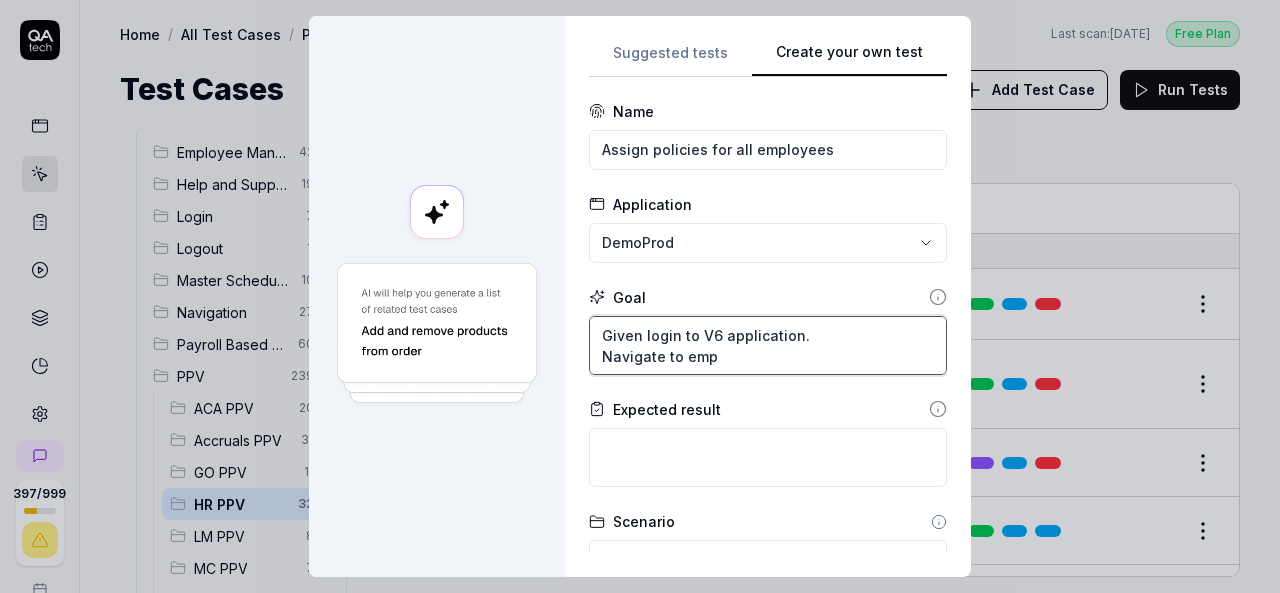 type on "*" 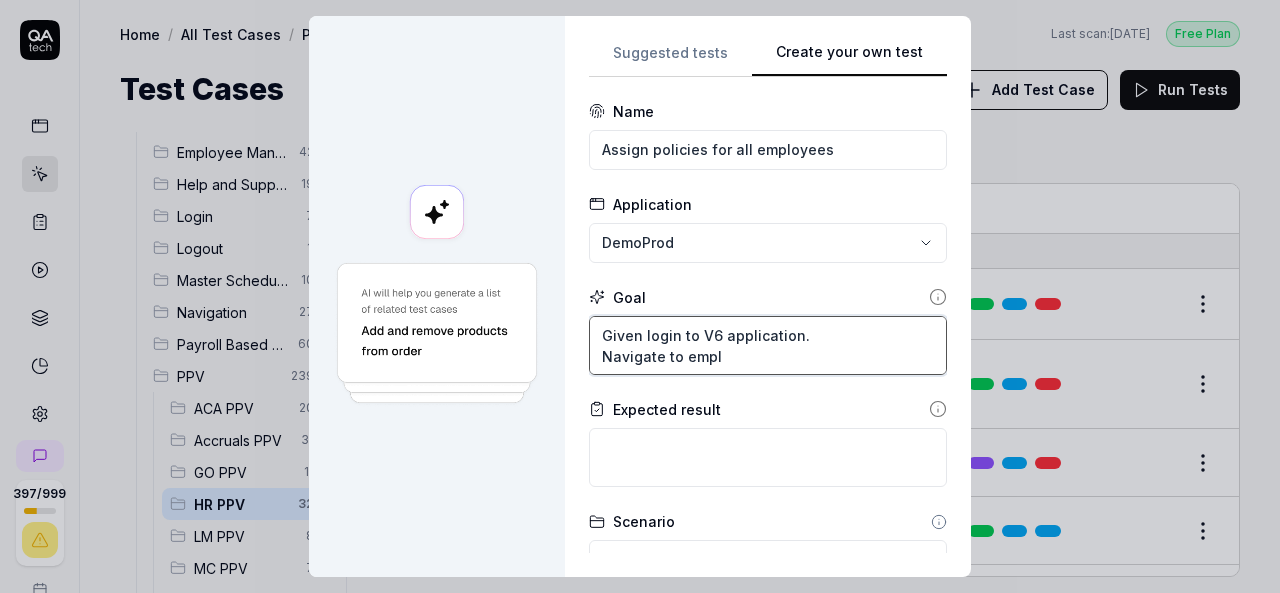 type on "*" 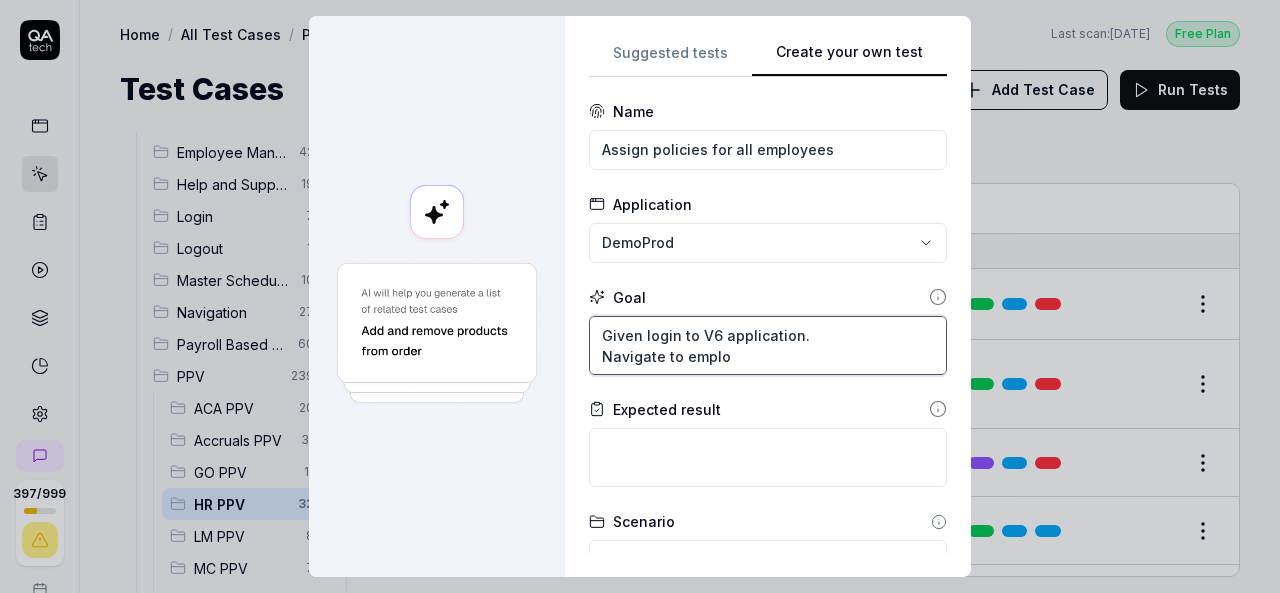 type on "*" 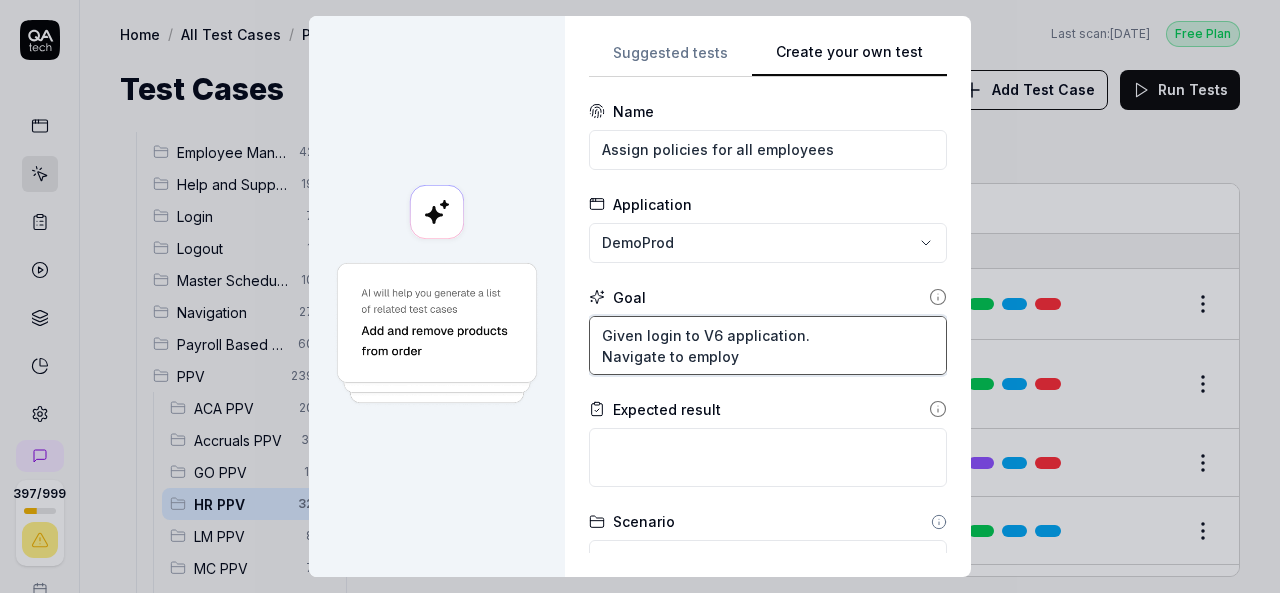type on "*" 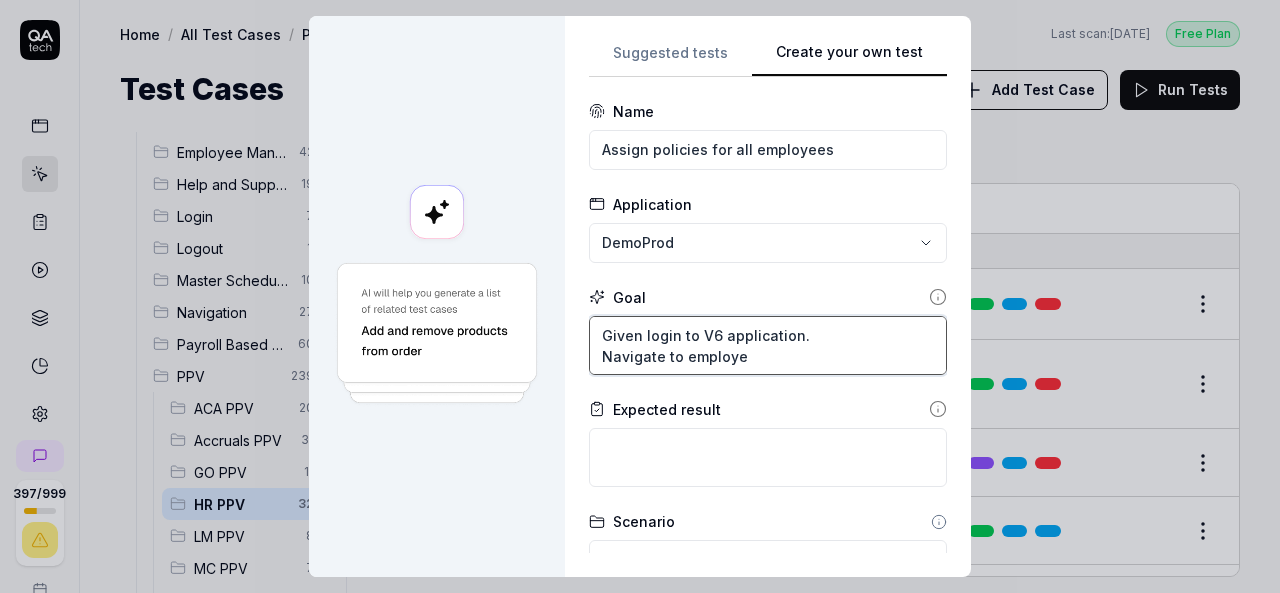 type on "*" 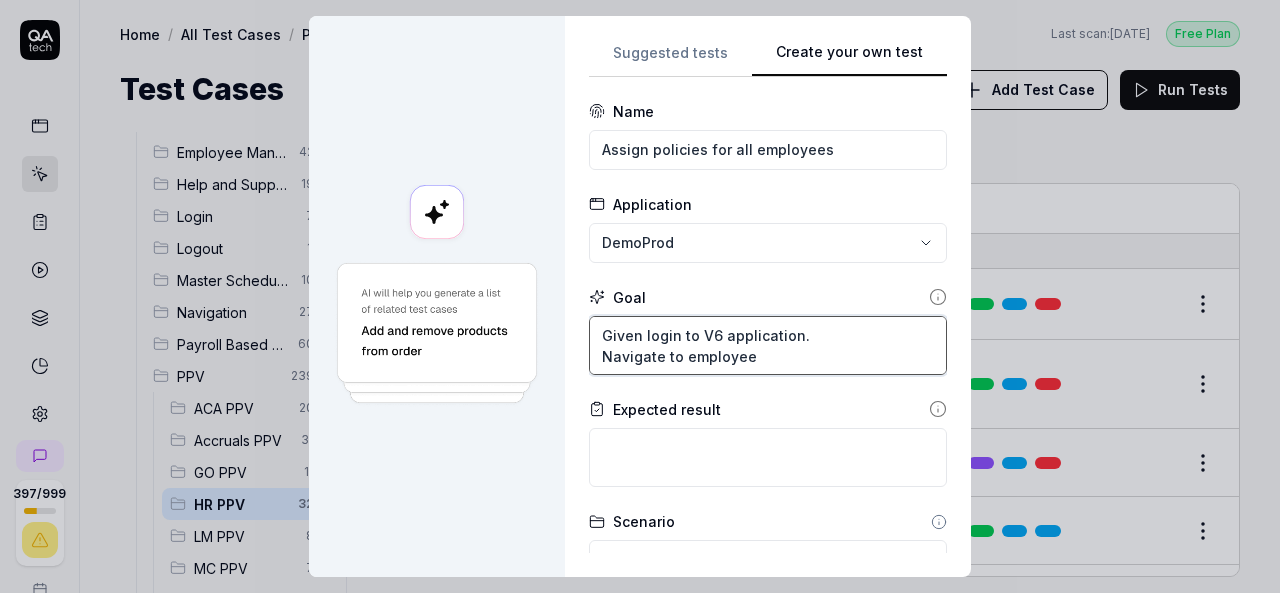 type on "*" 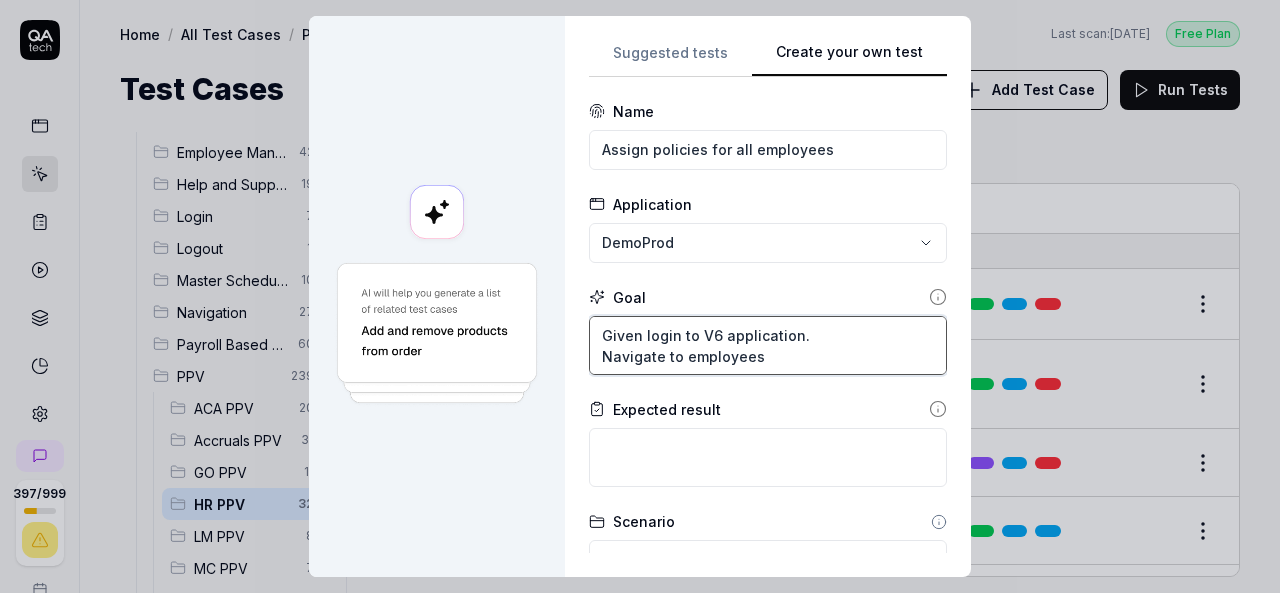 type on "*" 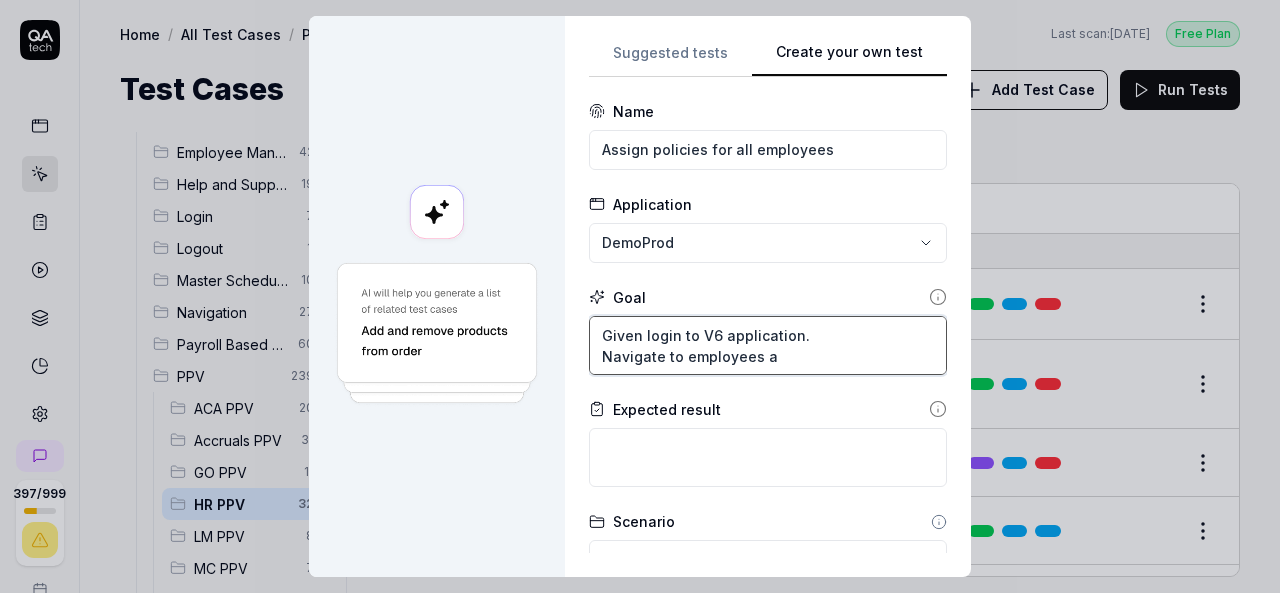 type on "*" 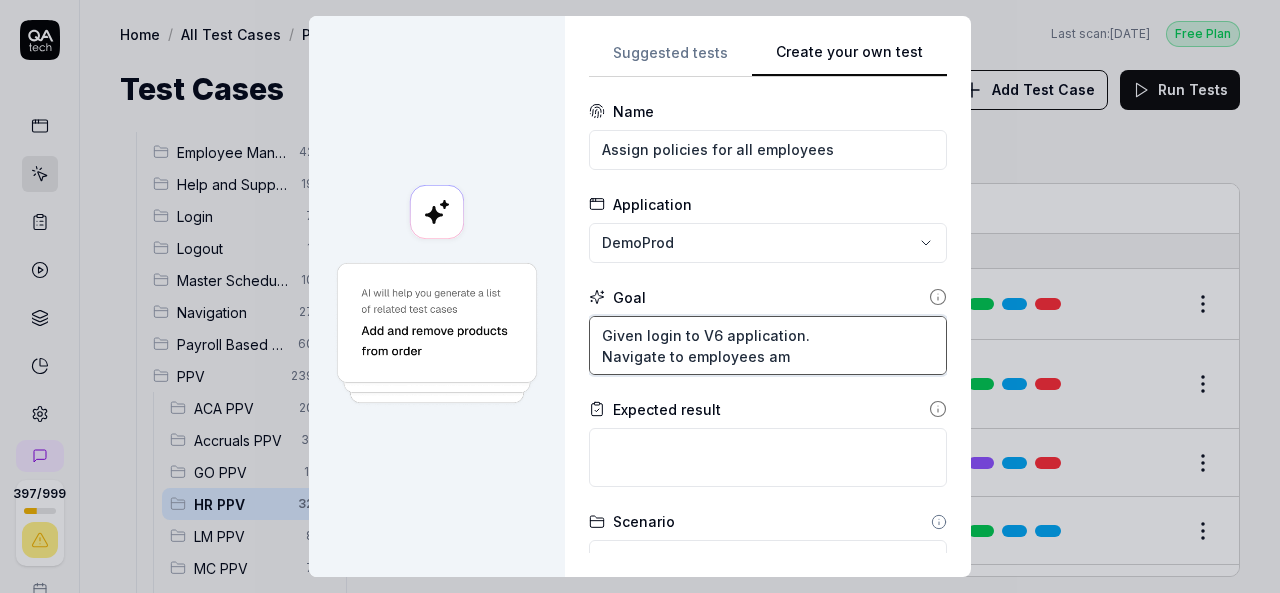type on "*" 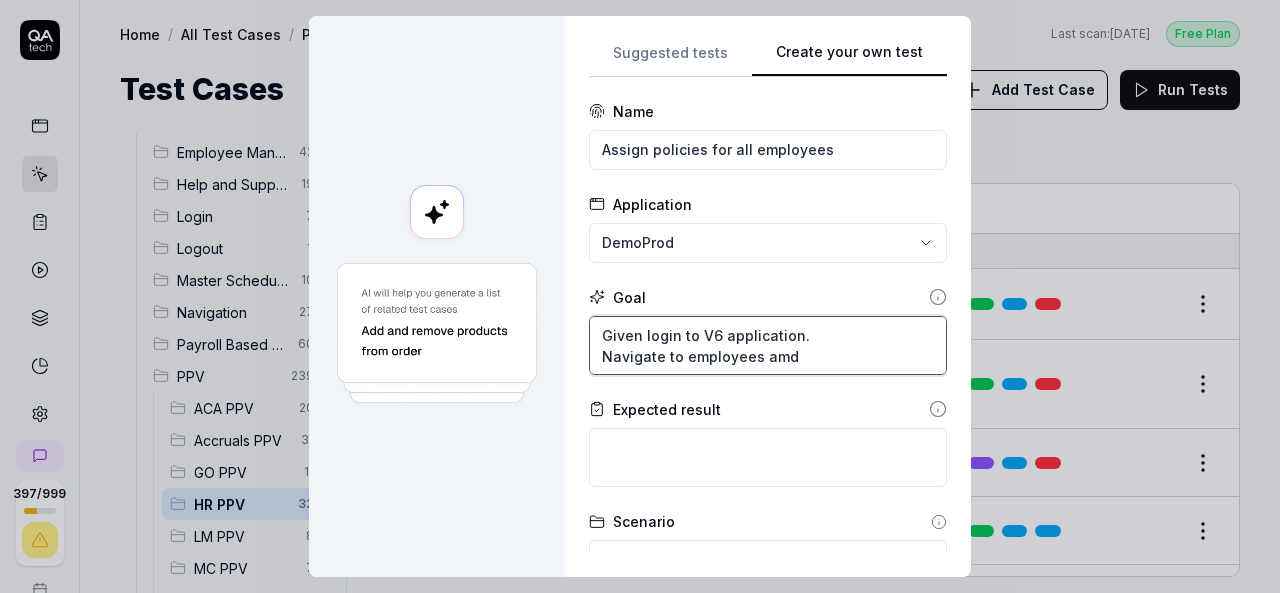 type on "*" 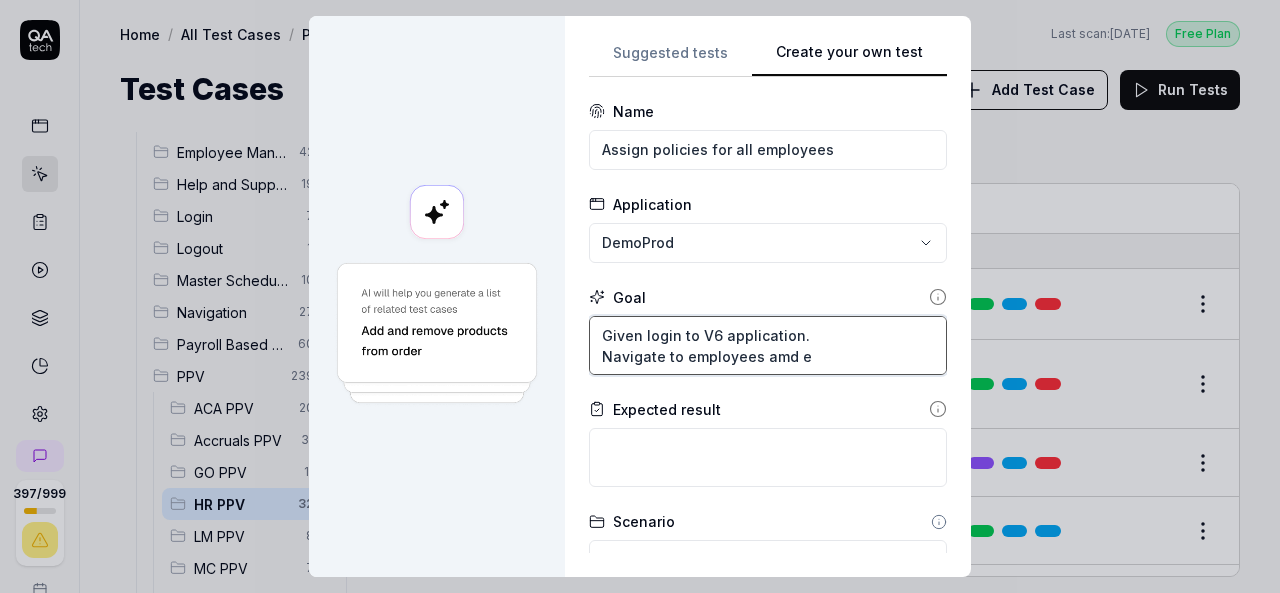 type on "*" 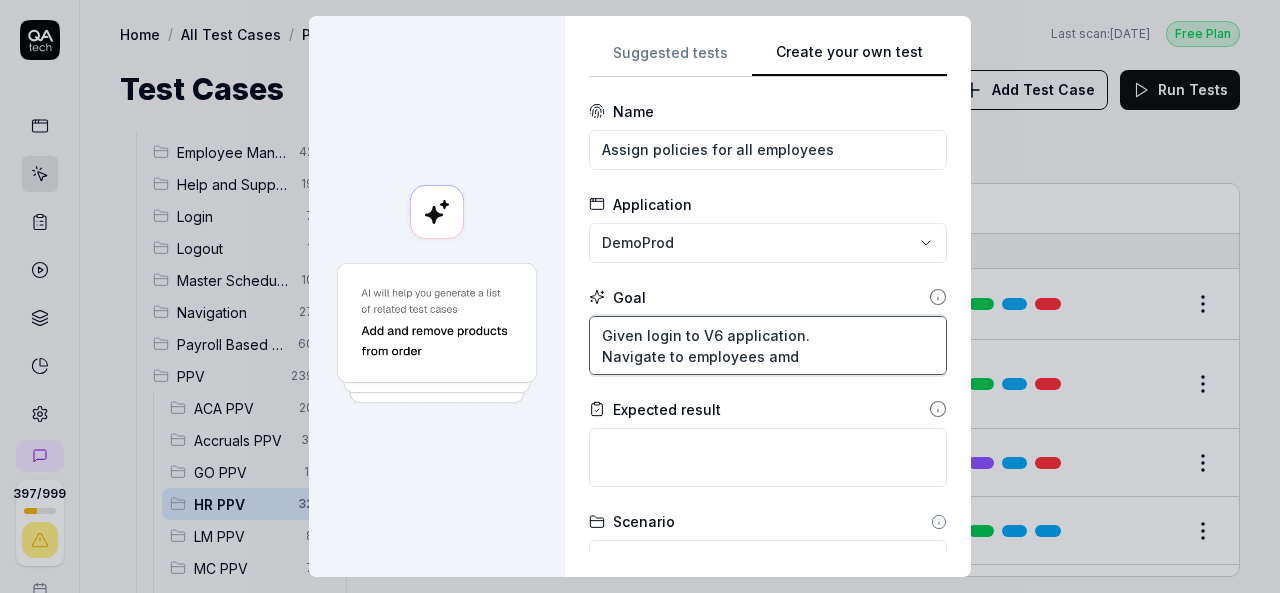 type on "*" 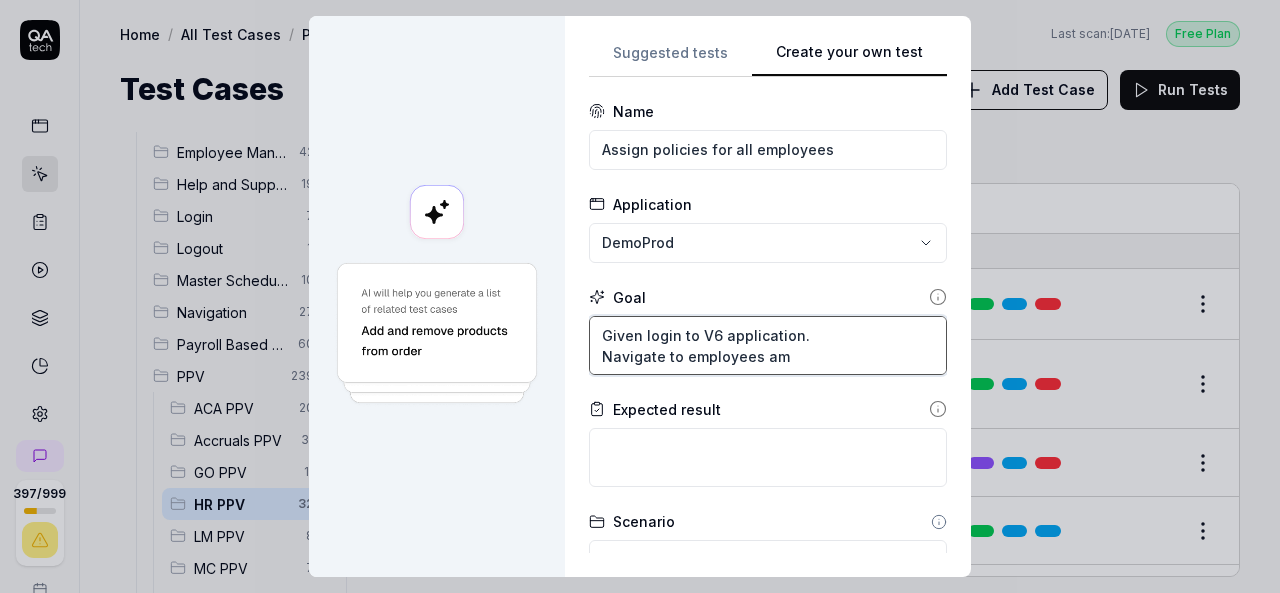 type on "*" 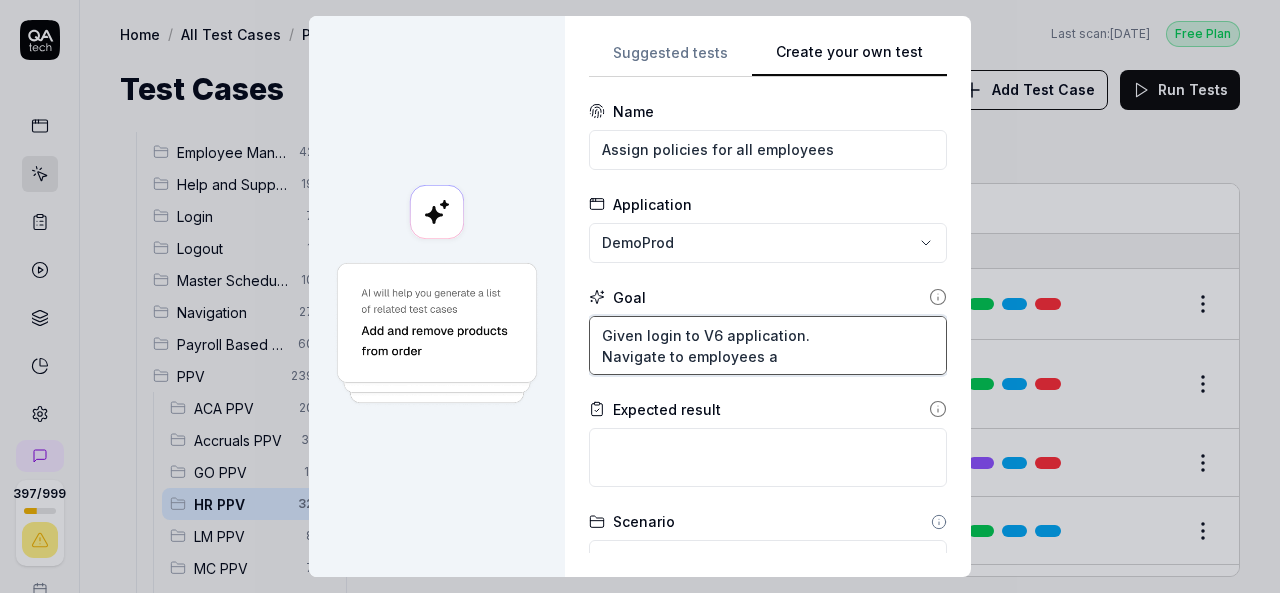type on "*" 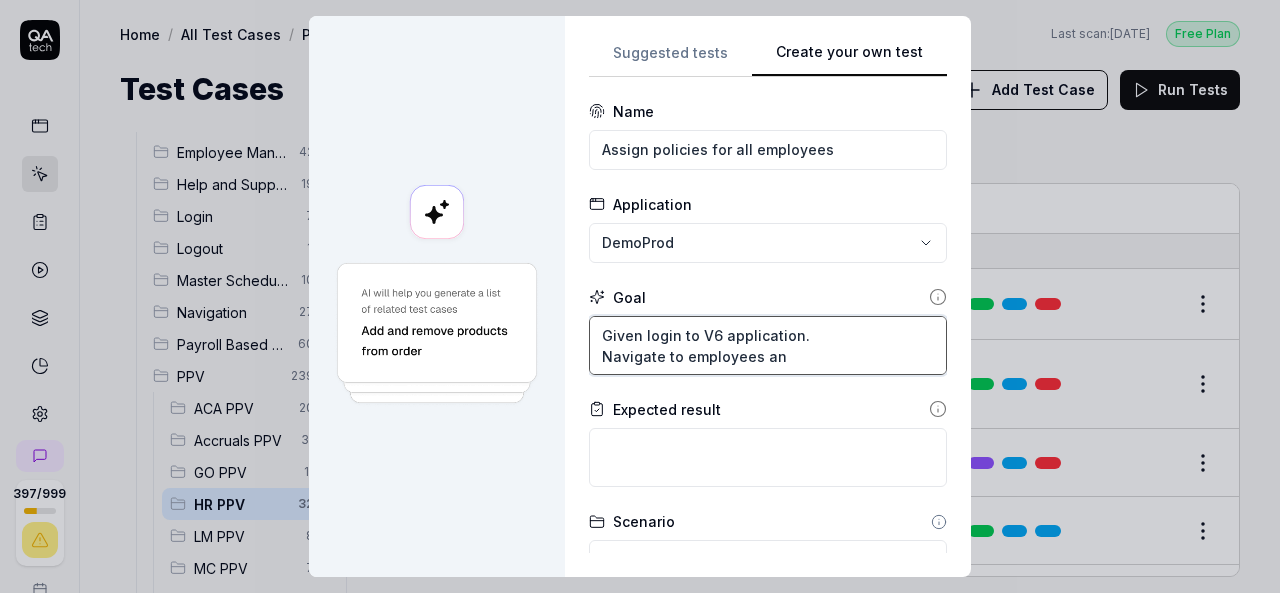 type on "*" 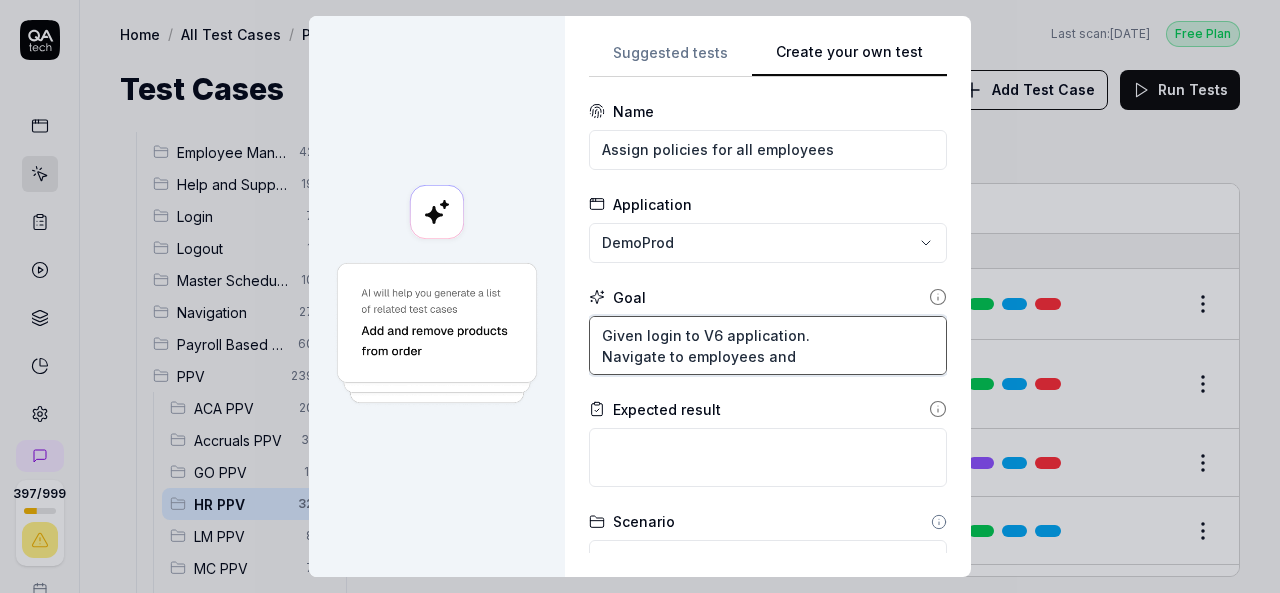 type on "*" 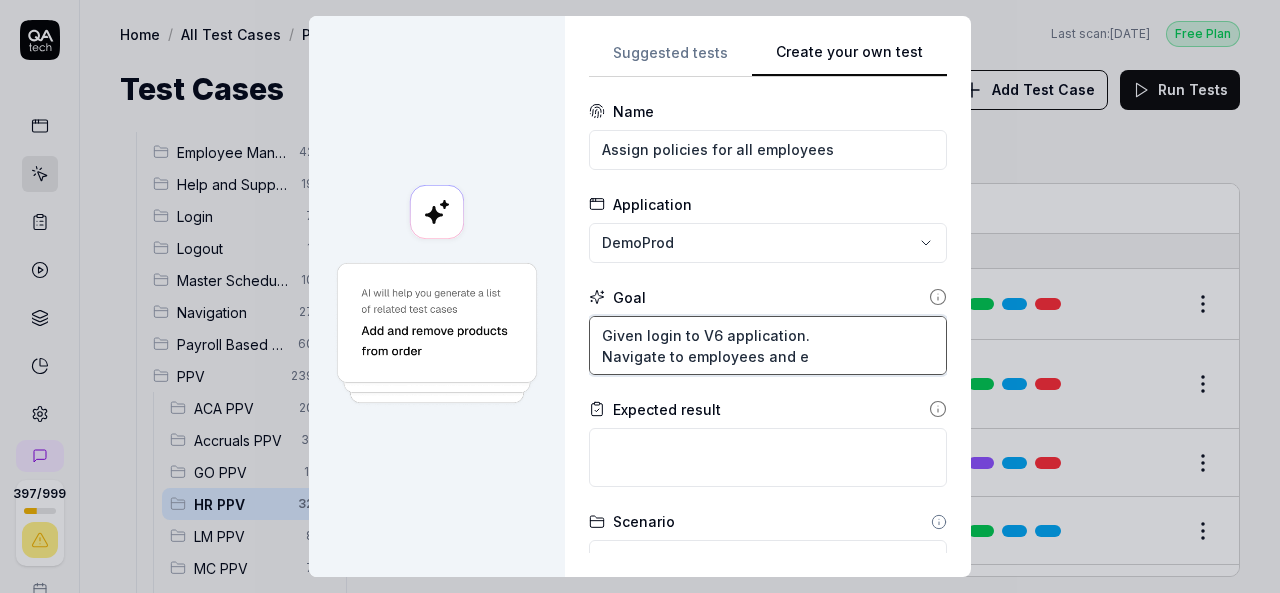 type on "*" 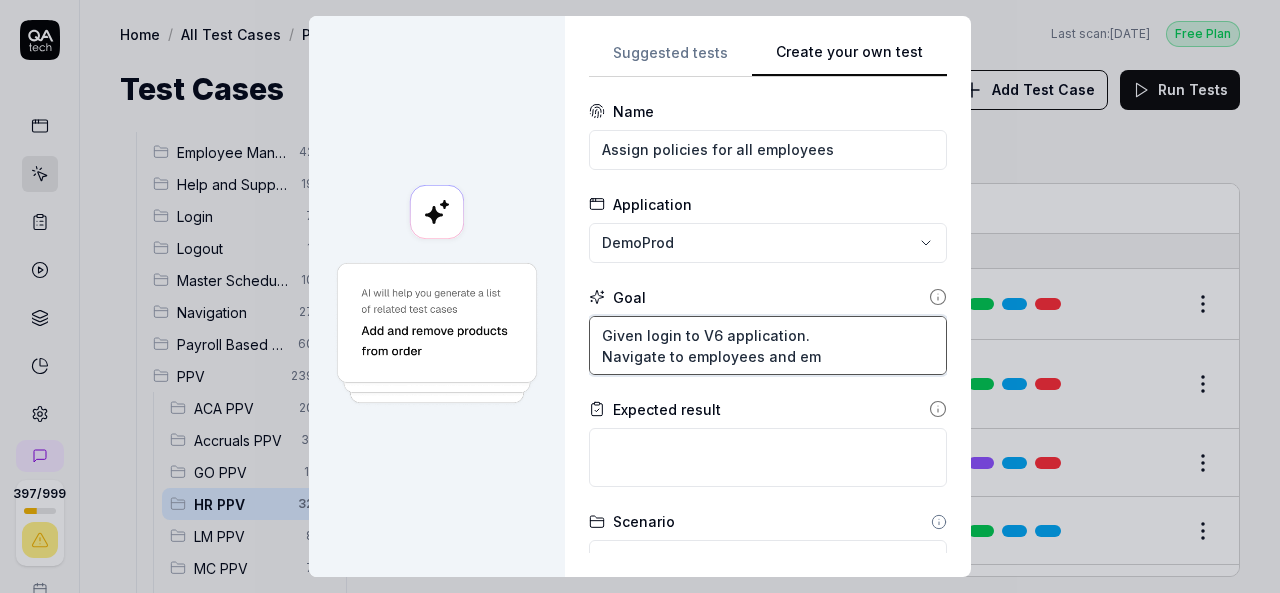 type on "*" 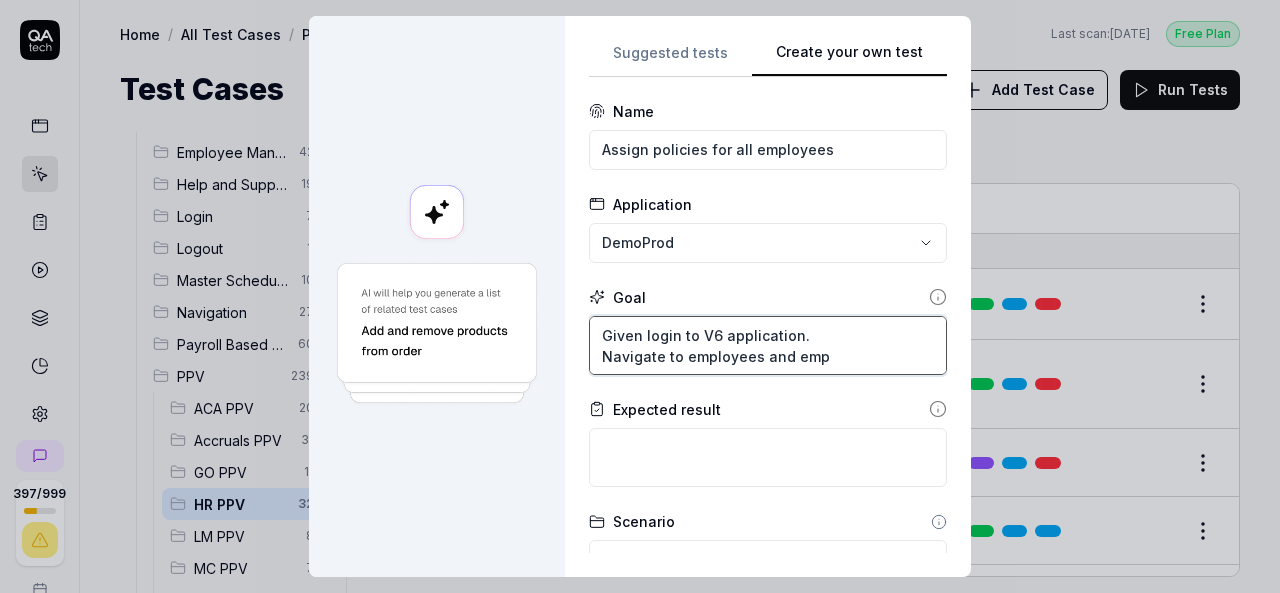 type on "*" 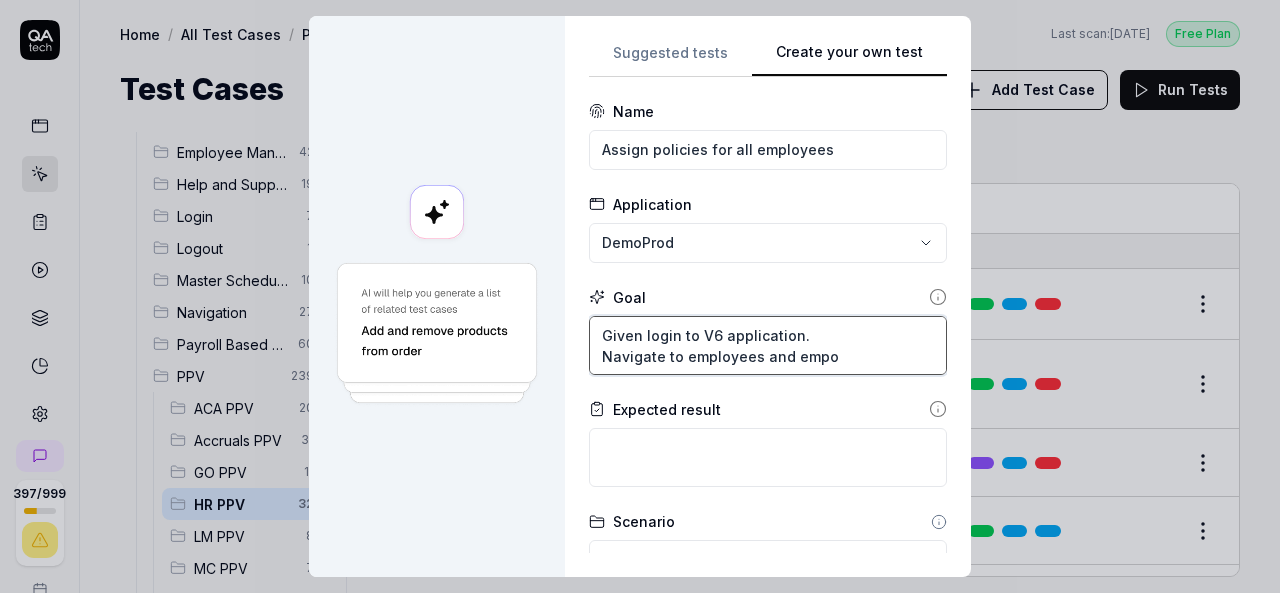type on "*" 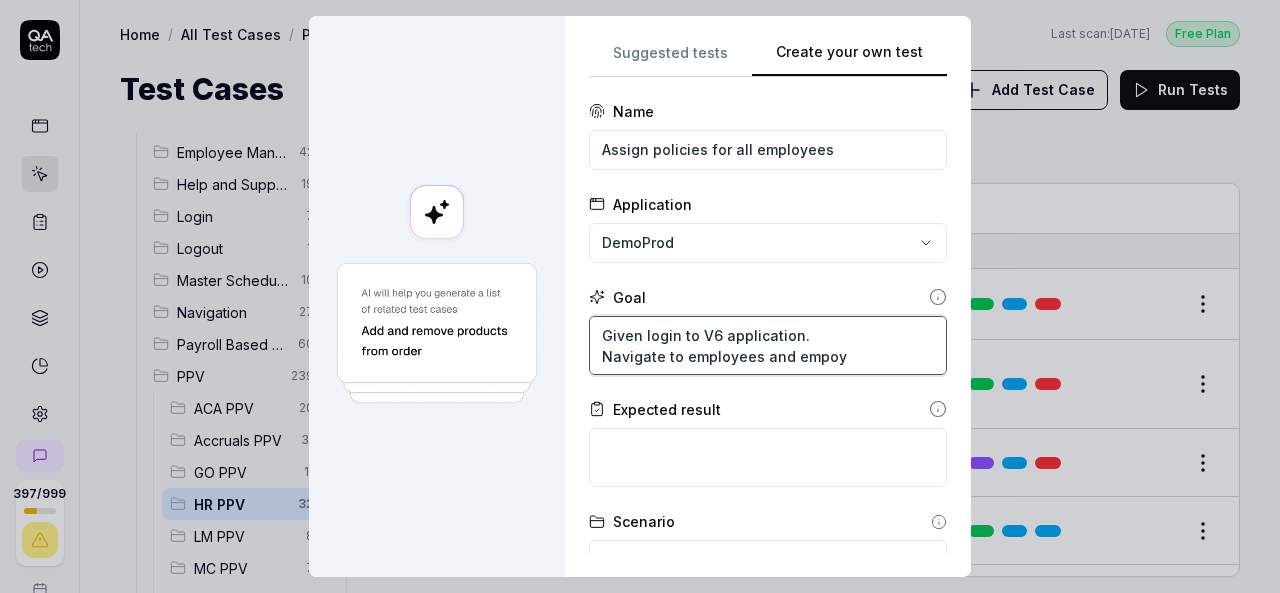 type on "*" 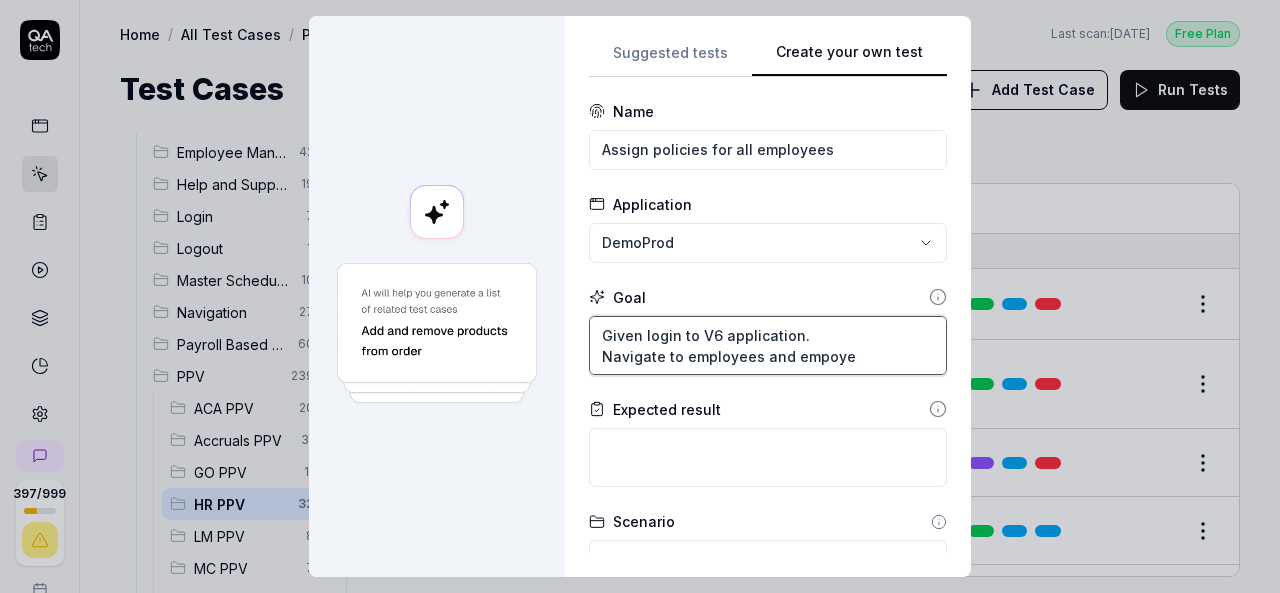 type on "*" 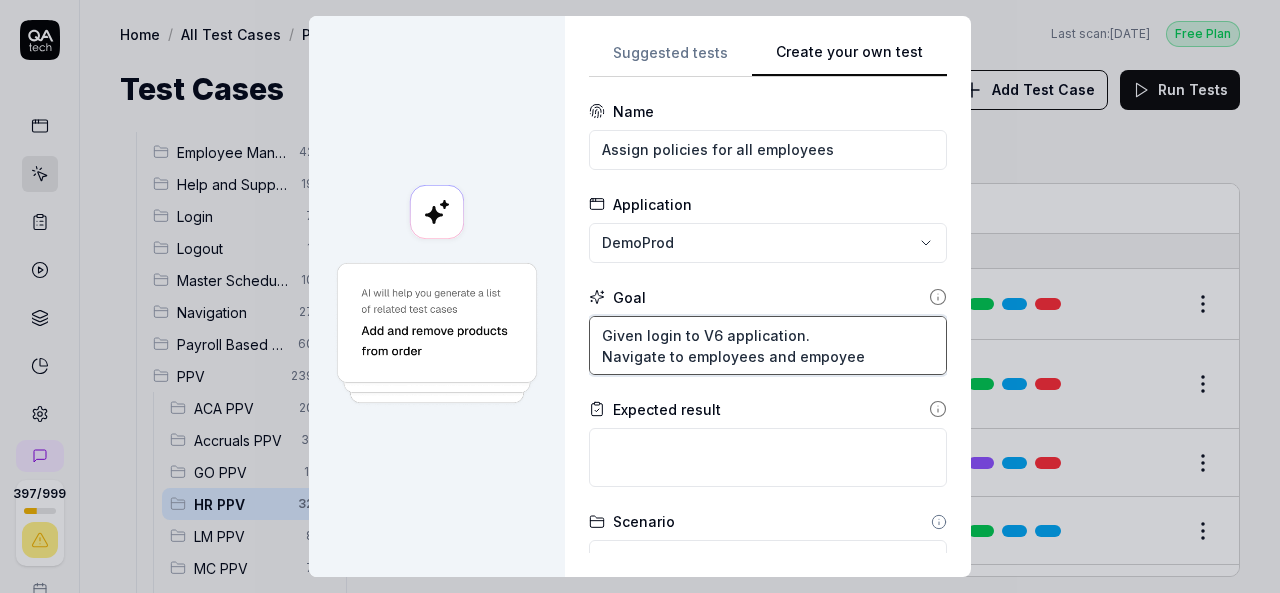 type on "*" 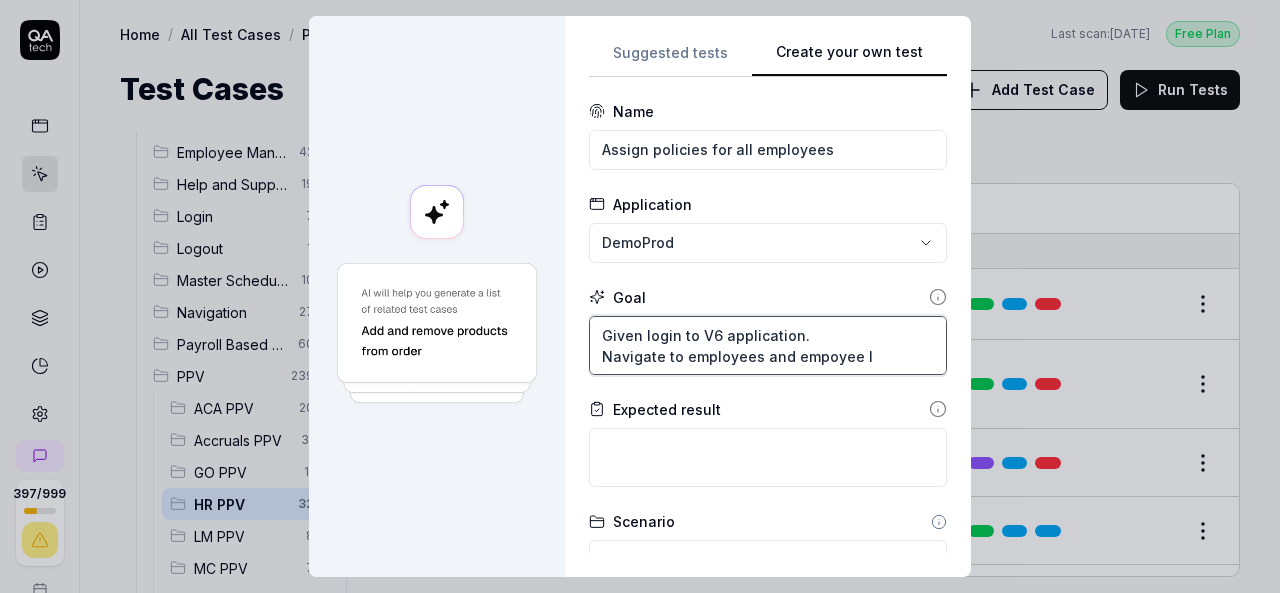 type on "*" 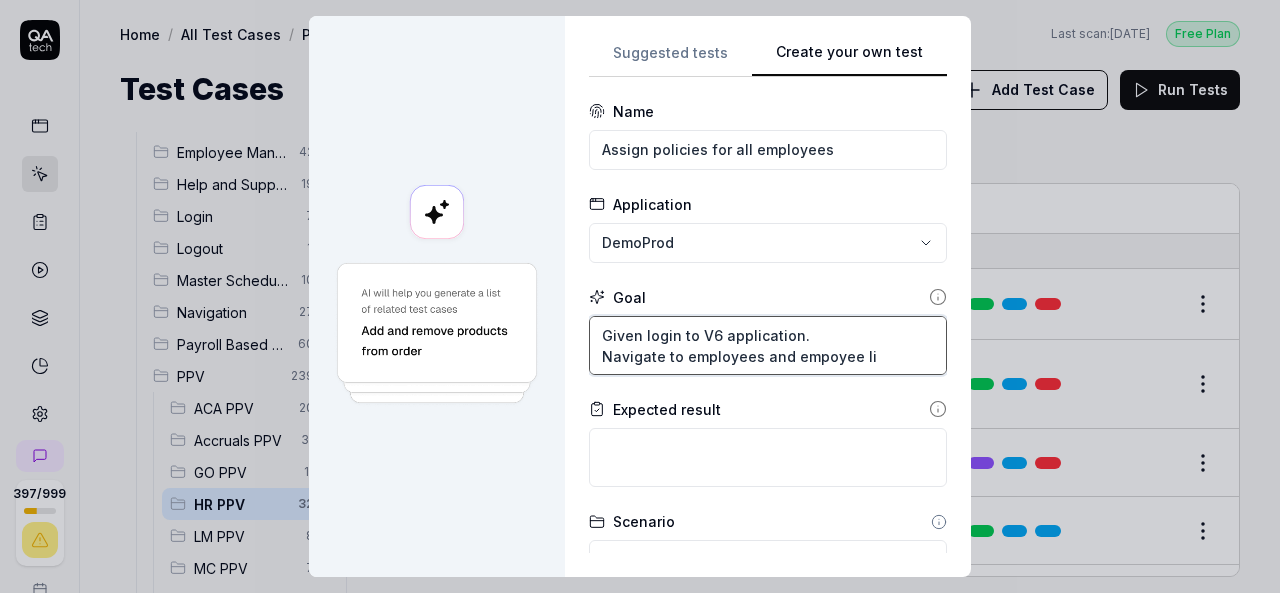 type on "*" 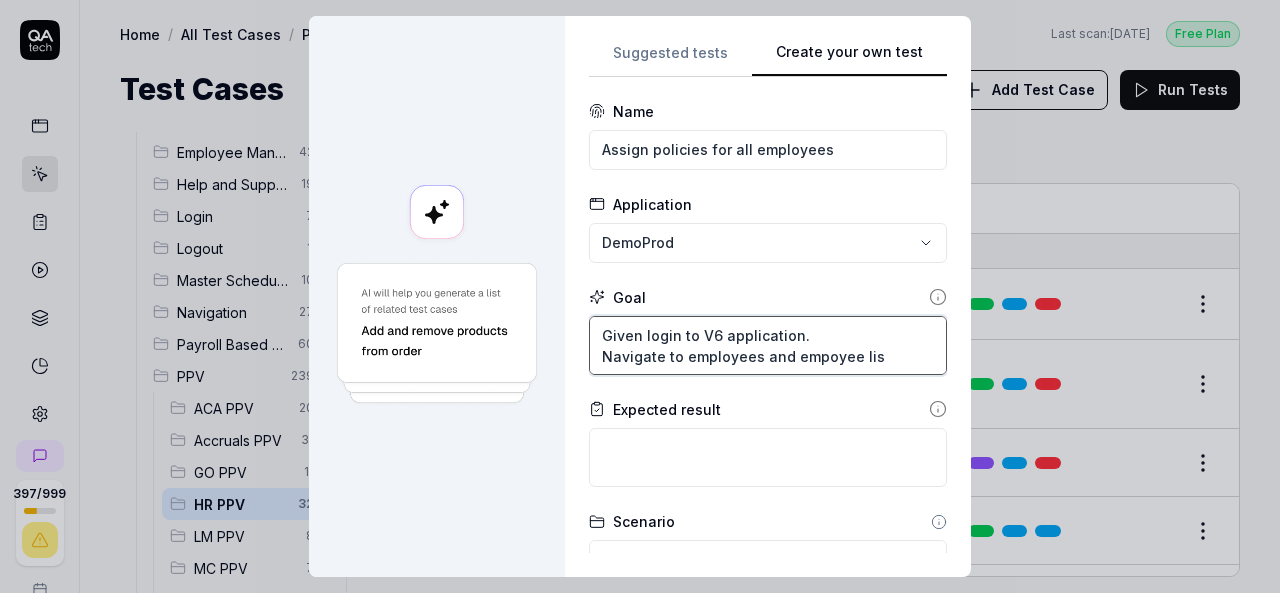 type 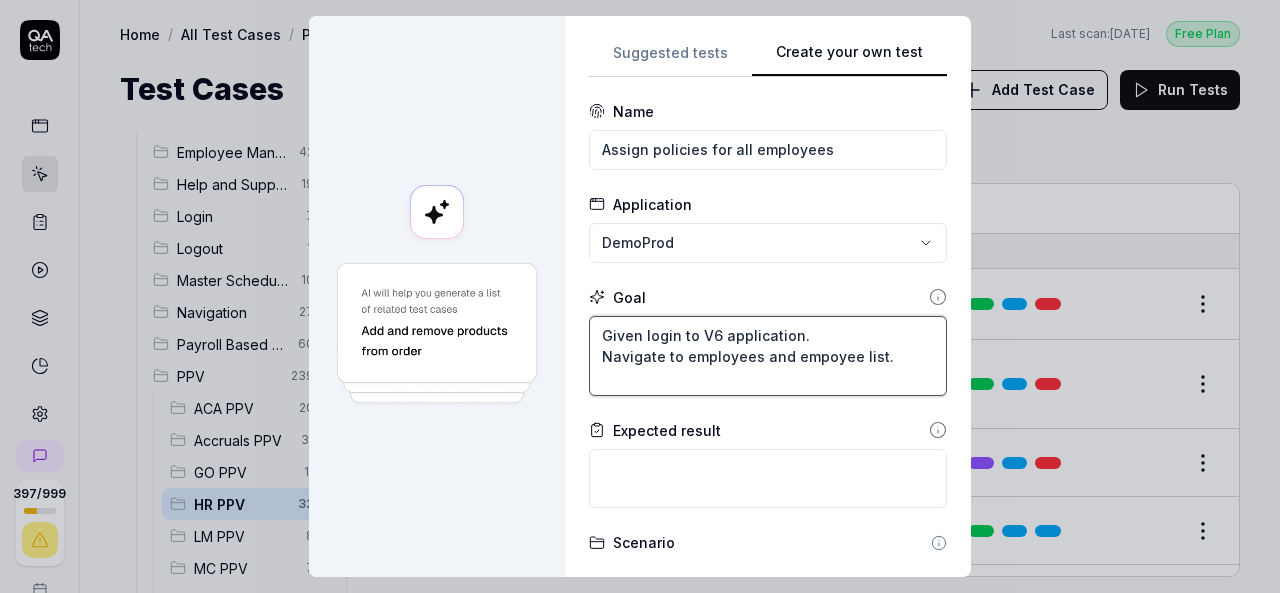 click on "Given login to V6 application.
Navigate to employees and empoyee list." at bounding box center [768, 356] 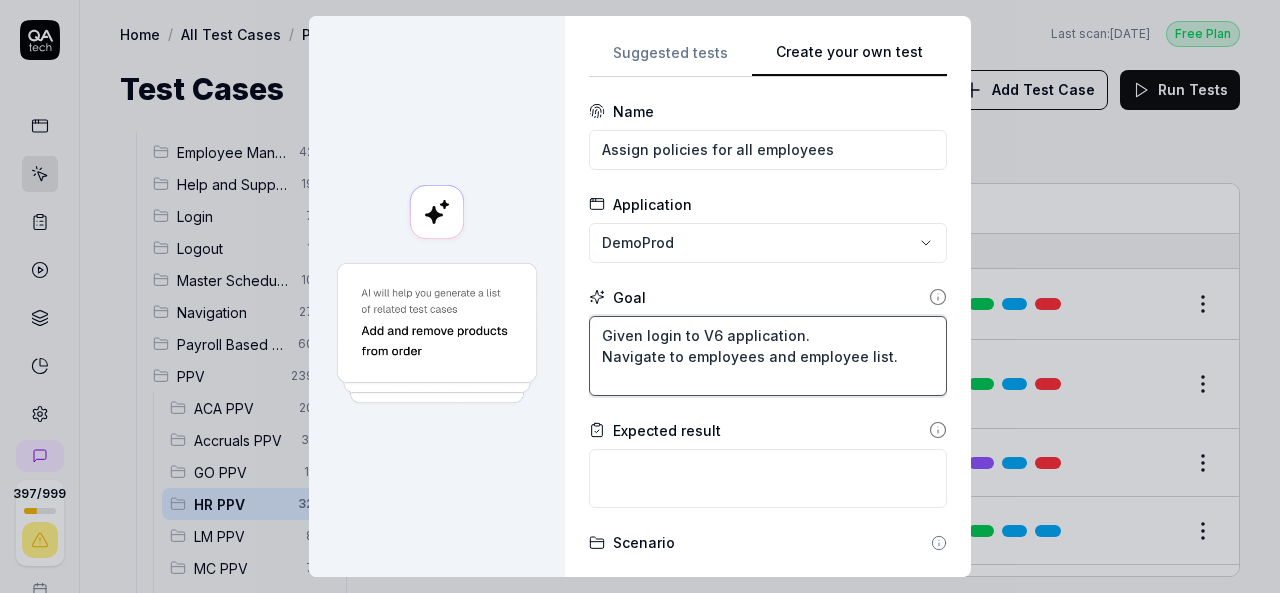 click on "Given login to V6 application.
Navigate to employees and employee list." at bounding box center [768, 356] 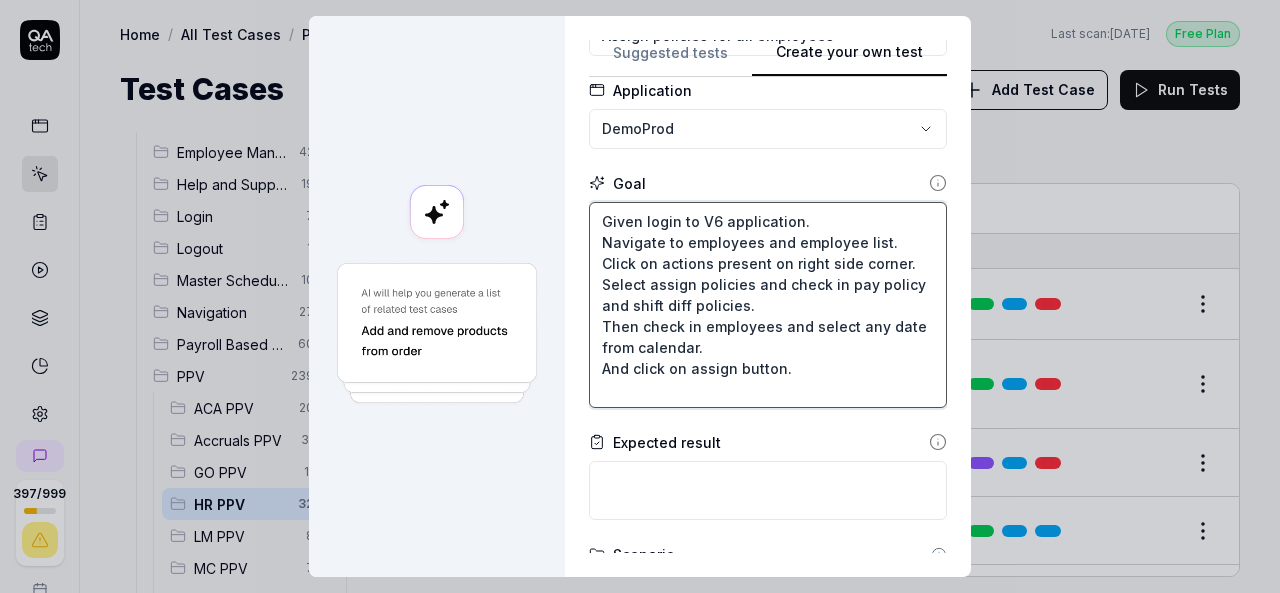 scroll, scrollTop: 200, scrollLeft: 0, axis: vertical 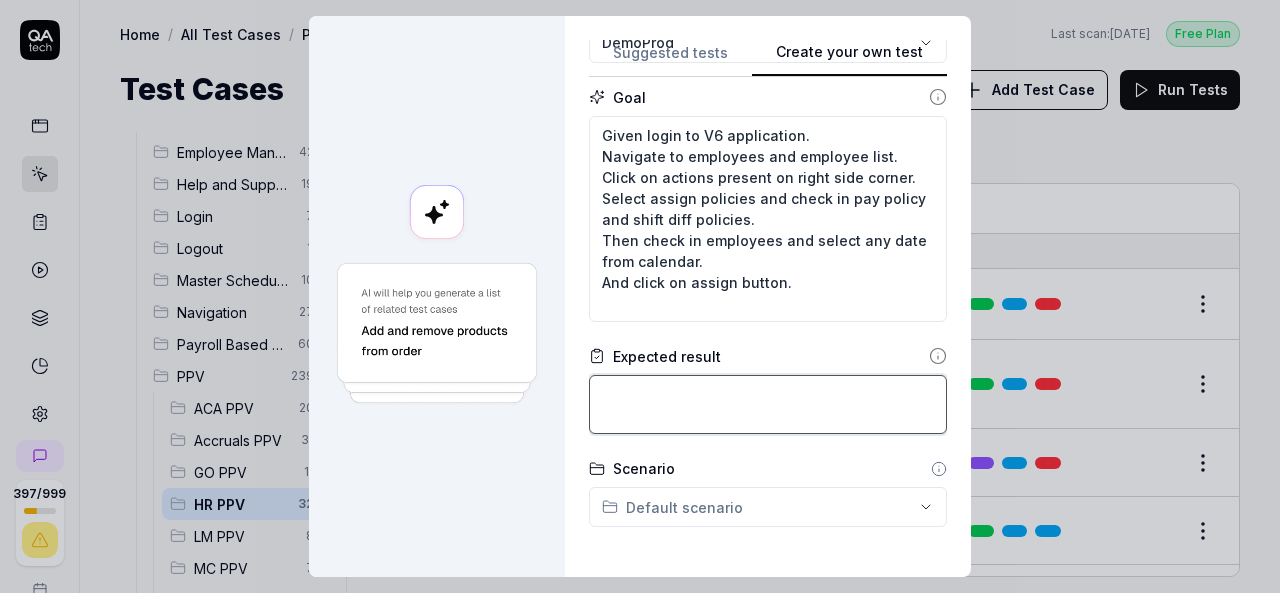 click at bounding box center (768, 404) 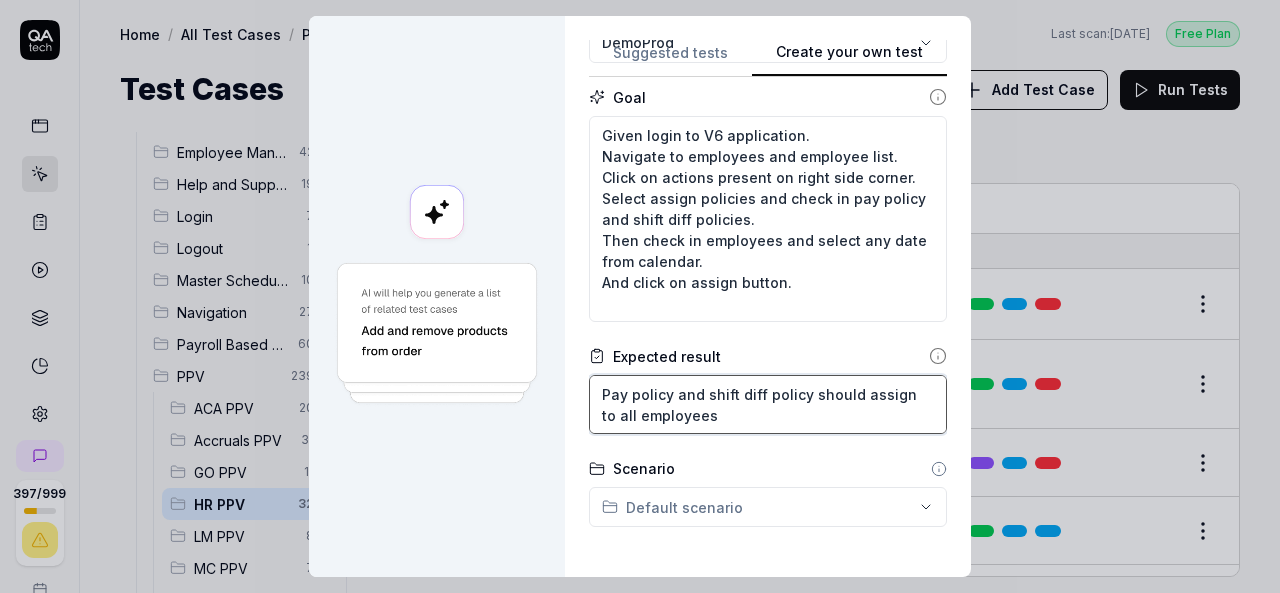scroll, scrollTop: 300, scrollLeft: 0, axis: vertical 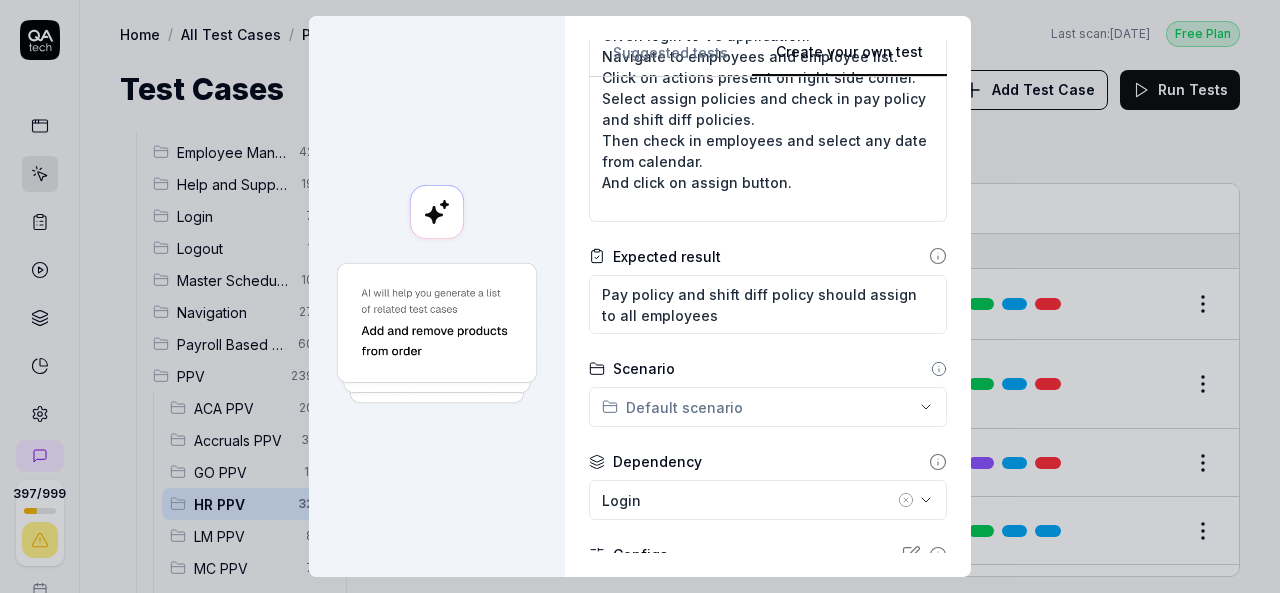 click on "**********" at bounding box center (640, 296) 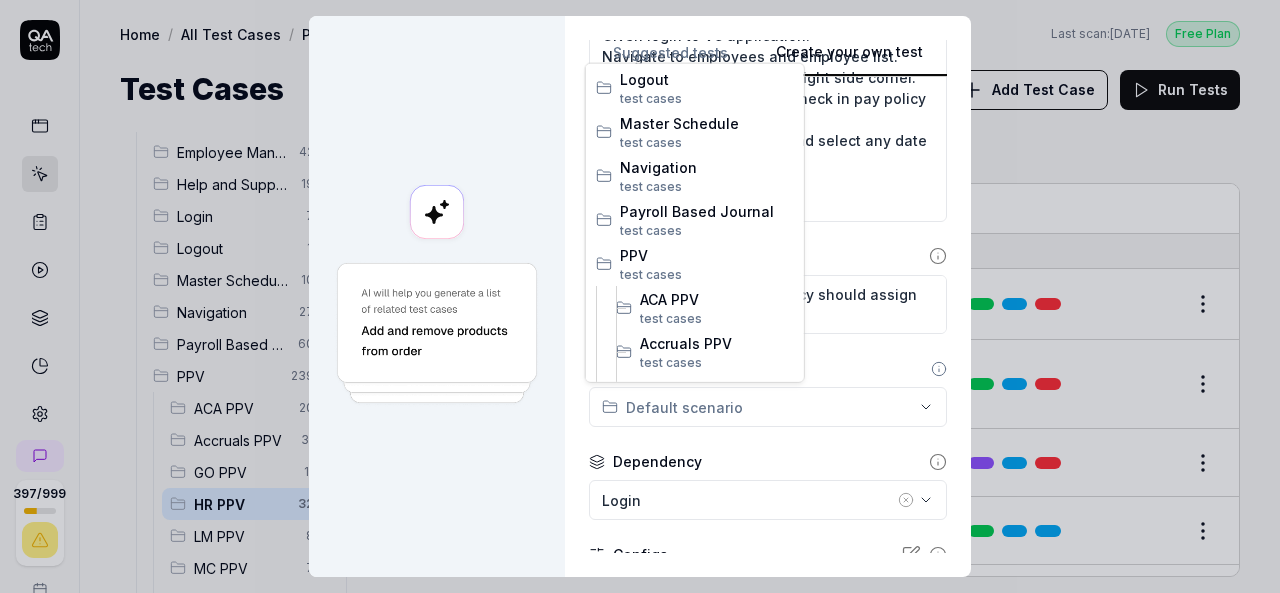 scroll, scrollTop: 400, scrollLeft: 0, axis: vertical 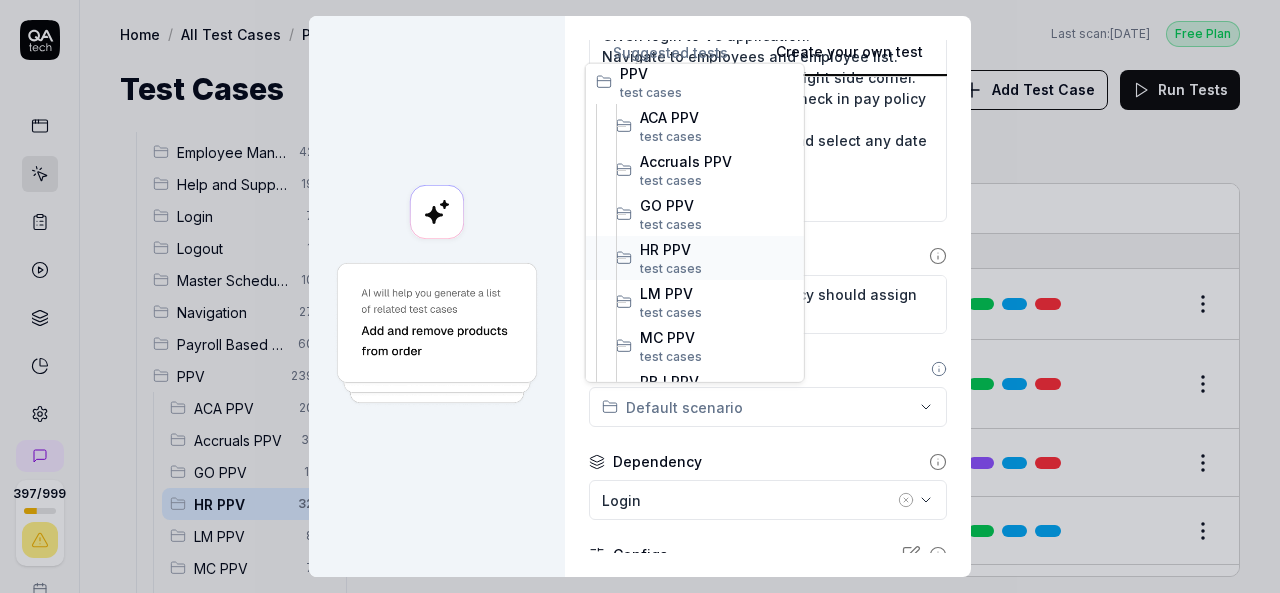 click on "test case" at bounding box center (667, 267) 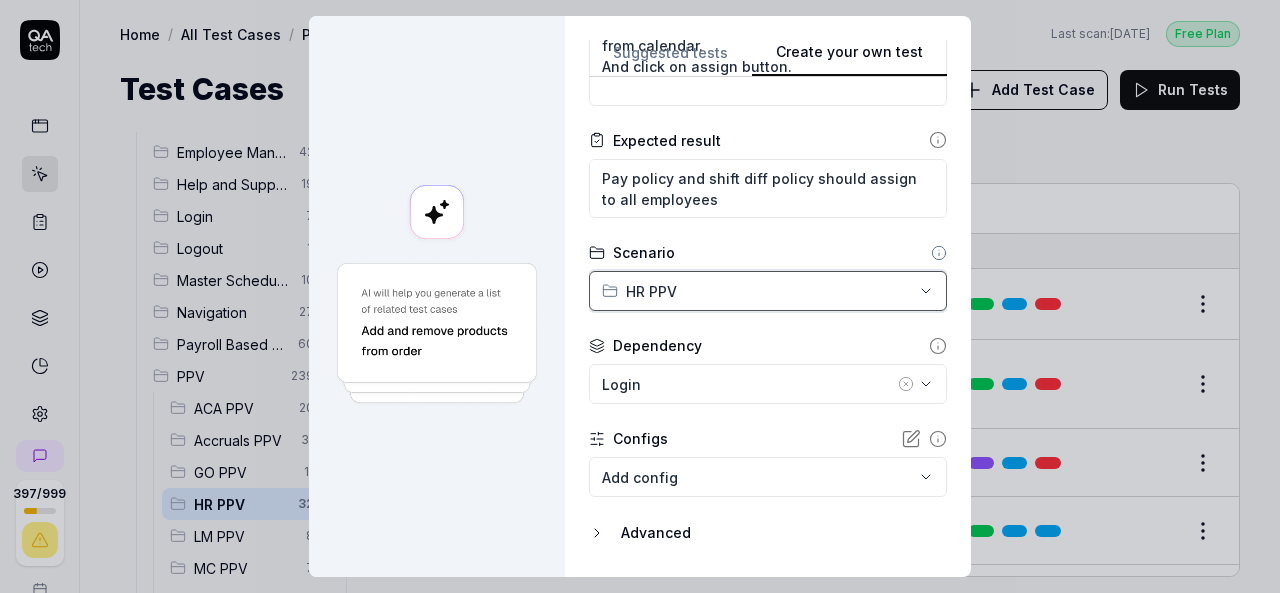 scroll, scrollTop: 471, scrollLeft: 0, axis: vertical 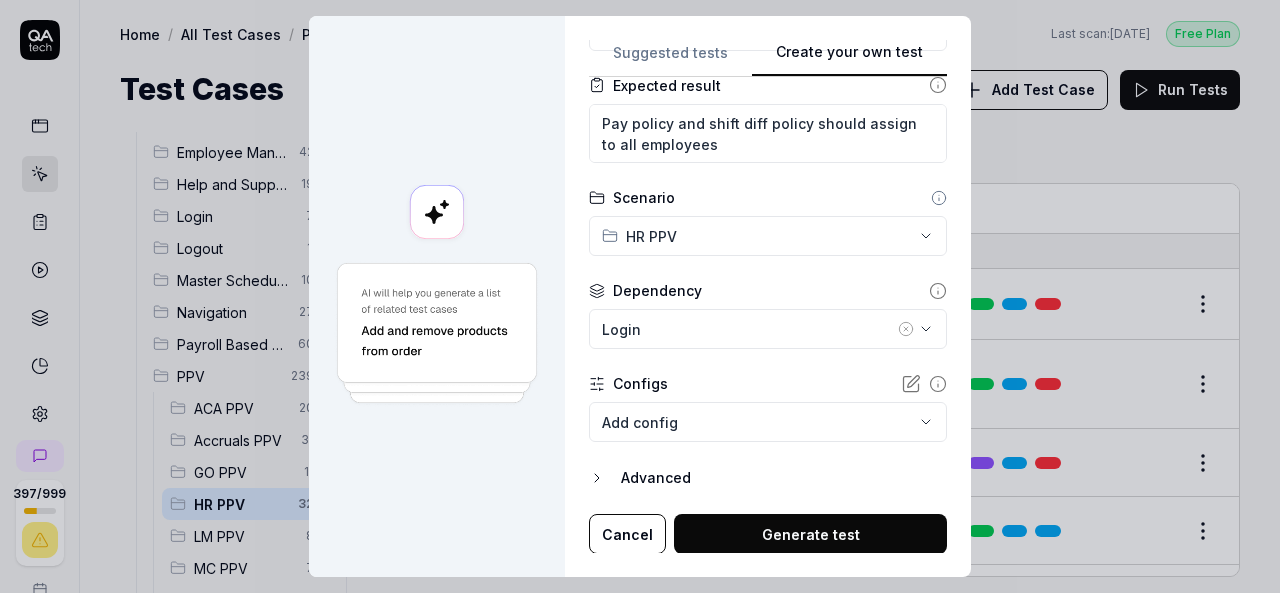 click 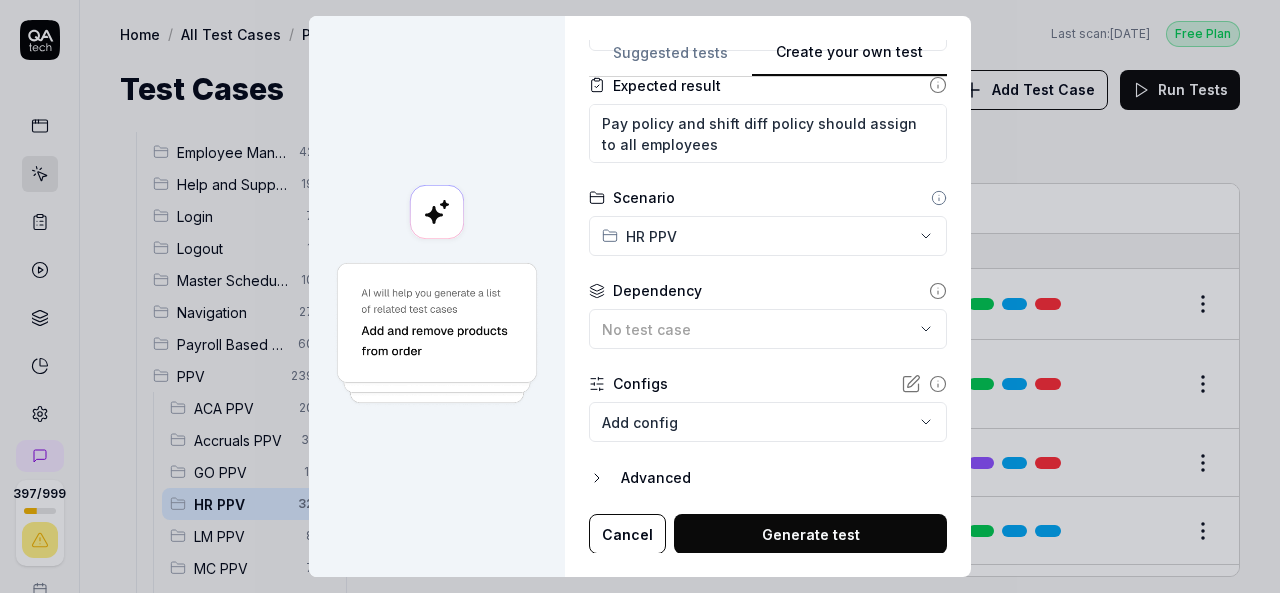 click on "397  /  999 s S Home / All Test Cases / PPV / HR PPV Free Plan Home / All Test Cases / PPV / HR PPV Last scan:  Jun 5 2025 Free Plan Test Cases Add Test Case Run Tests All Test Cases 683 Communication 46 Dashboard Management 13 Employee Management 42 Help and Support 19 Login 7 Logout 1 Master Schedule 10 Navigation 27 Payroll Based Journal 60 PPV 239 ACA PPV 20 Accruals PPV 31 GO PPV 11 HR PPV 32 LM PPV 8 MC PPV 7 PBJ PPV 22 SO PPV 58 Spotlight PPV 4 TA PPV 46 Reporting 6 Schedule Optimizer 7 Screen Loads 7 TestPPV 0 Time & Attendance 192 User Profile 1 Filters Name Status Last Run PPV HR PPV Add background check to an employee DemoProd Active Edit Add benefit from benefit console to an employee DemoProd Login Active Edit Add benefit to dependent DemoProd Active Edit Add certifications to an employee 01. Login - DemoProduct Active Edit Add custom fields to an employee 01. Login - DemoProduct Active Edit Add dependent to an employee Active Edit Add documents to an employee 01. Login - DemoProduct Active Edit" at bounding box center (640, 296) 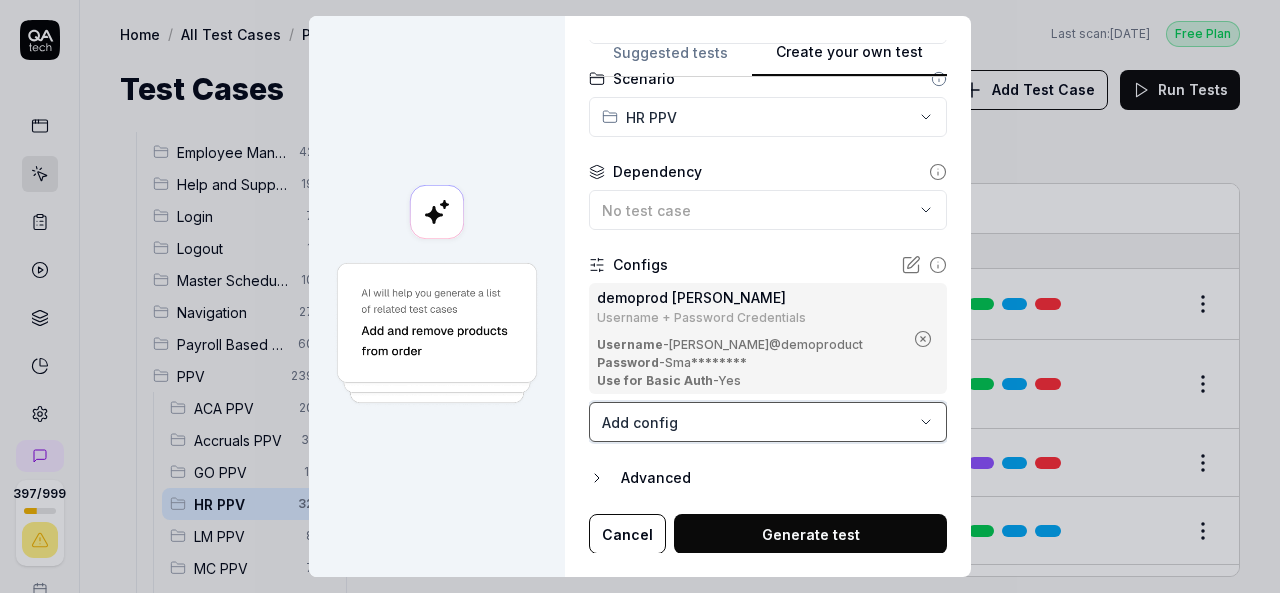scroll, scrollTop: 590, scrollLeft: 0, axis: vertical 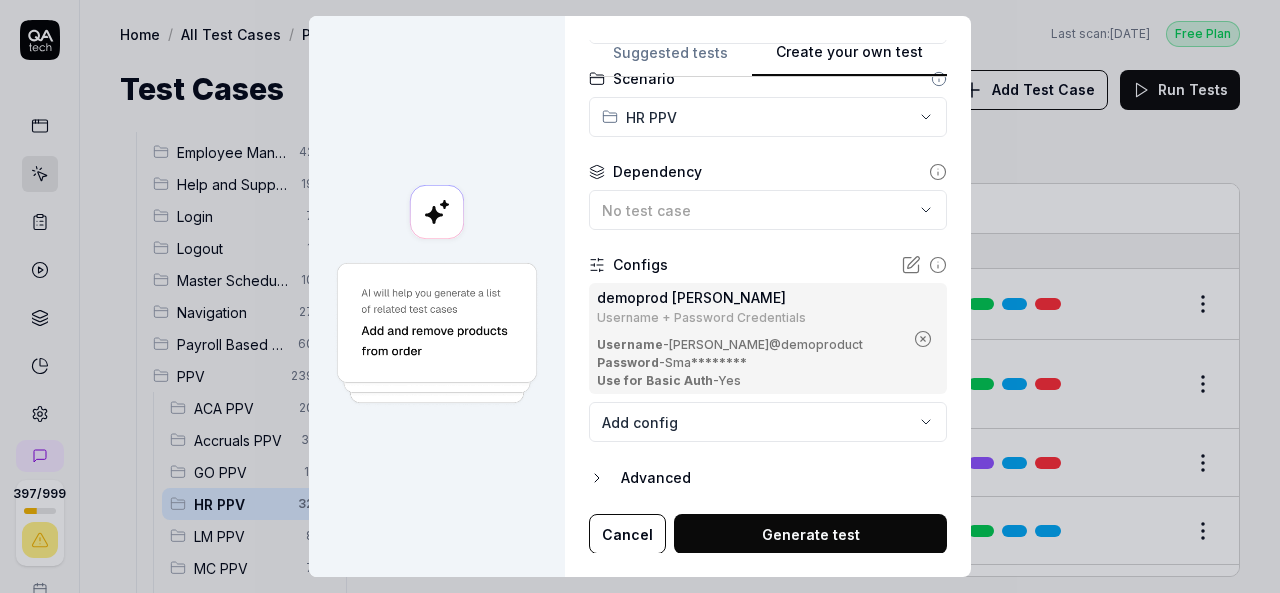click on "Generate test" at bounding box center (810, 534) 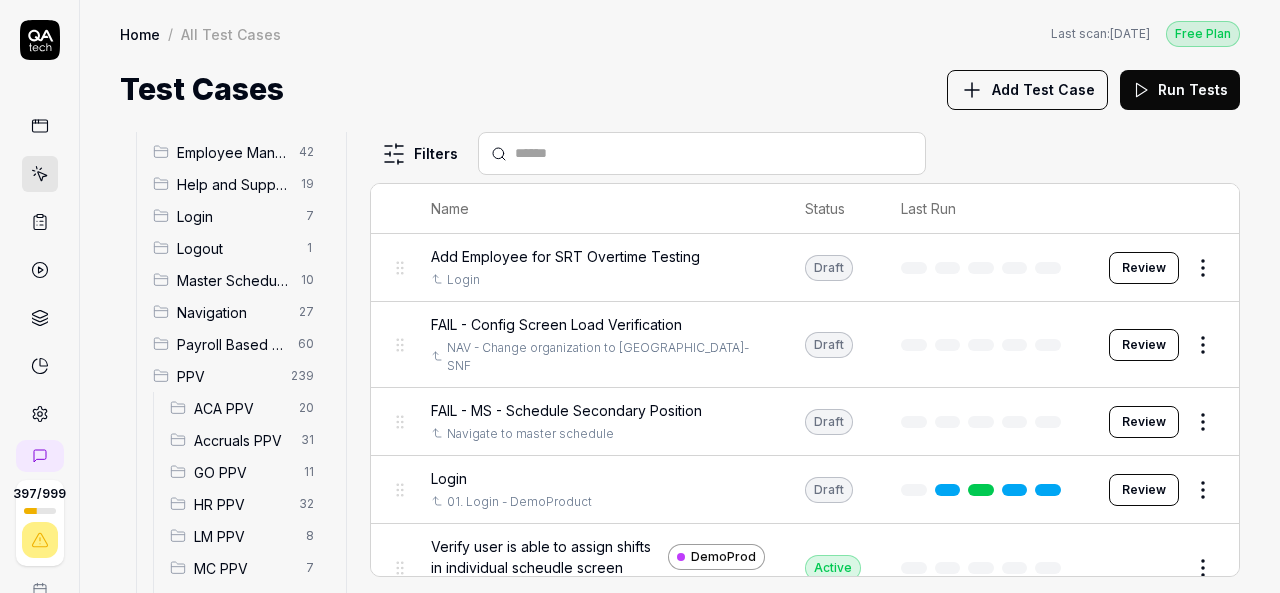 scroll, scrollTop: 300, scrollLeft: 0, axis: vertical 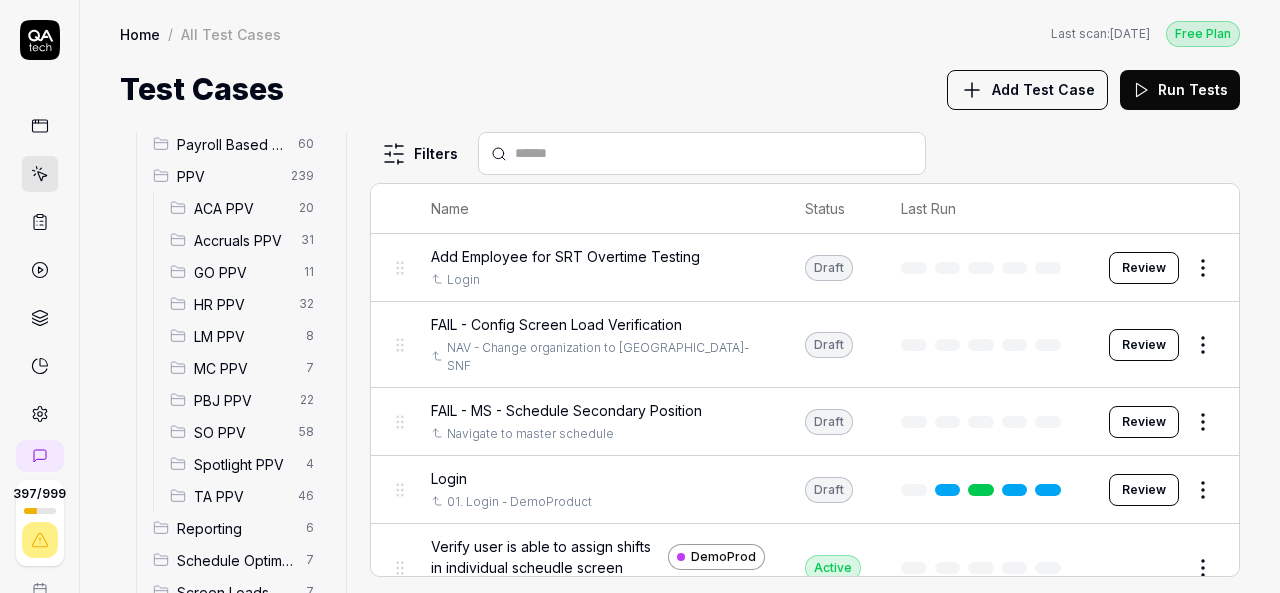 click on "HR PPV" at bounding box center (240, 304) 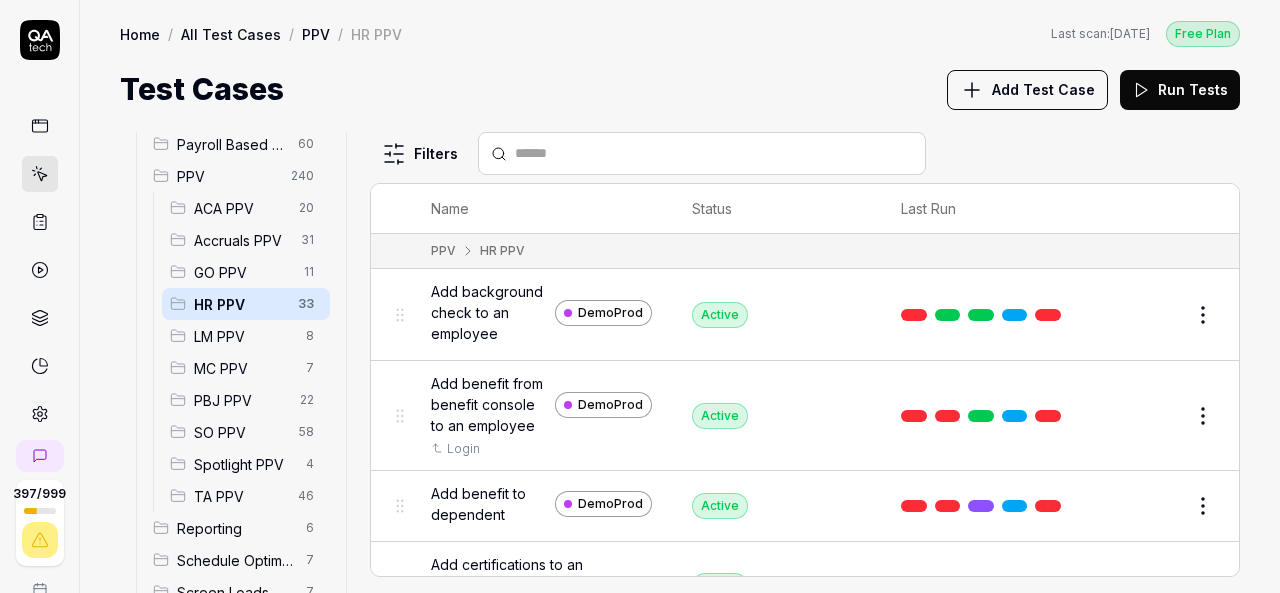 click on "Add Test Case" at bounding box center (1043, 89) 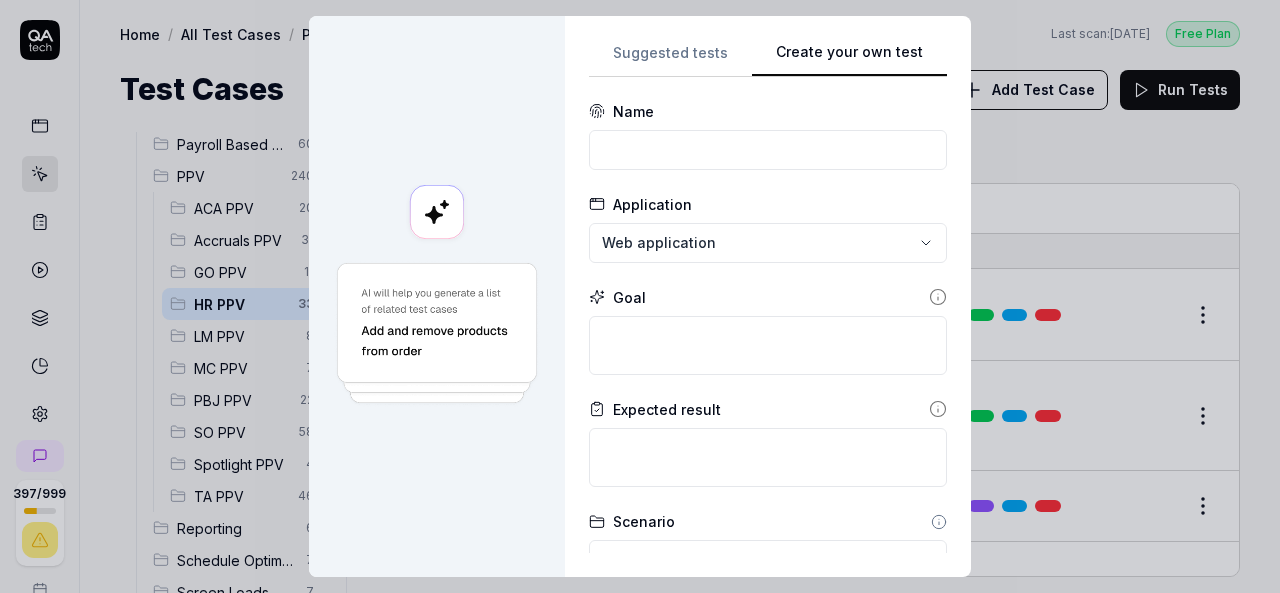 scroll, scrollTop: 0, scrollLeft: 0, axis: both 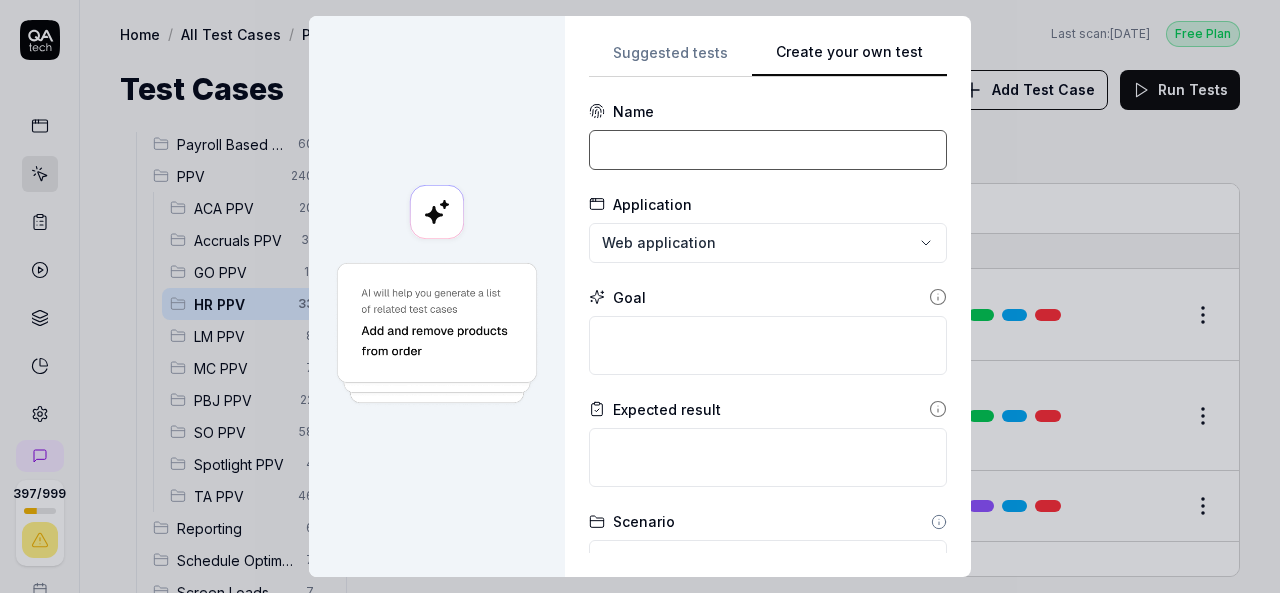 click at bounding box center (768, 150) 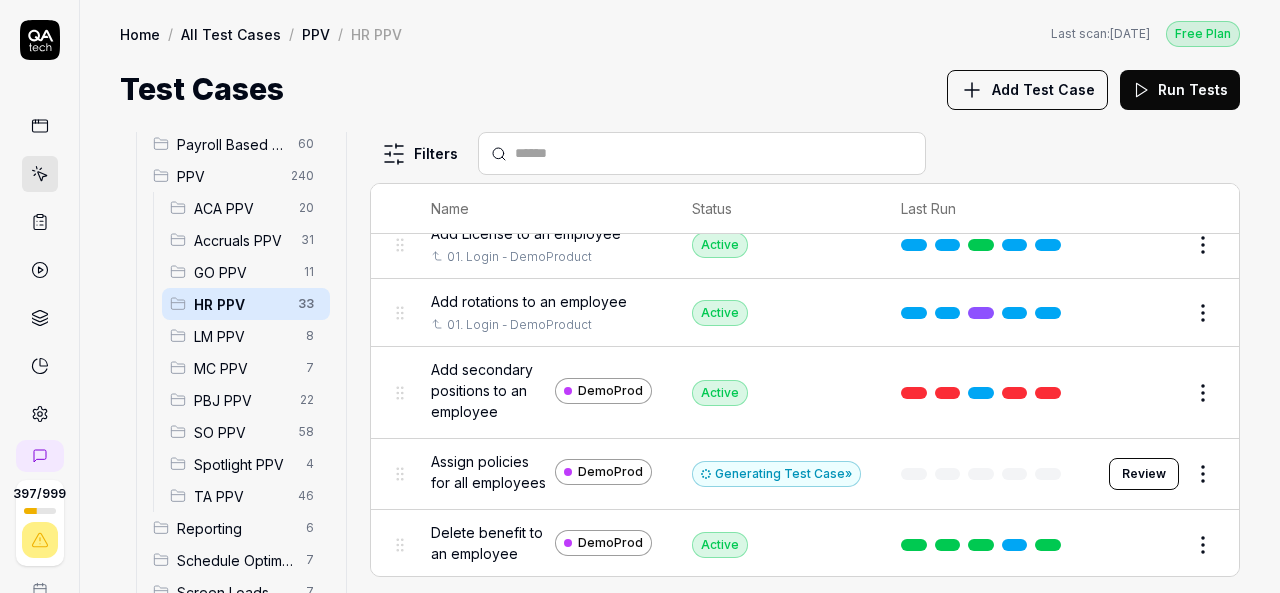 scroll, scrollTop: 1000, scrollLeft: 0, axis: vertical 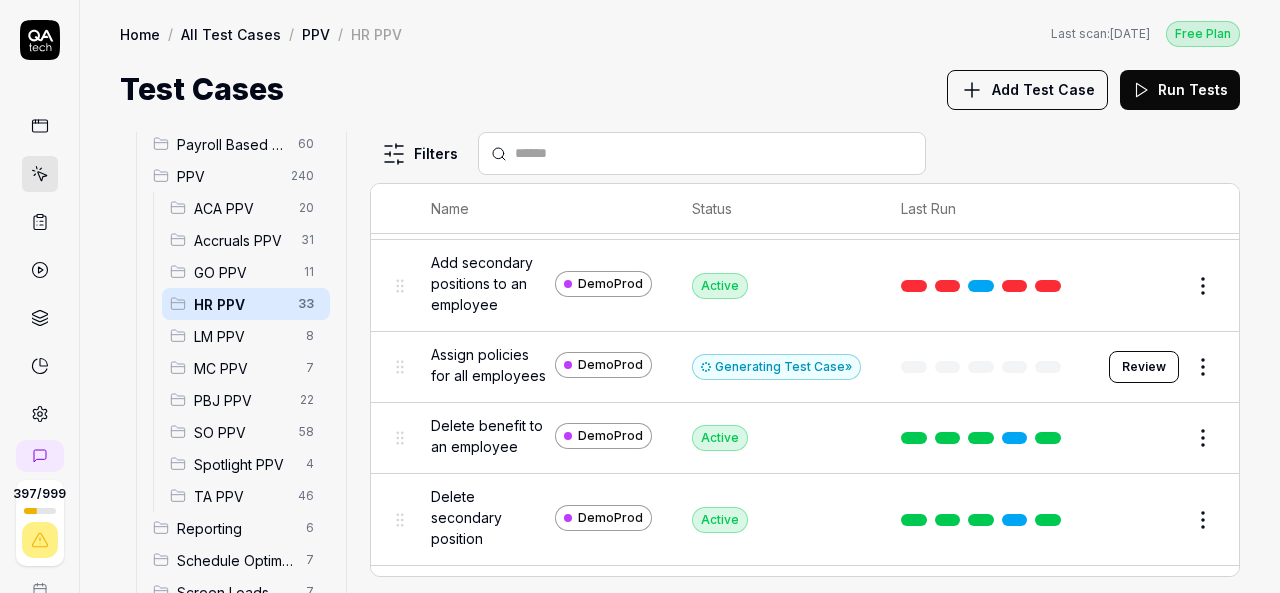click on "Assign policies for all employees" at bounding box center [489, 365] 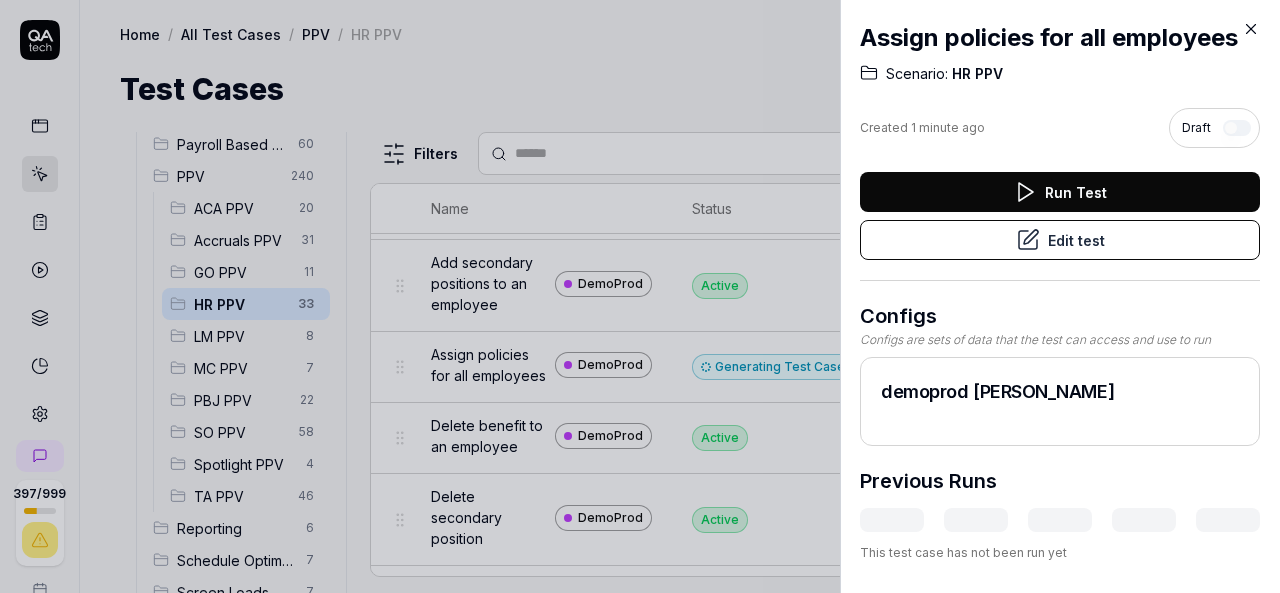 click on "Edit test" at bounding box center [1060, 240] 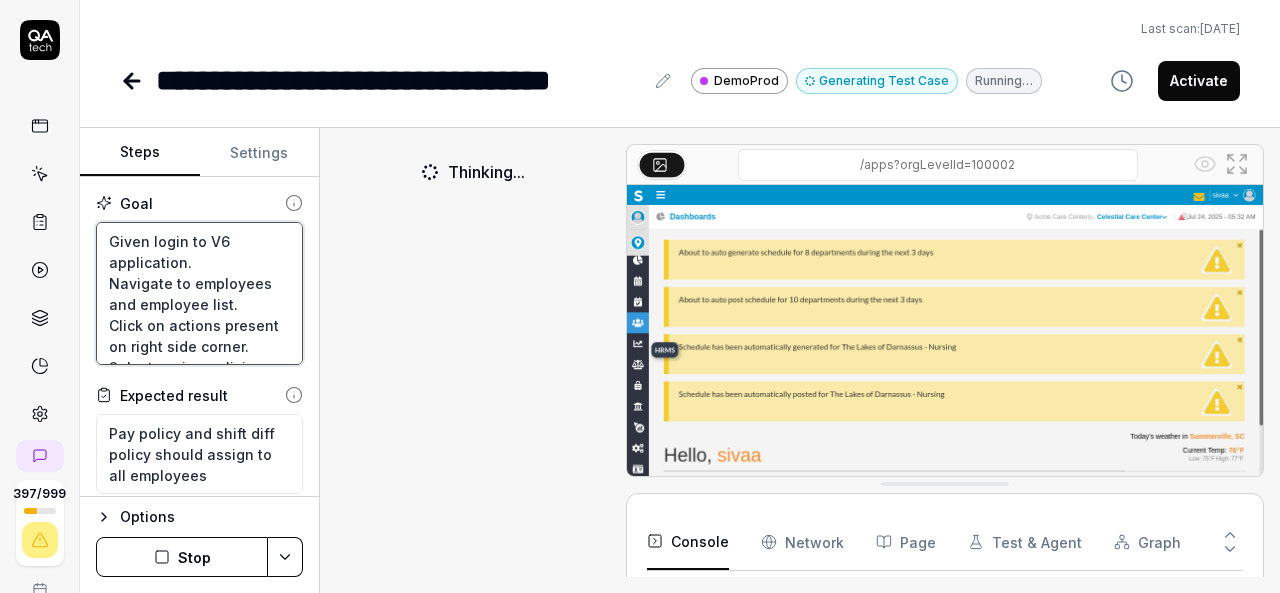 click on "Given login to V6 application.
Navigate to employees and employee list.
Click on actions present on right side corner.
Select assign policies and check in pay policy and shift diff policies.
Then check in employees and select any date from calendar.
And click on assign button." at bounding box center (199, 293) 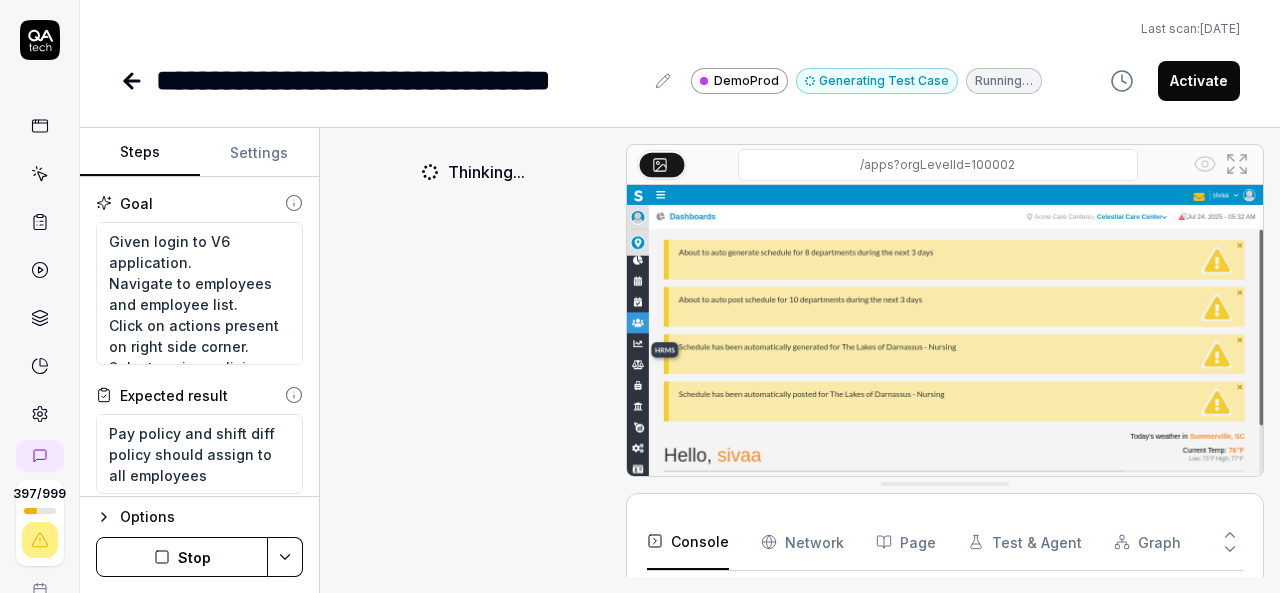 click 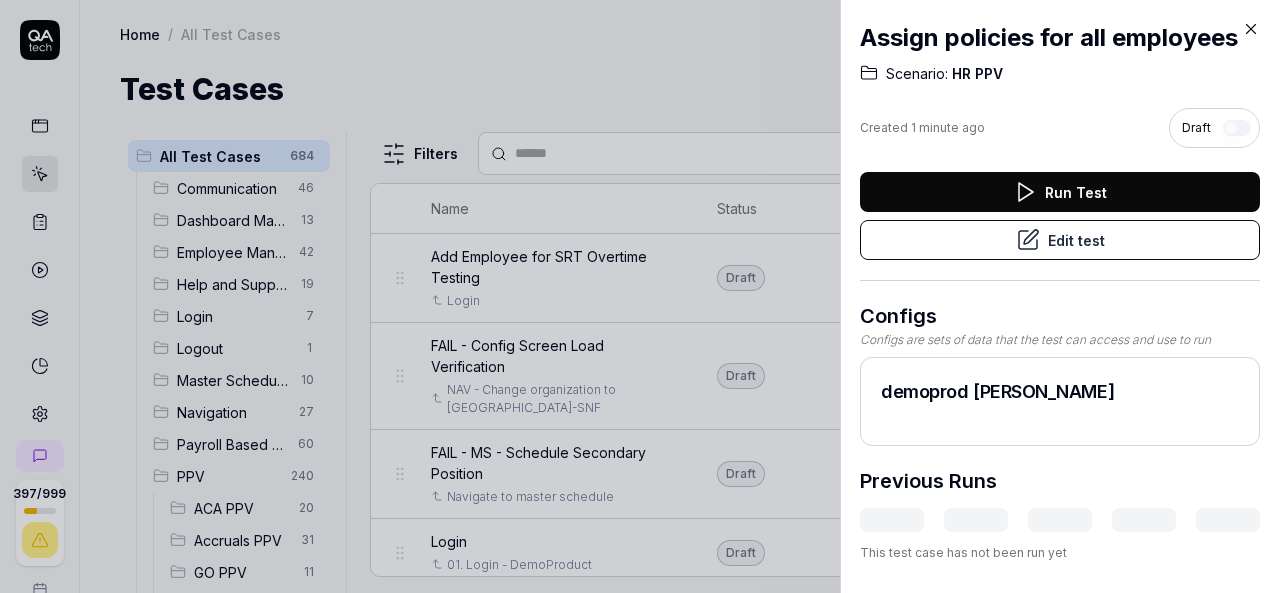 click at bounding box center (640, 296) 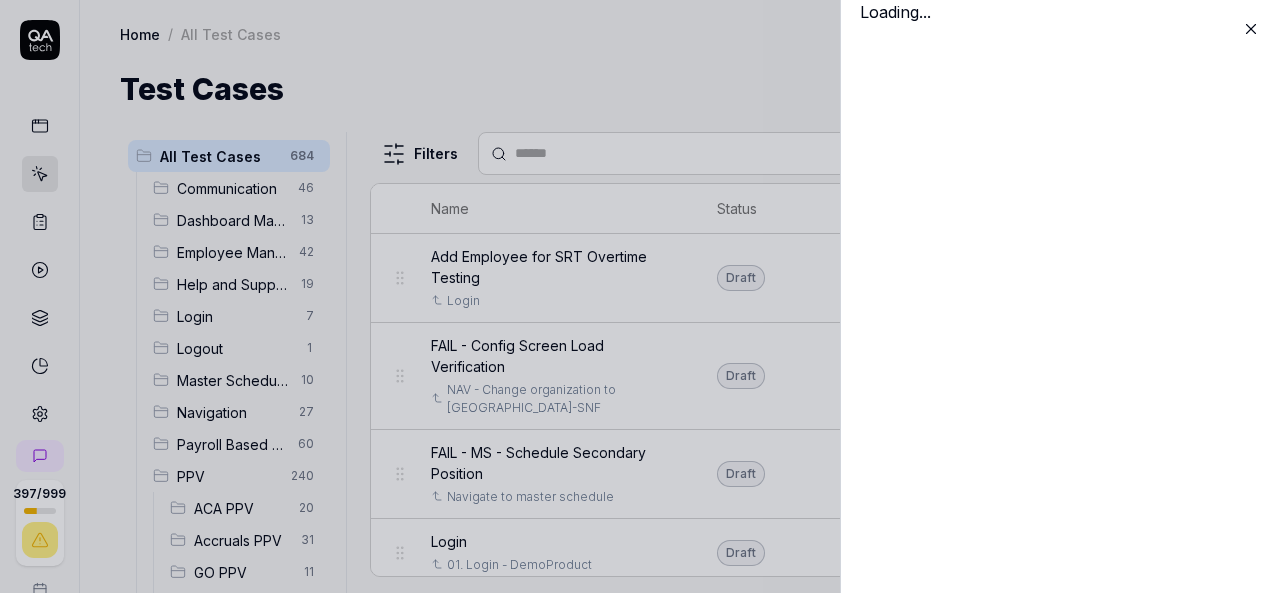 scroll, scrollTop: 0, scrollLeft: 0, axis: both 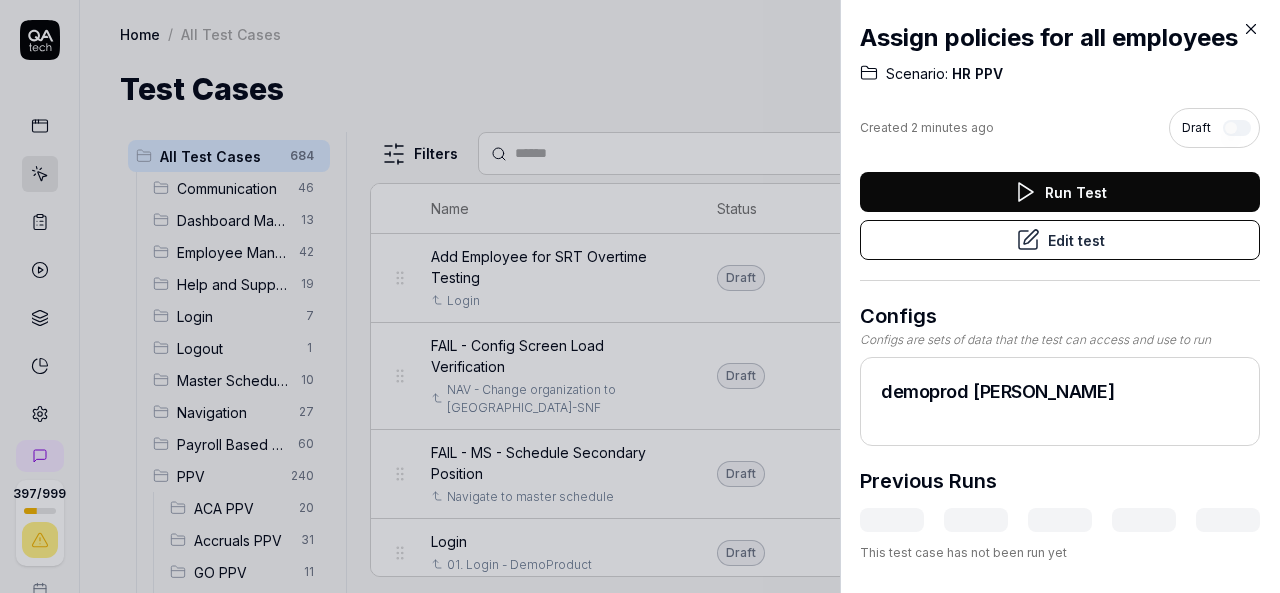 click at bounding box center (640, 296) 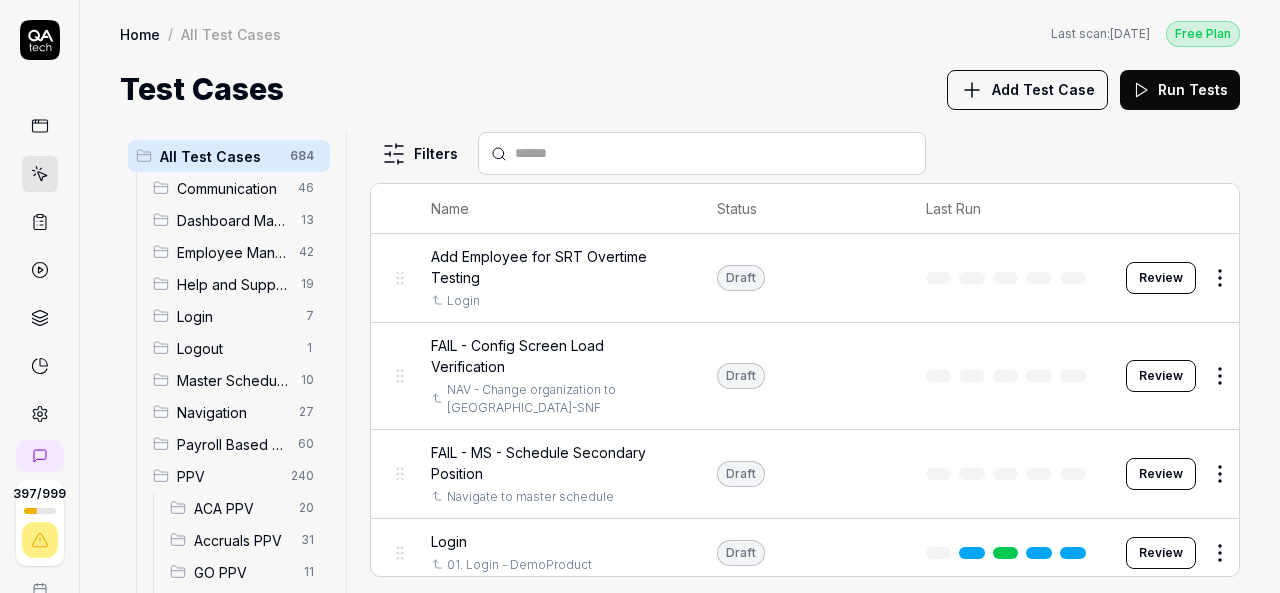 scroll, scrollTop: 404, scrollLeft: 0, axis: vertical 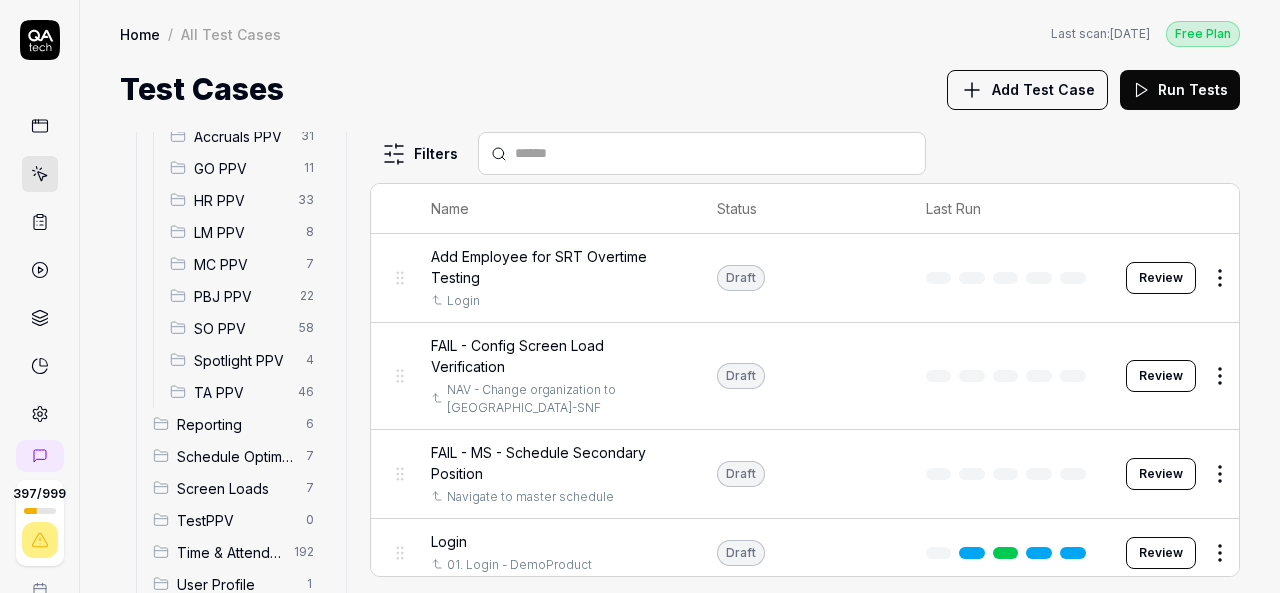 click on "HR PPV" at bounding box center (240, 200) 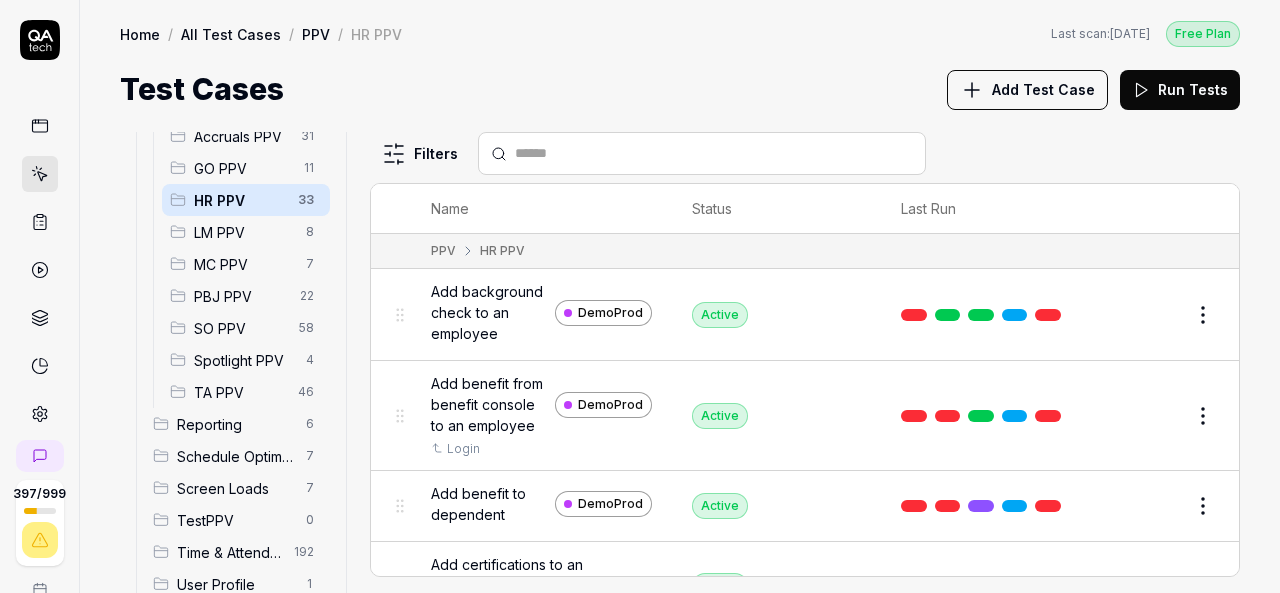 click on "Add Test Case" at bounding box center (1043, 89) 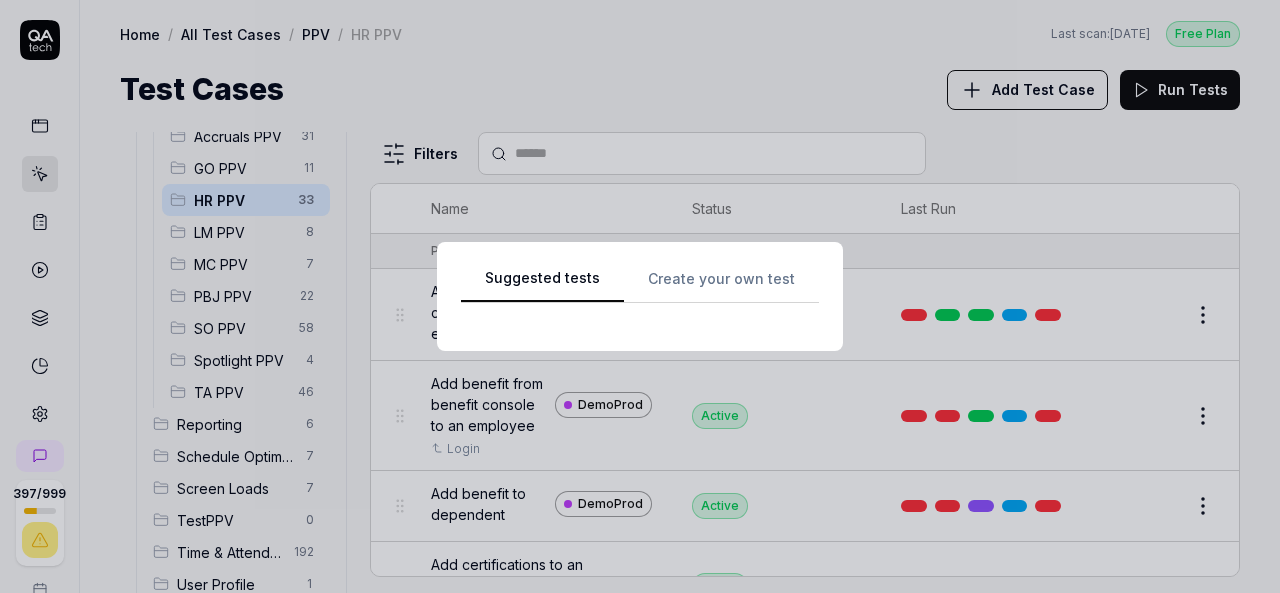scroll, scrollTop: 0, scrollLeft: 0, axis: both 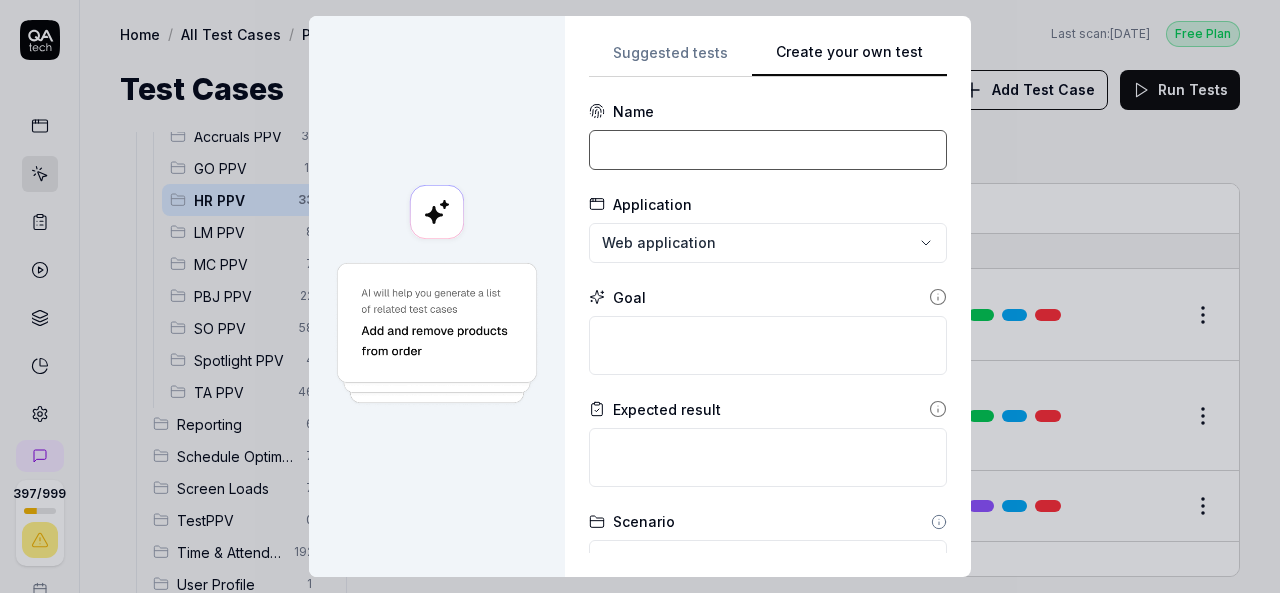 click at bounding box center [768, 150] 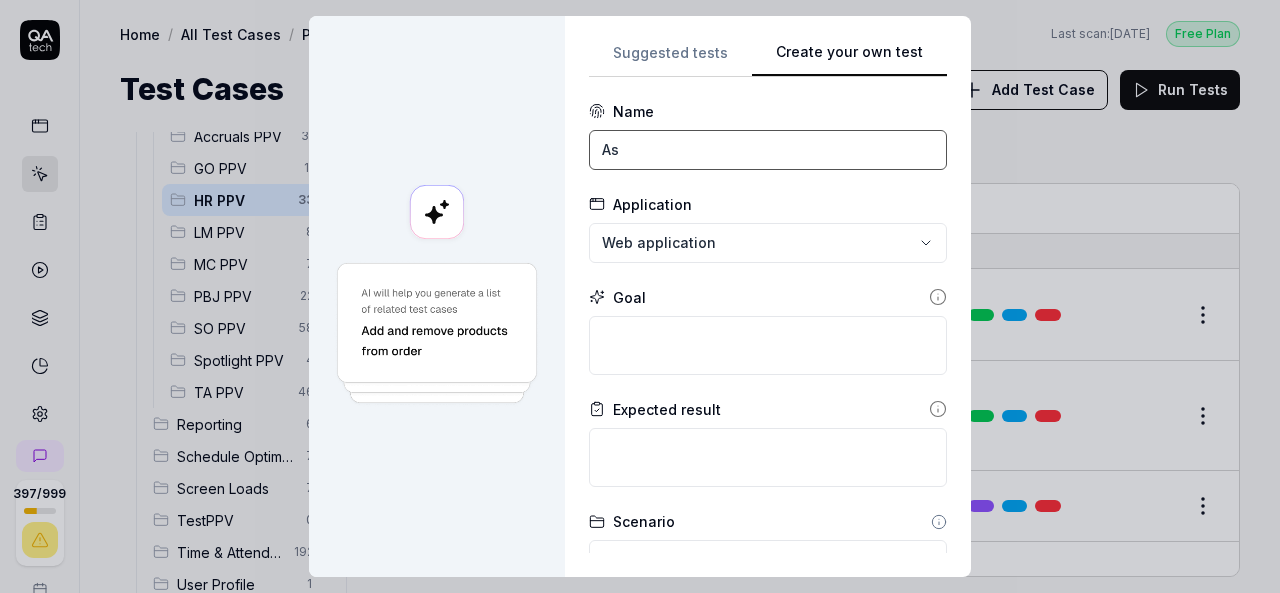 type on "A" 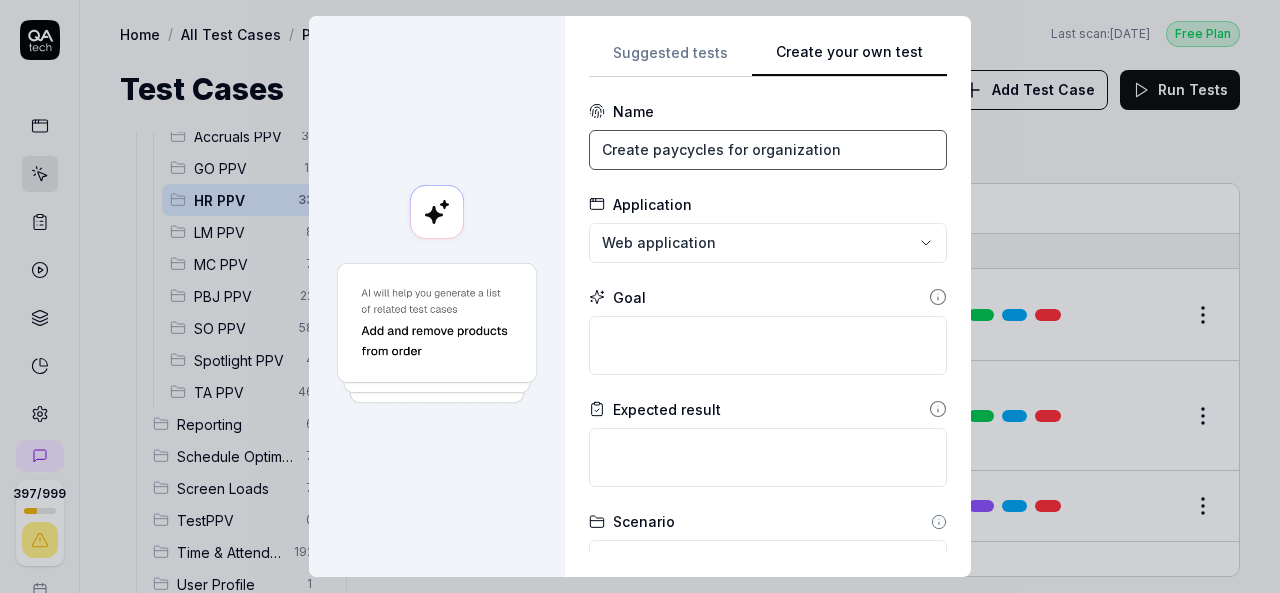 click on "Create paycycles for organization" at bounding box center (768, 150) 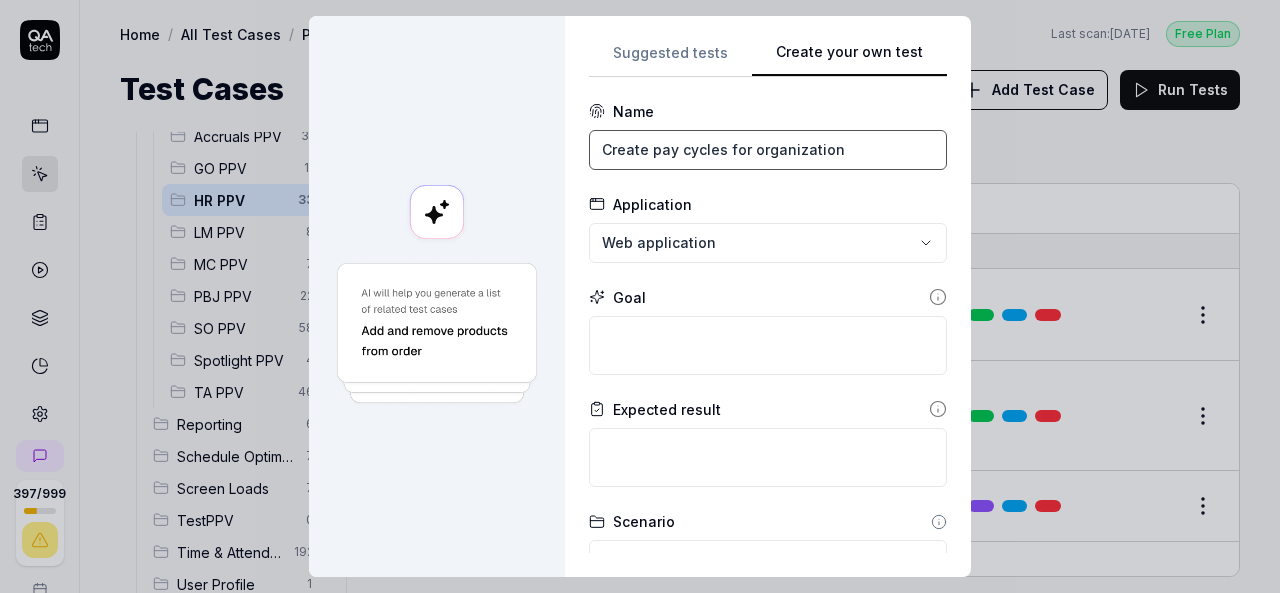 type on "Create pay cycles for organization" 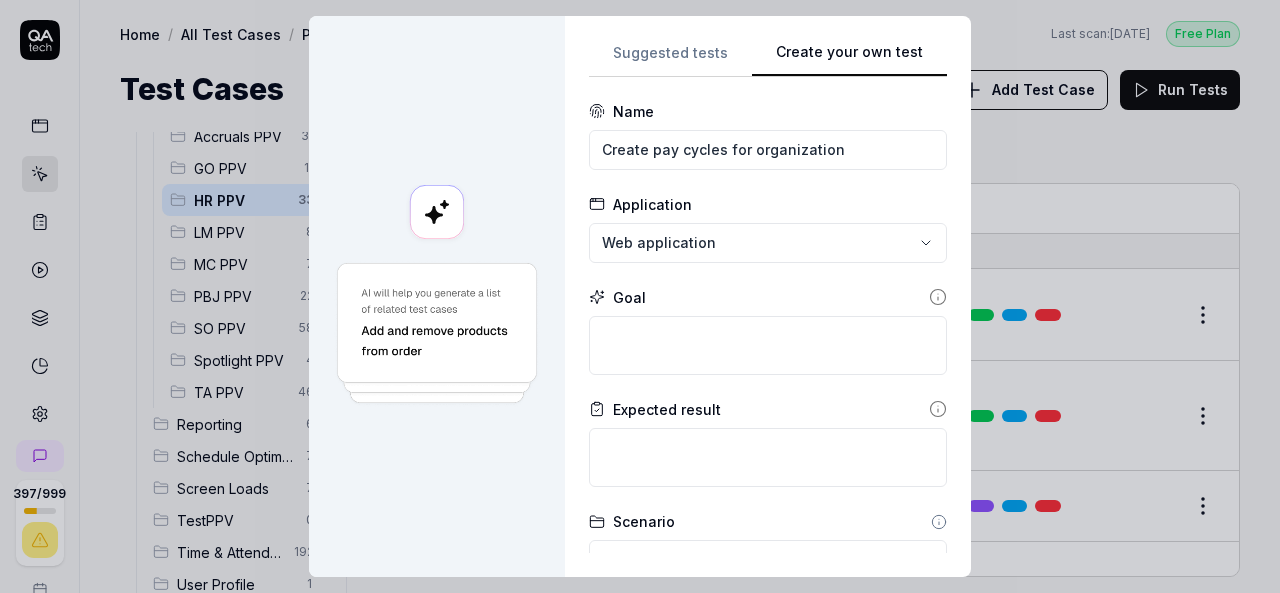 click on "Application Web application" at bounding box center [768, 228] 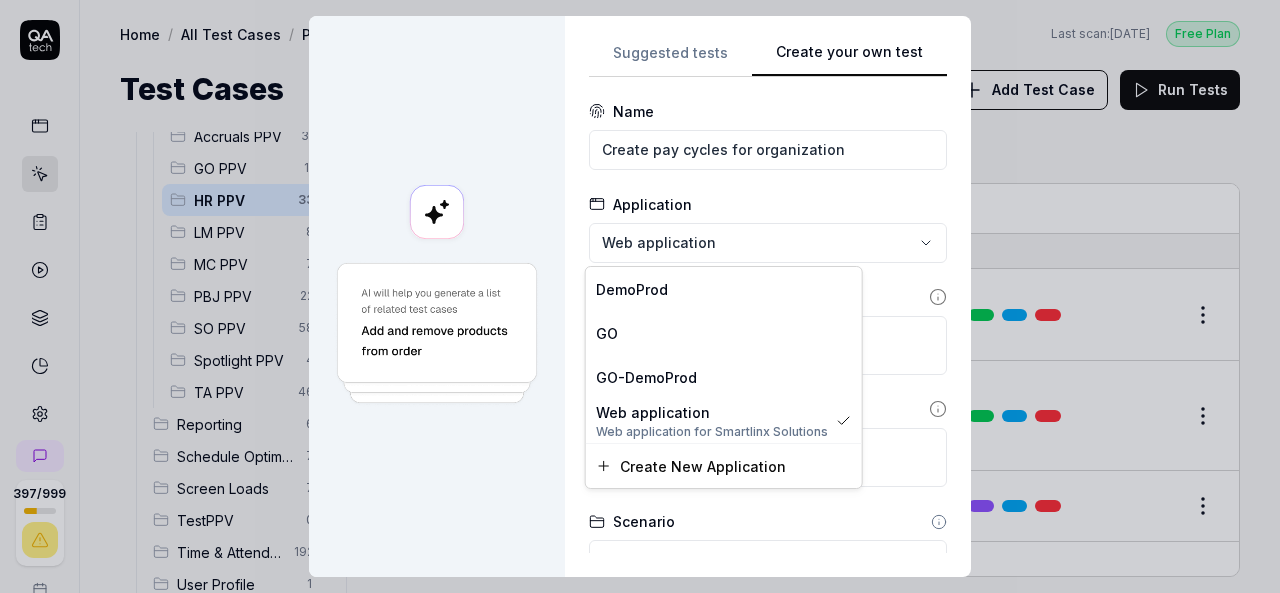 click on "**********" at bounding box center [640, 296] 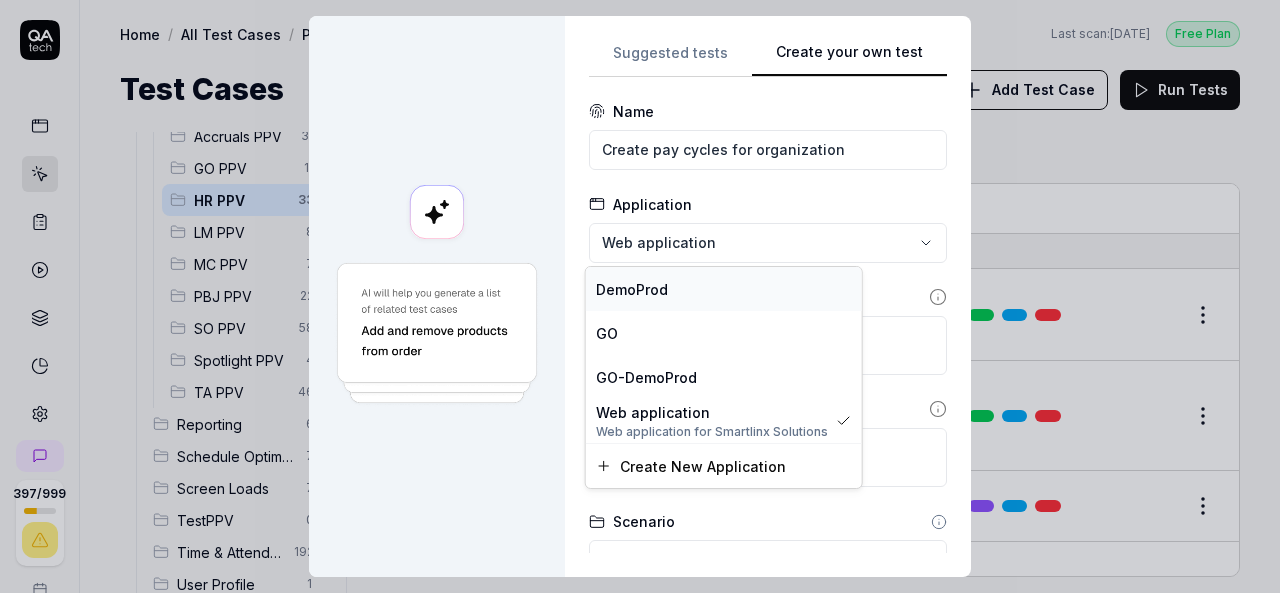 click on "DemoProd" at bounding box center [724, 289] 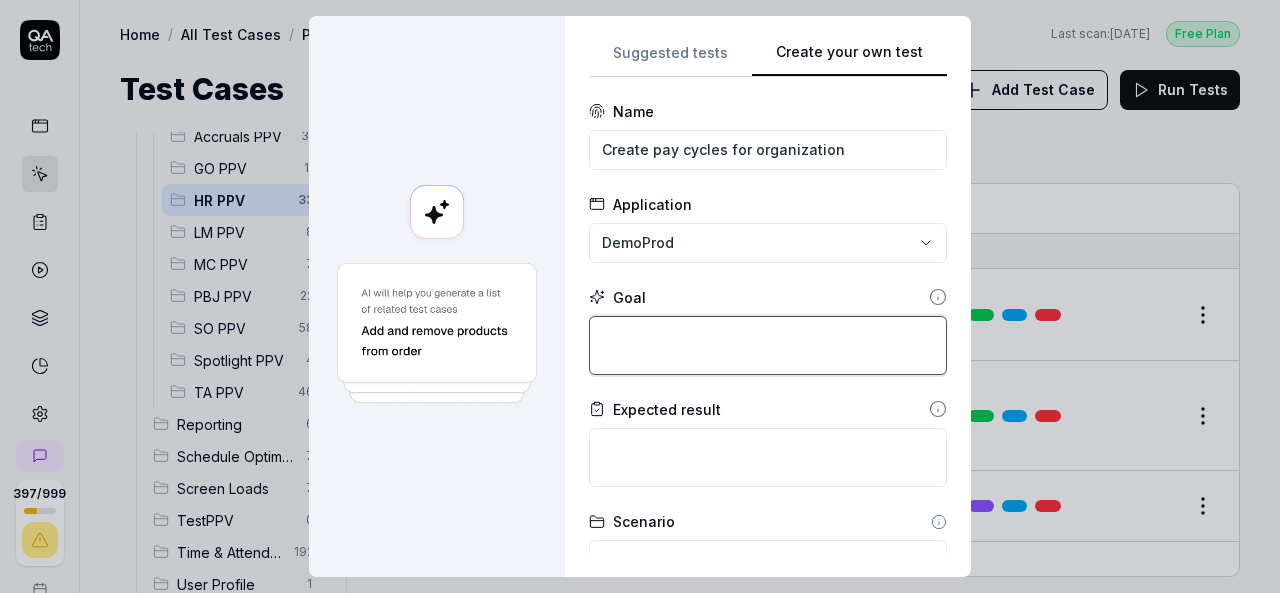 click at bounding box center (768, 345) 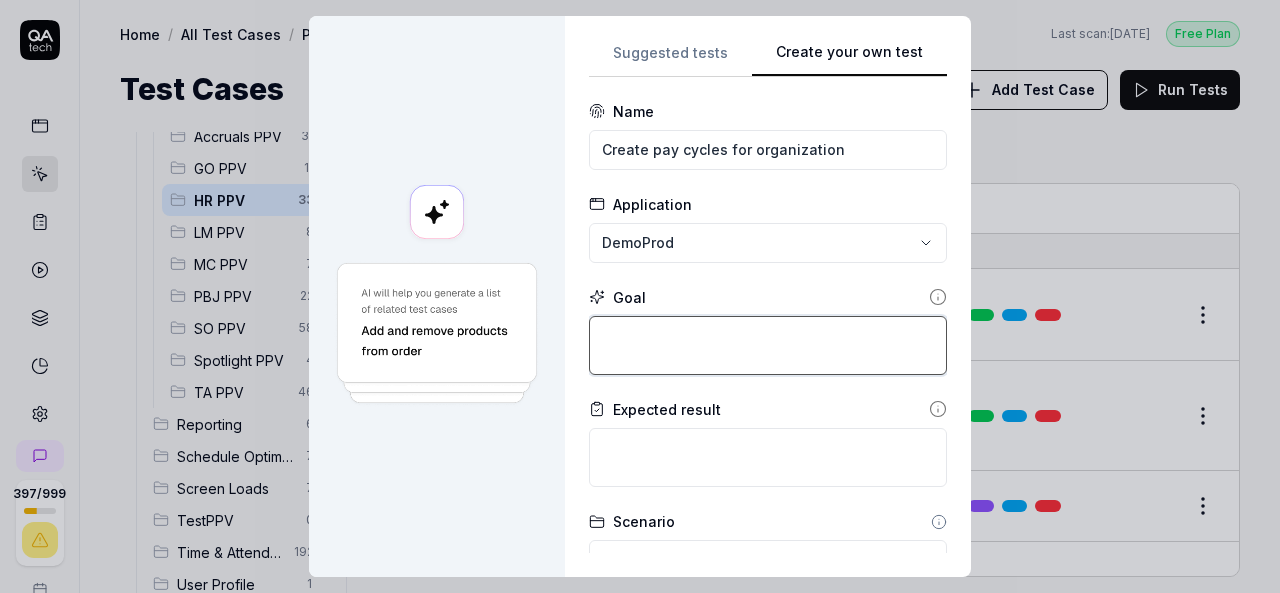 paste on "Given login to V6 application.
Navigate to employees and employee list.
Click on actions present on right side corner.
Select assign policies and check in pay policy and shift diff policies.
Then check in employees and select any date from calendar.
And click on assign button." 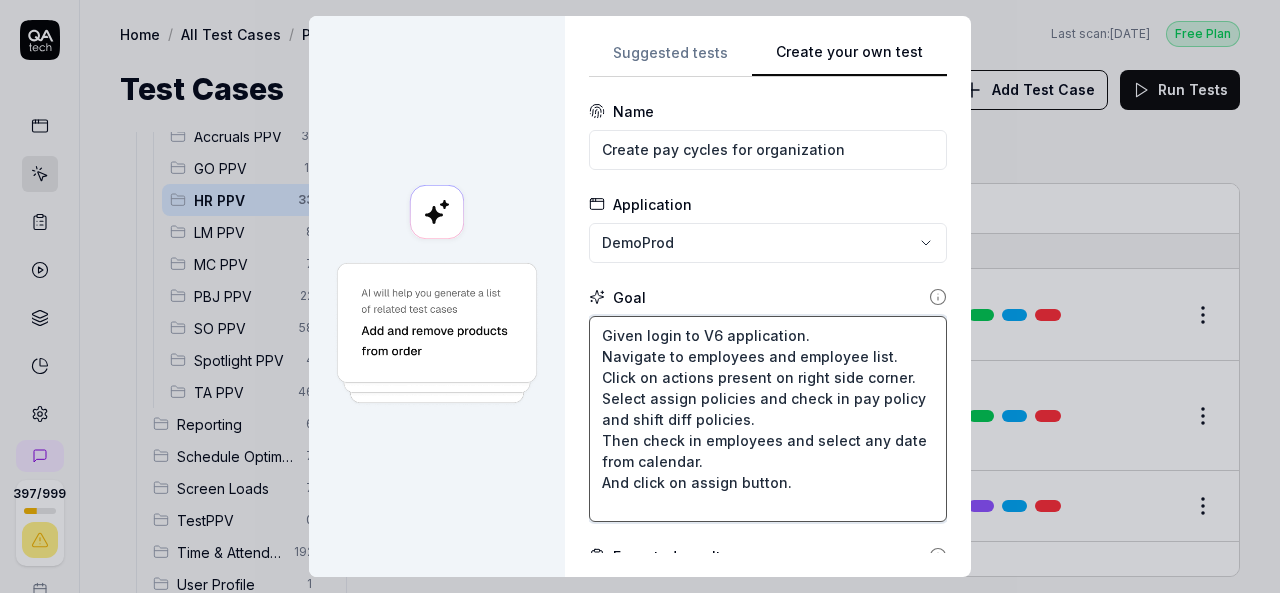 click on "Given login to V6 application.
Navigate to employees and employee list.
Click on actions present on right side corner.
Select assign policies and check in pay policy and shift diff policies.
Then check in employees and select any date from calendar.
And click on assign button." at bounding box center (768, 419) 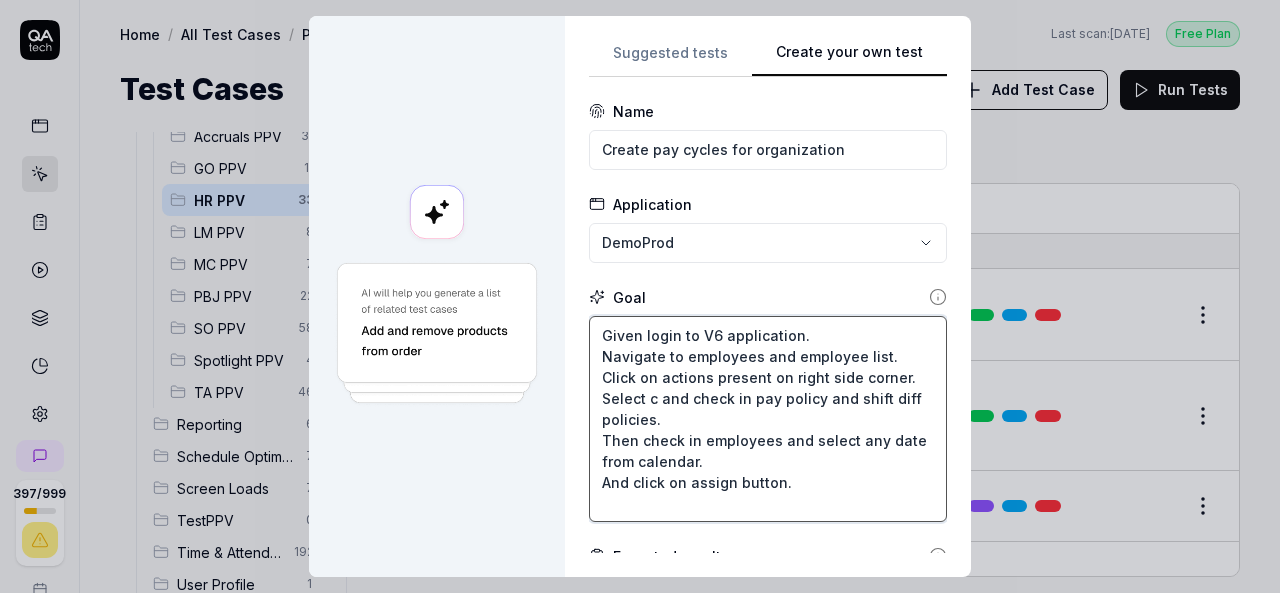 type on "*" 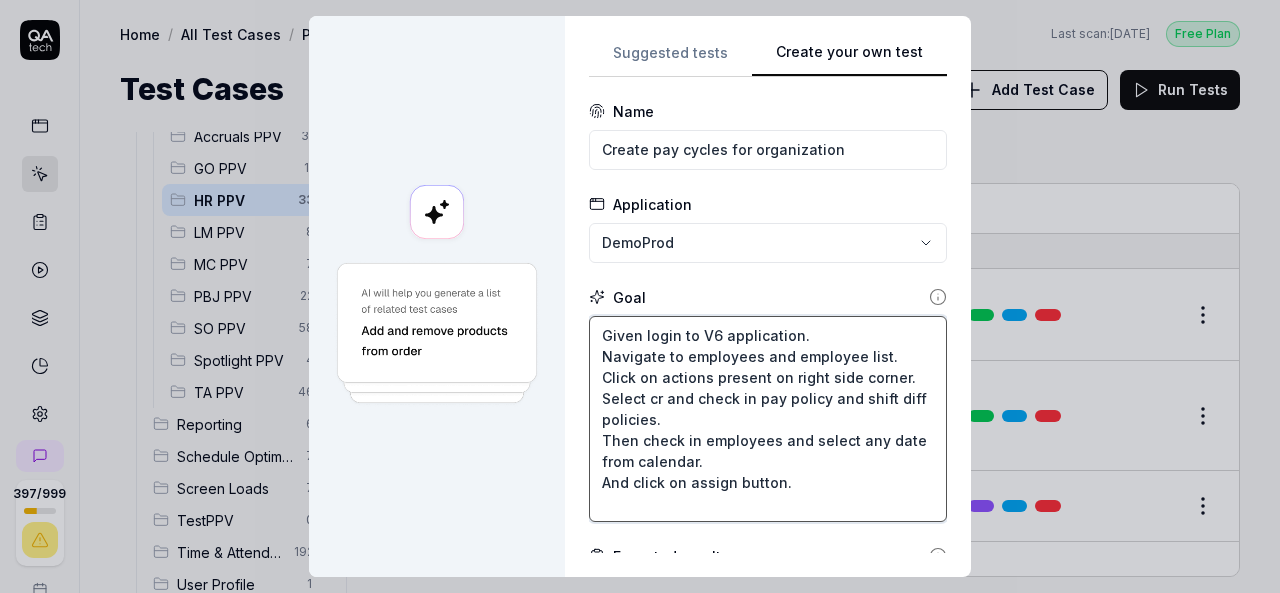 type on "*" 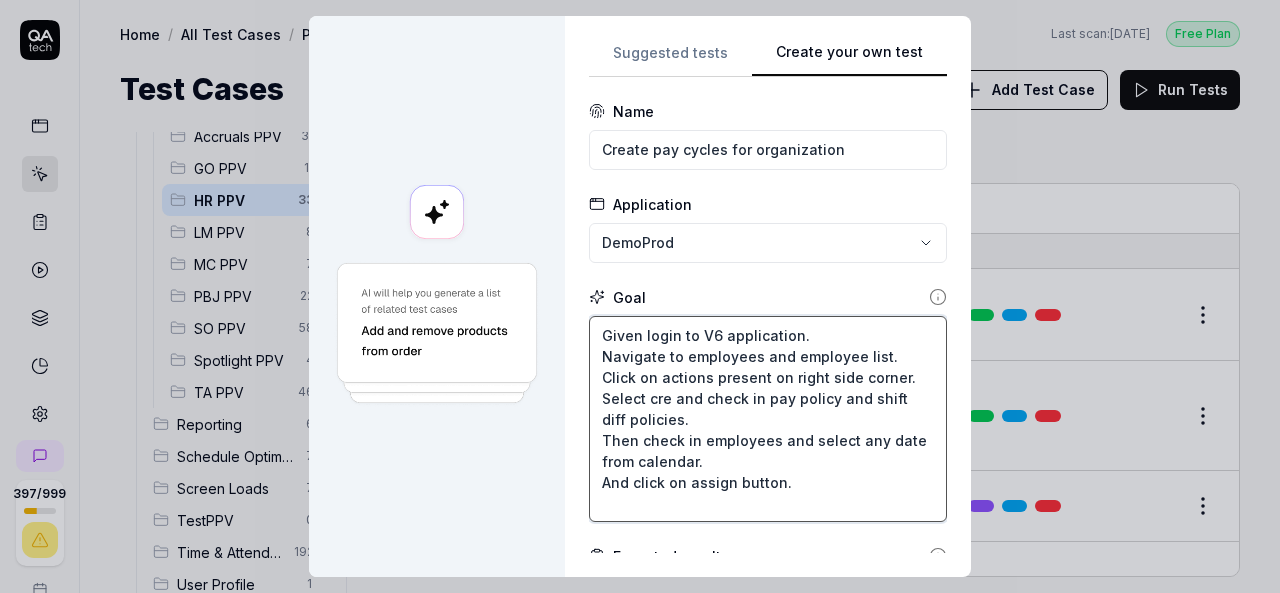 type on "*" 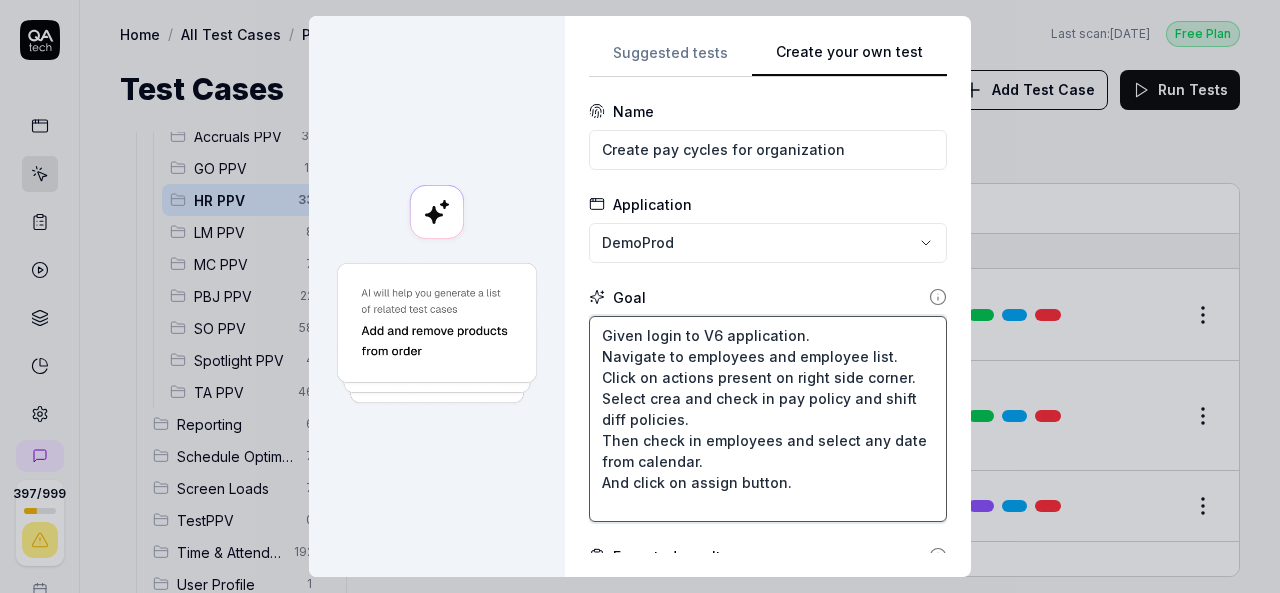 type on "Given login to V6 application.
Navigate to employees and employee list.
Click on actions present on right side corner.
Select creat and check in pay policy and shift diff policies.
Then check in employees and select any date from calendar.
And click on assign button." 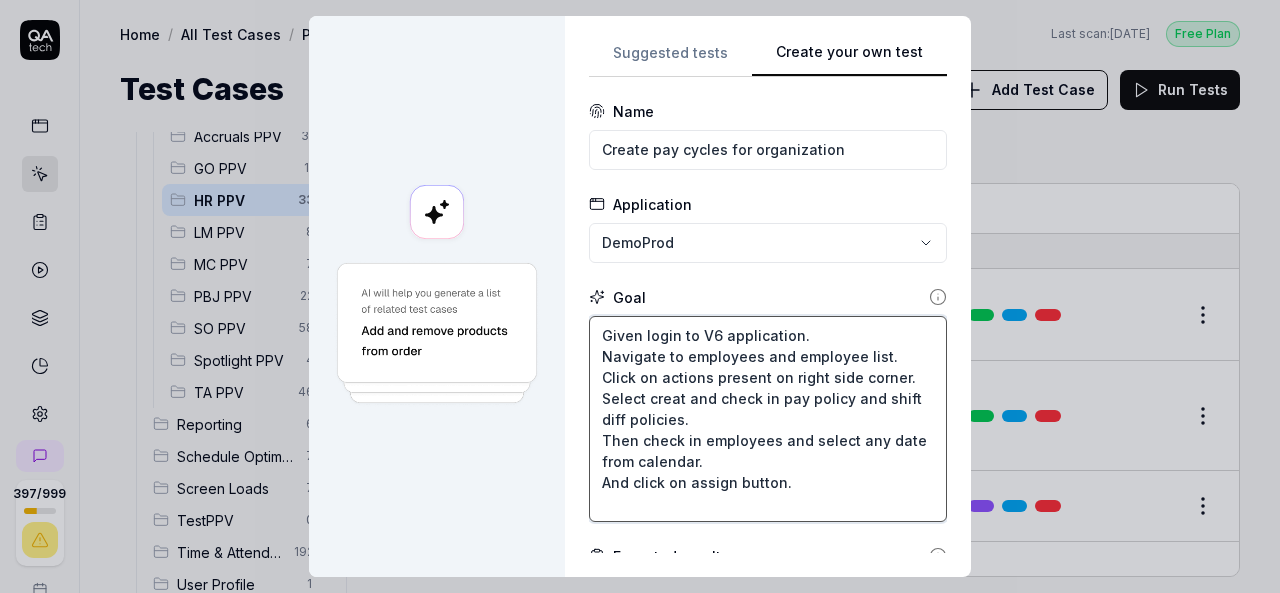 type on "*" 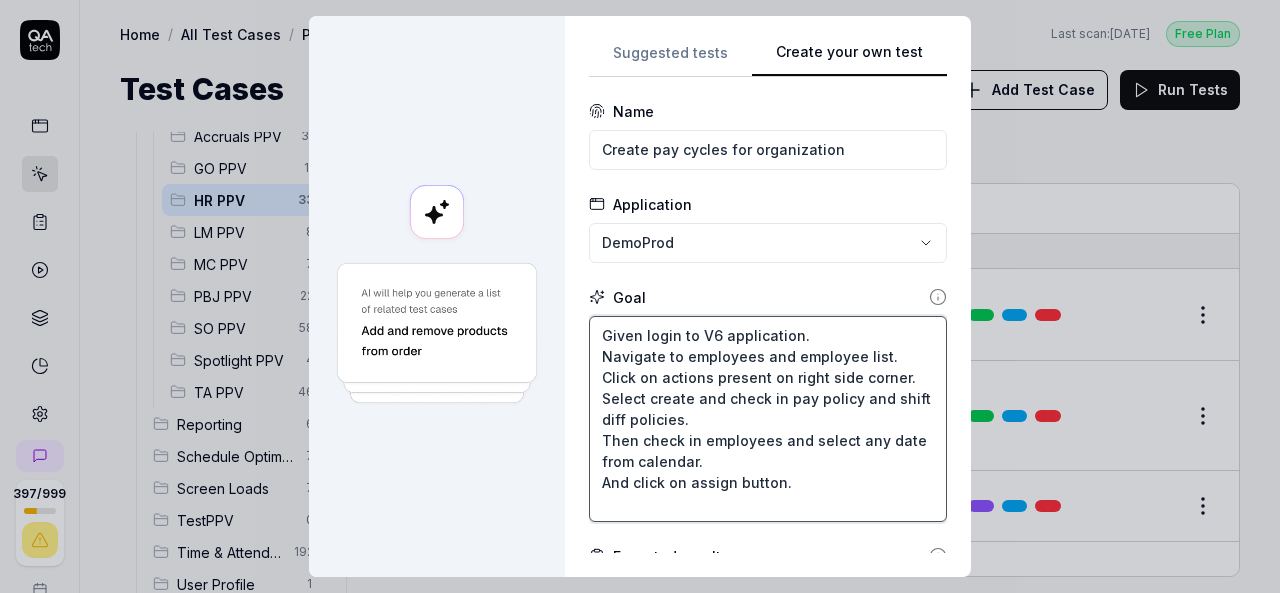 type on "*" 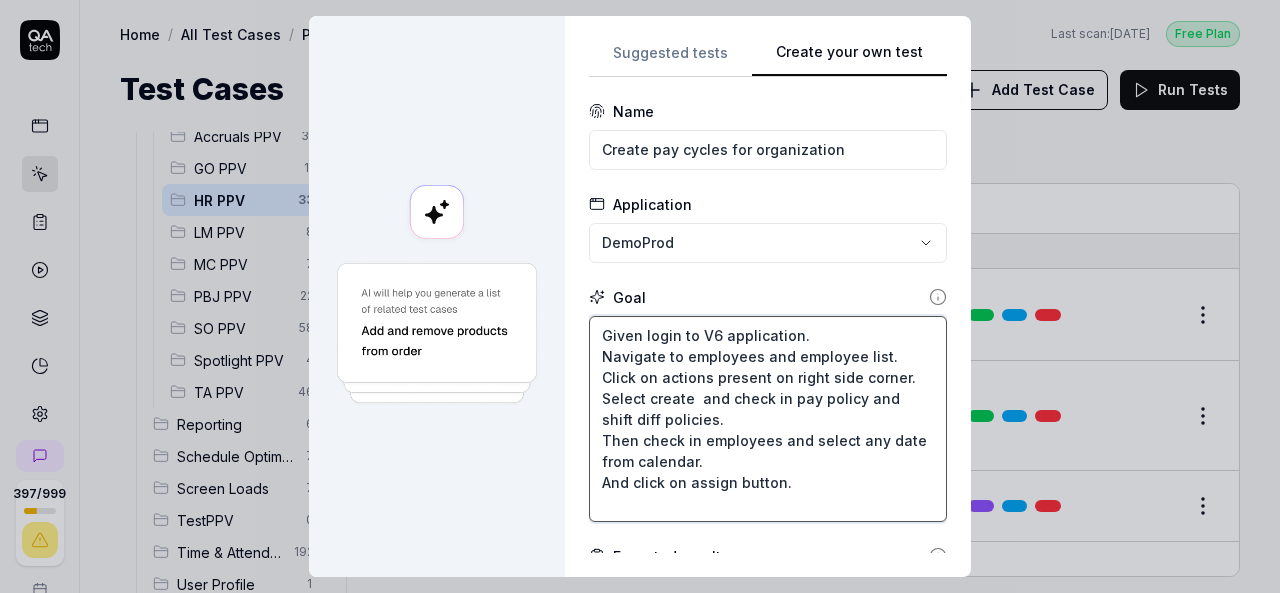 type on "*" 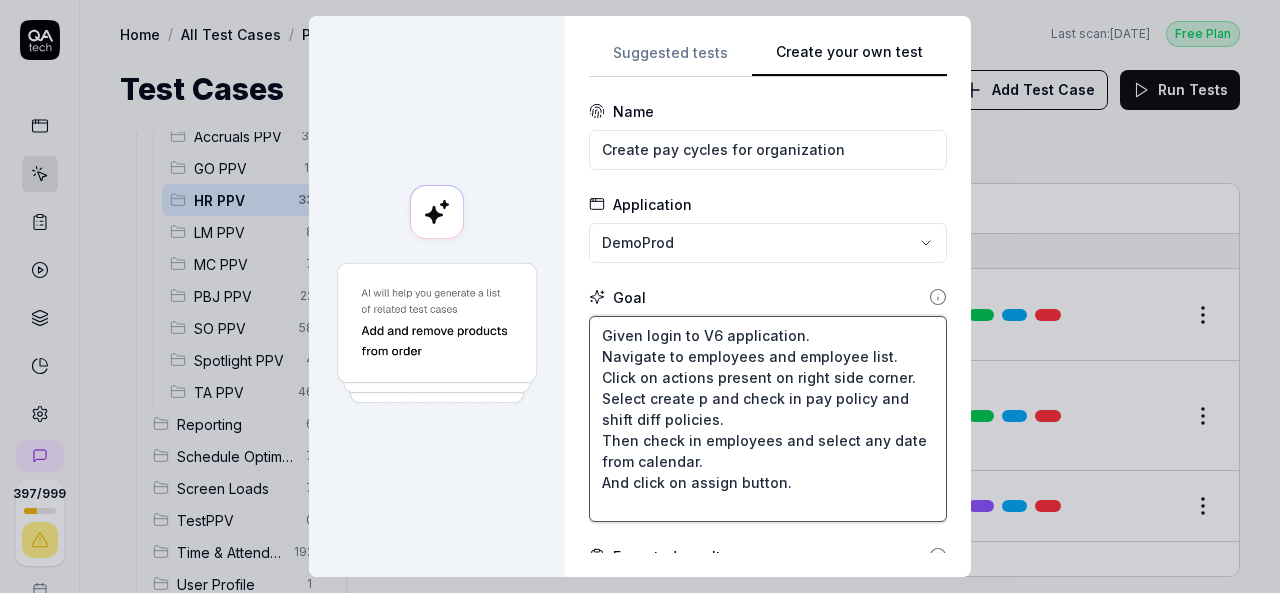 type on "*" 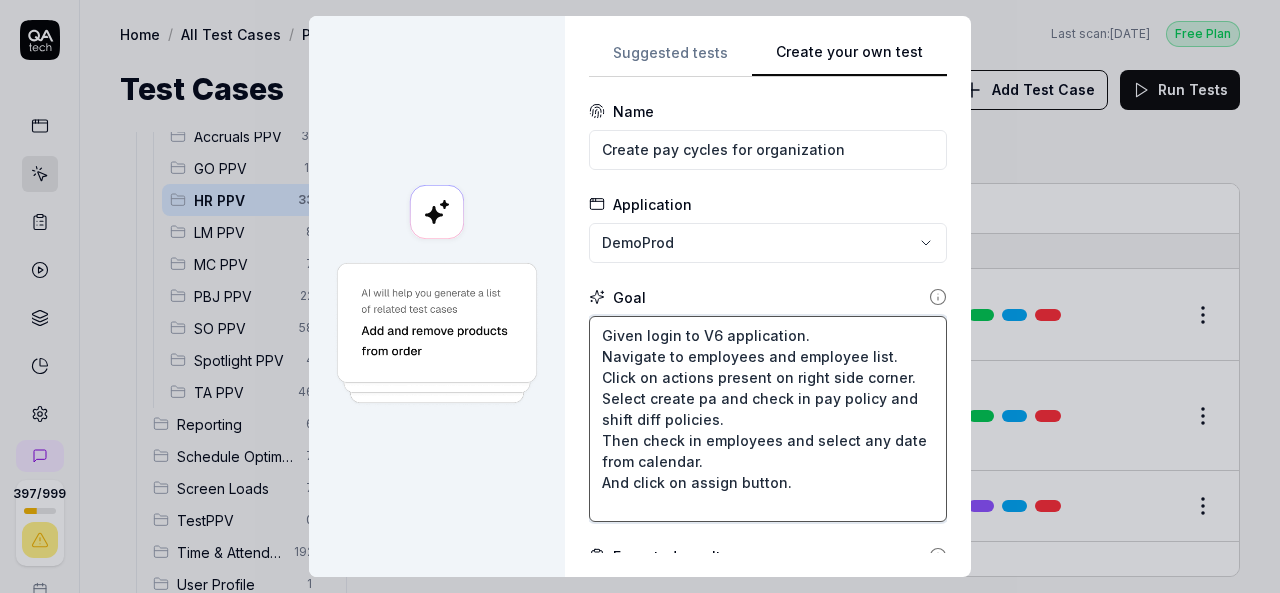 type on "*" 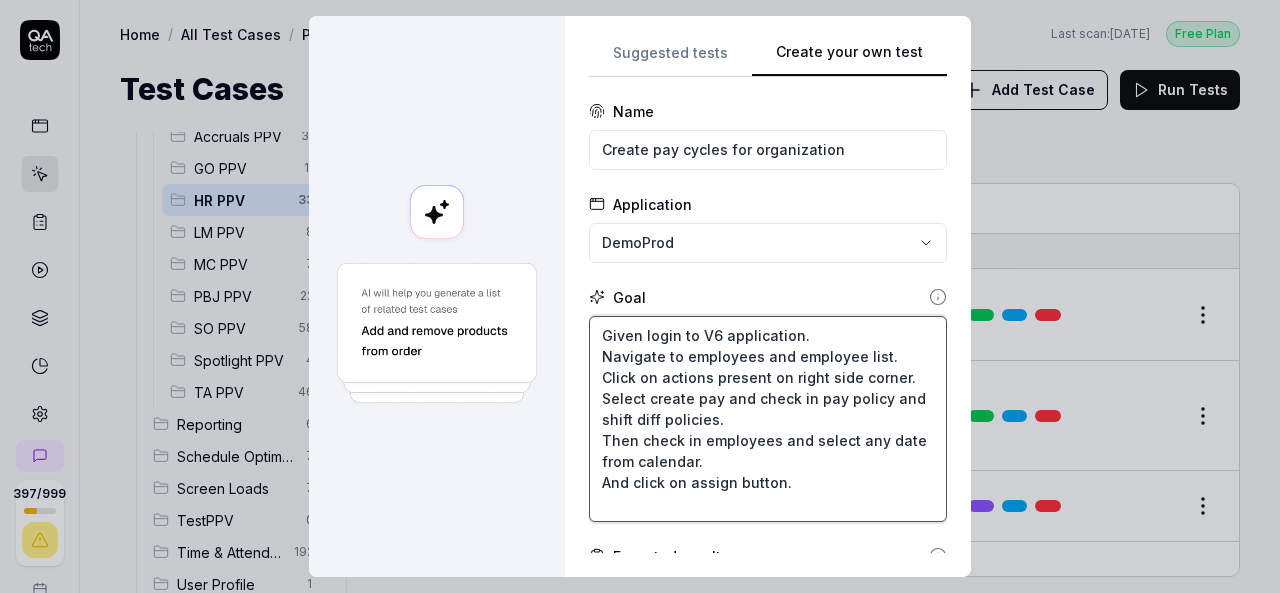 type on "*" 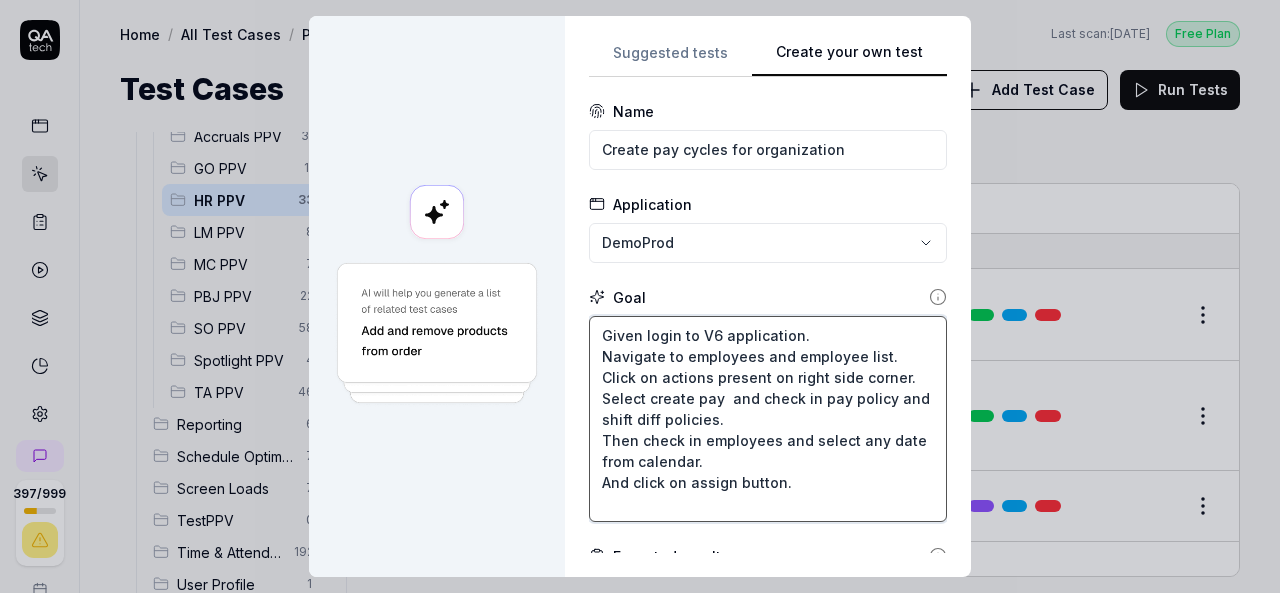 type on "*" 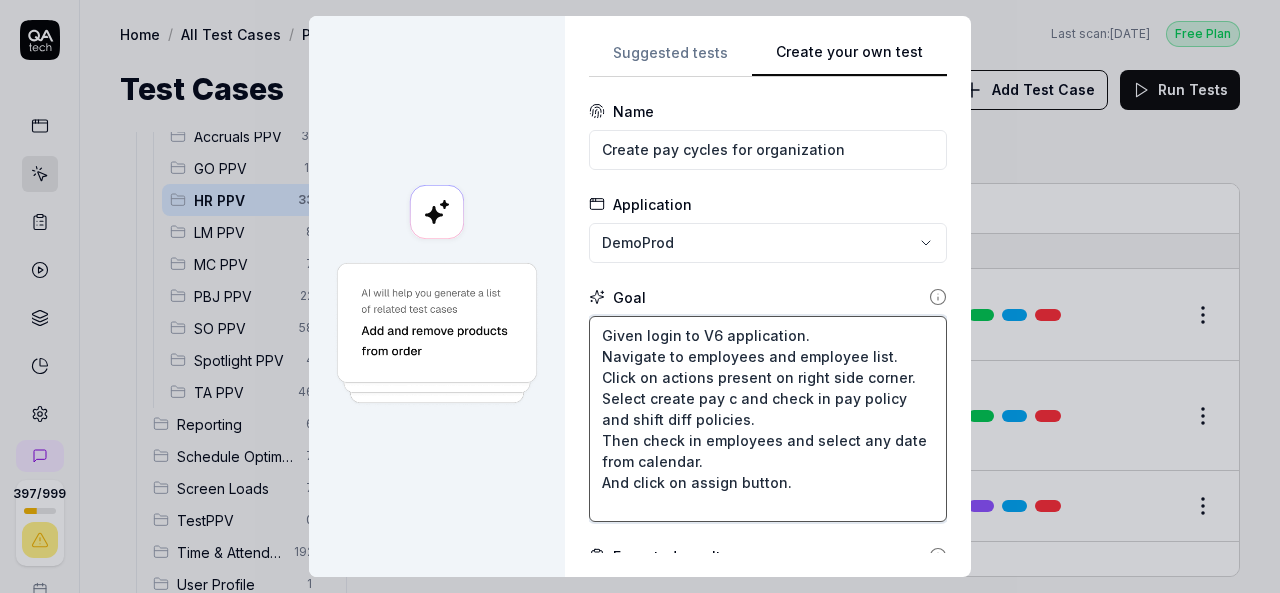 type on "*" 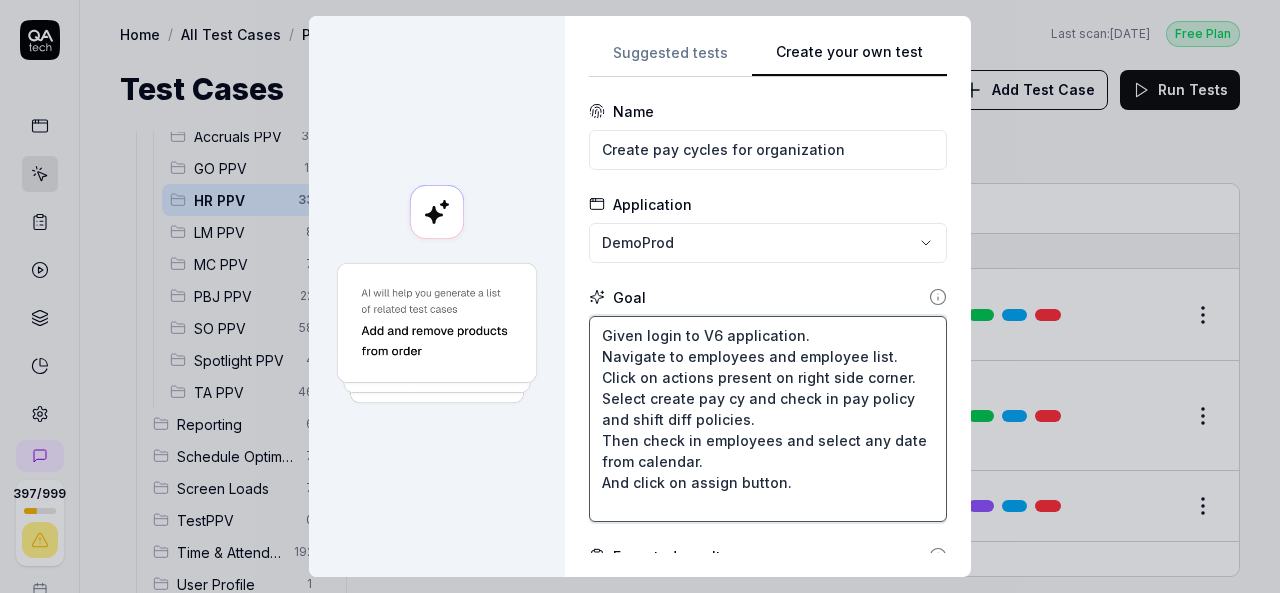 type on "*" 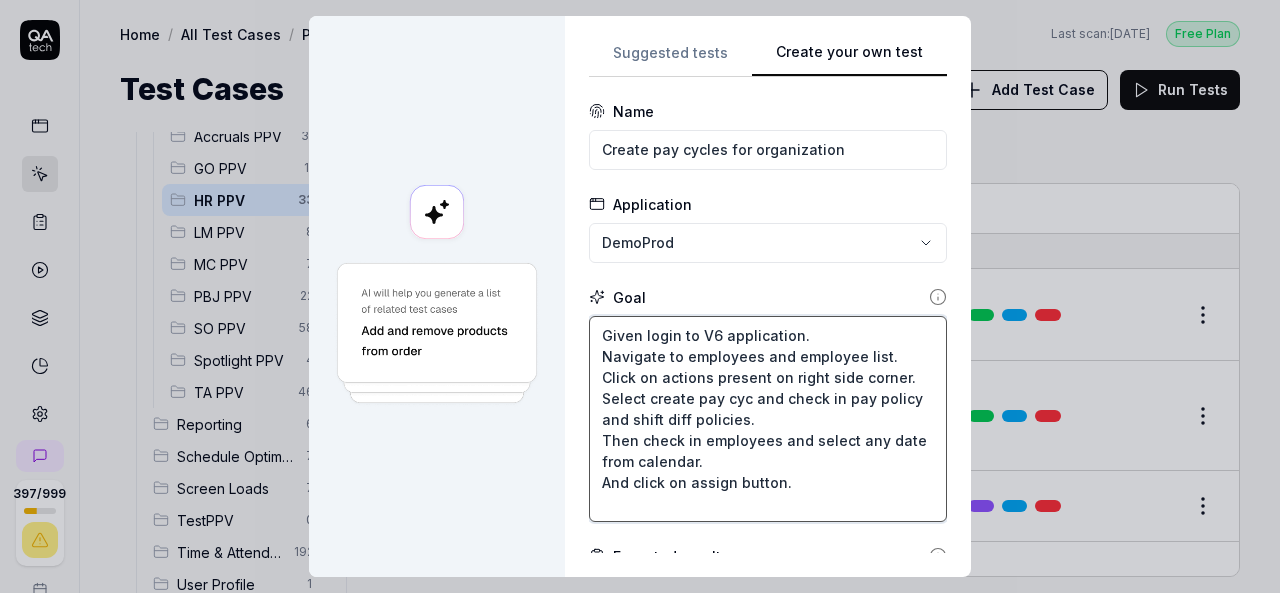 type on "*" 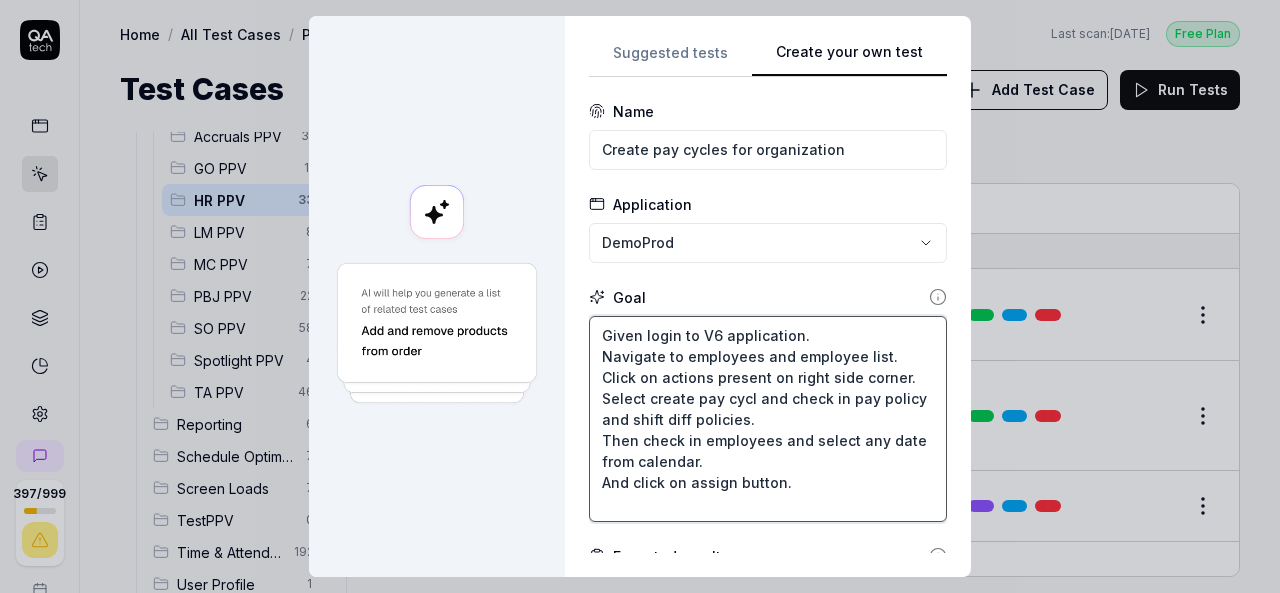 type on "*" 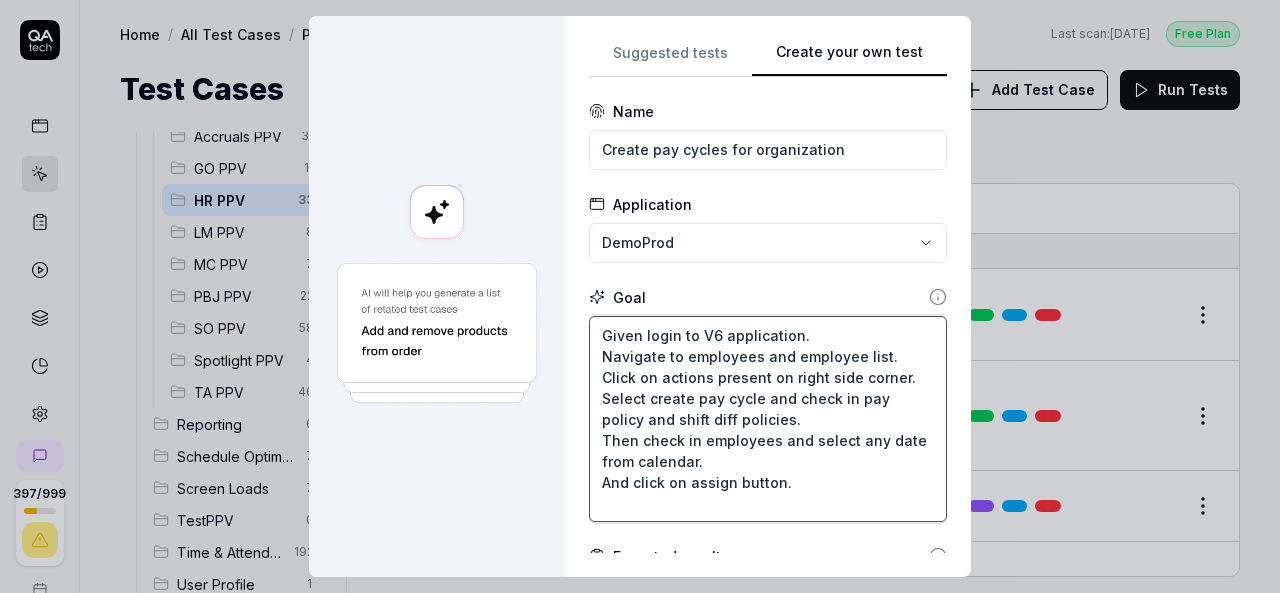 type on "*" 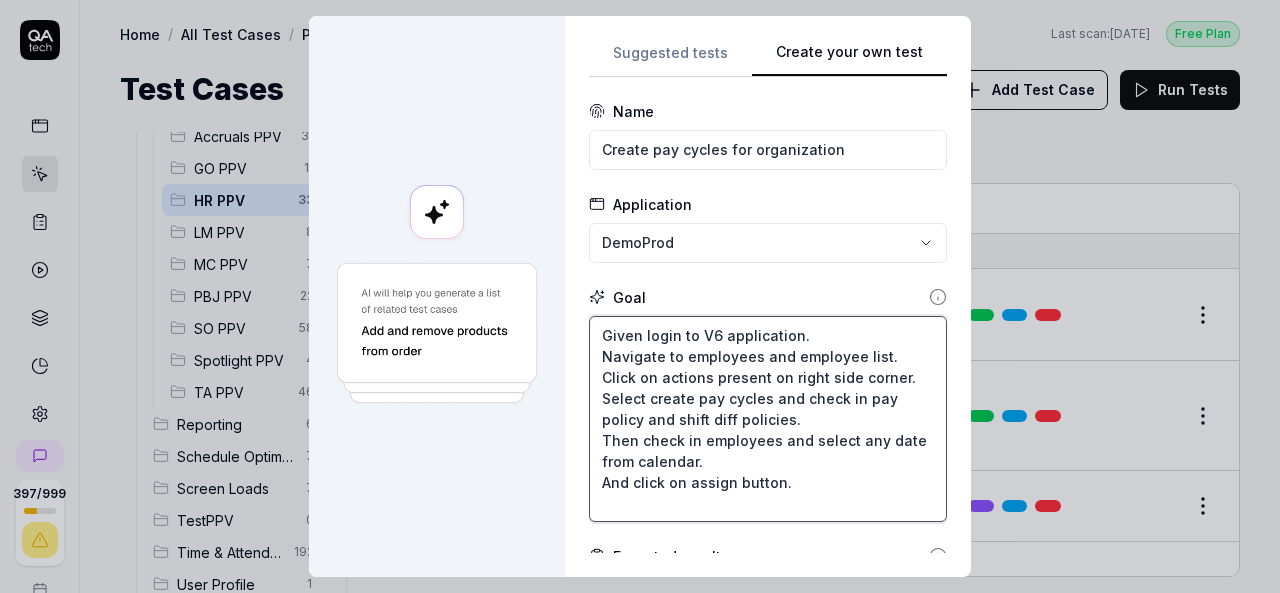 type on "Given login to V6 application.
Navigate to employees and employee list.
Click on actions present on right side corner.
Select create pay cycles and check in pay policy and shift diff policies.
Then check in employees and select any date from calendar.
And click on assign button." 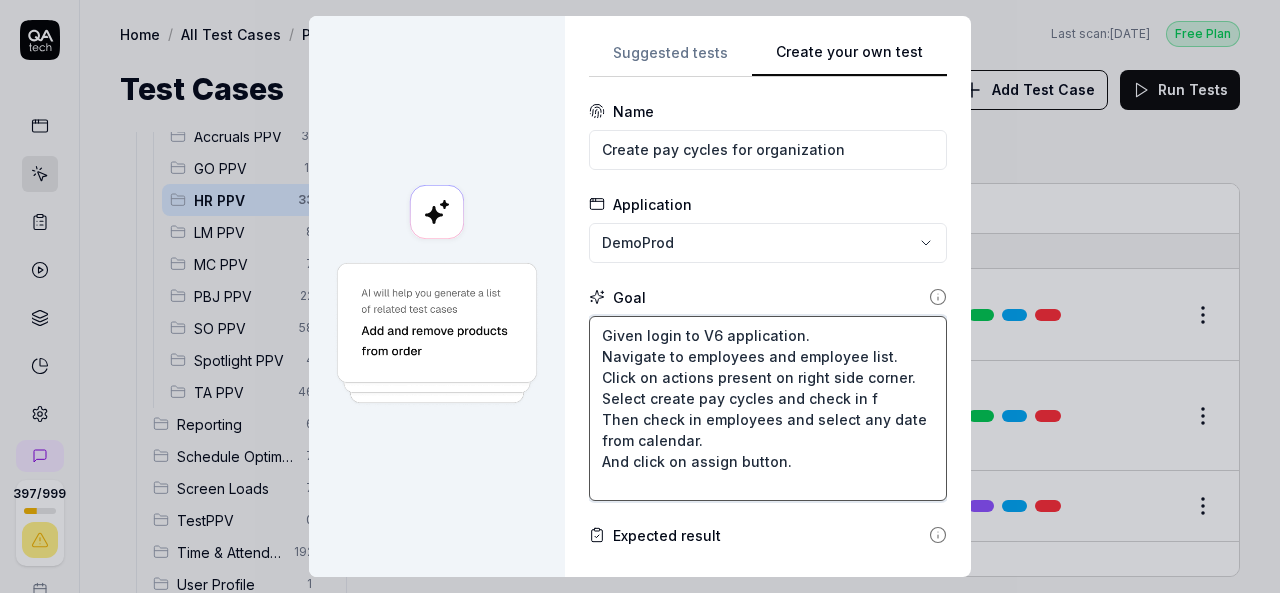 type on "*" 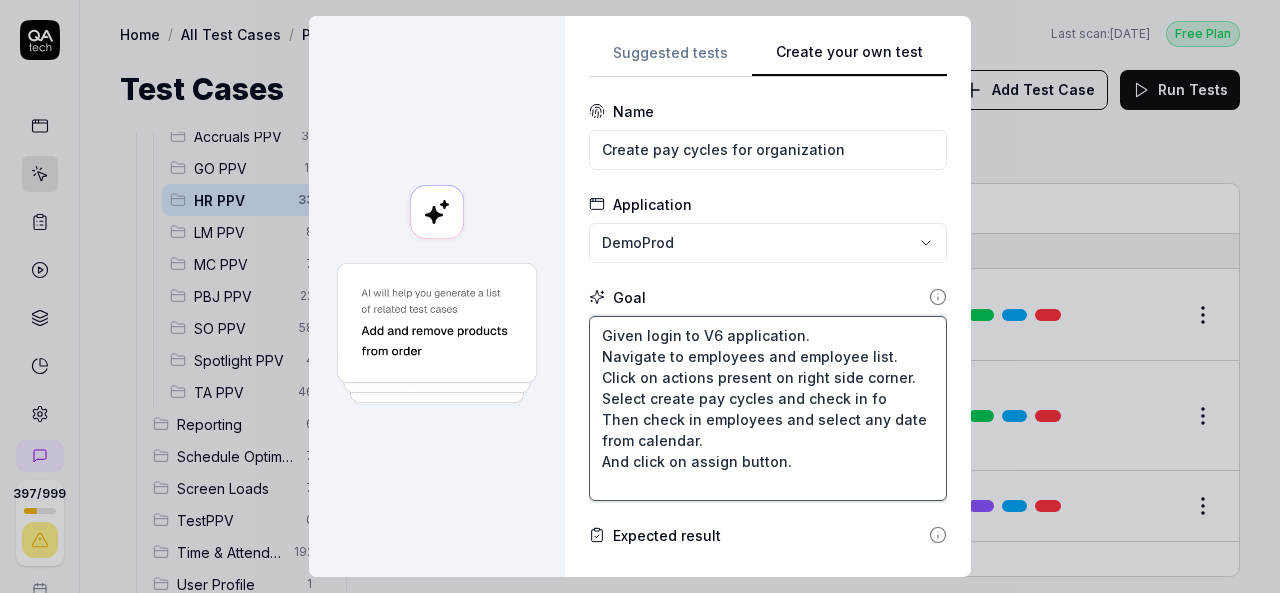 type on "*" 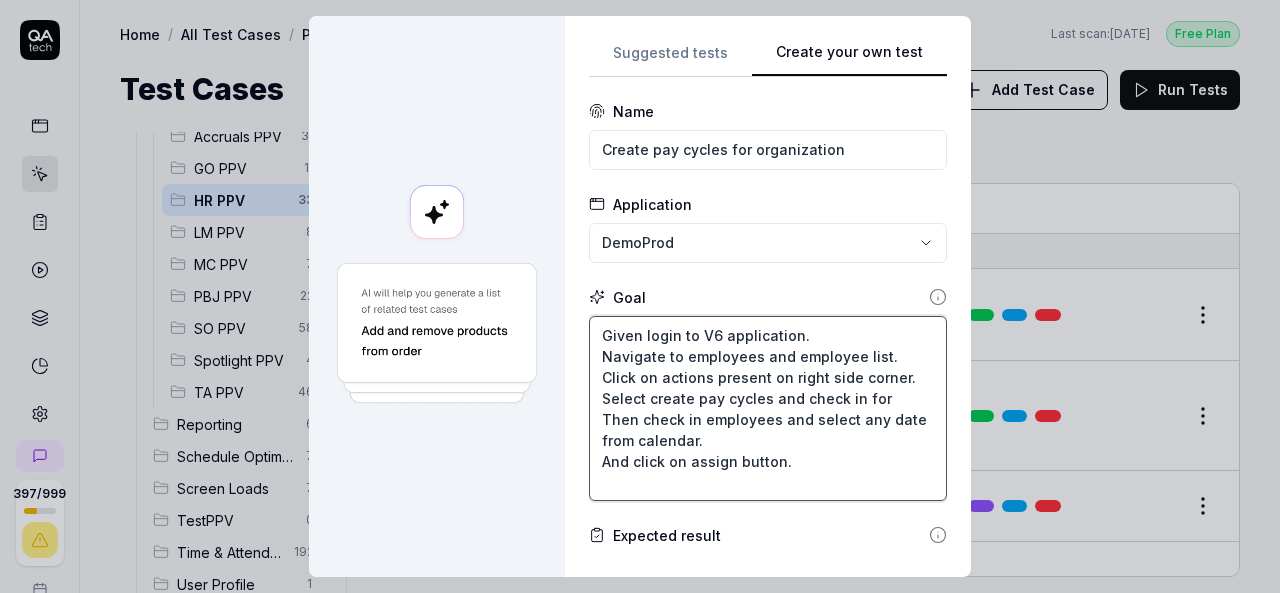 type on "*" 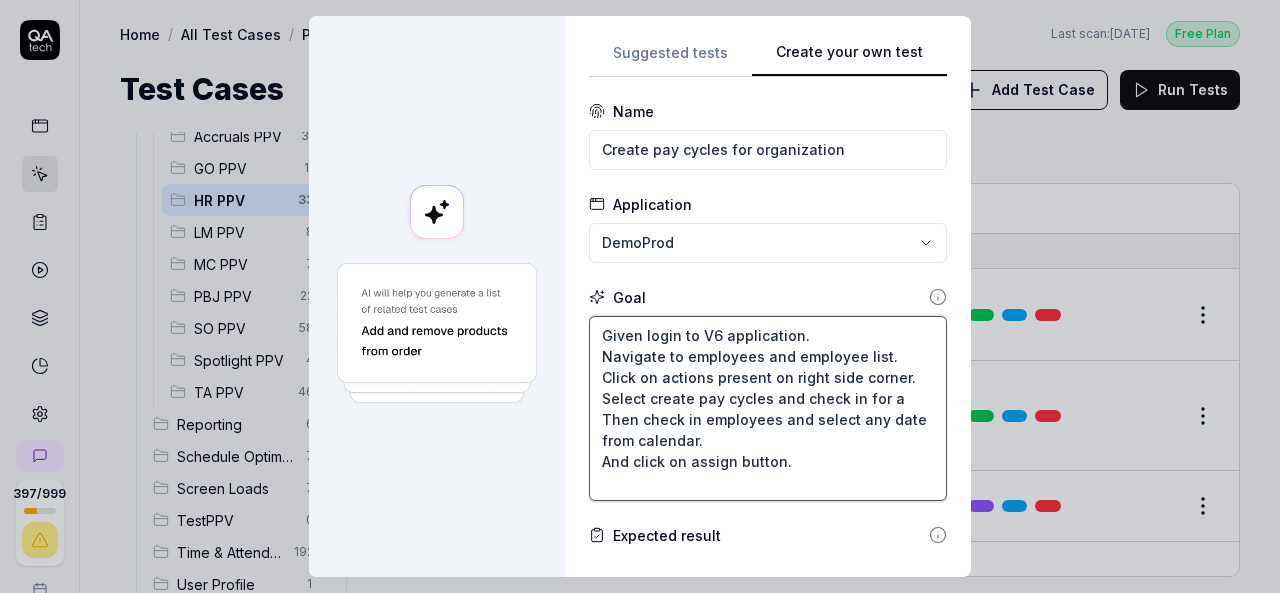 type on "*" 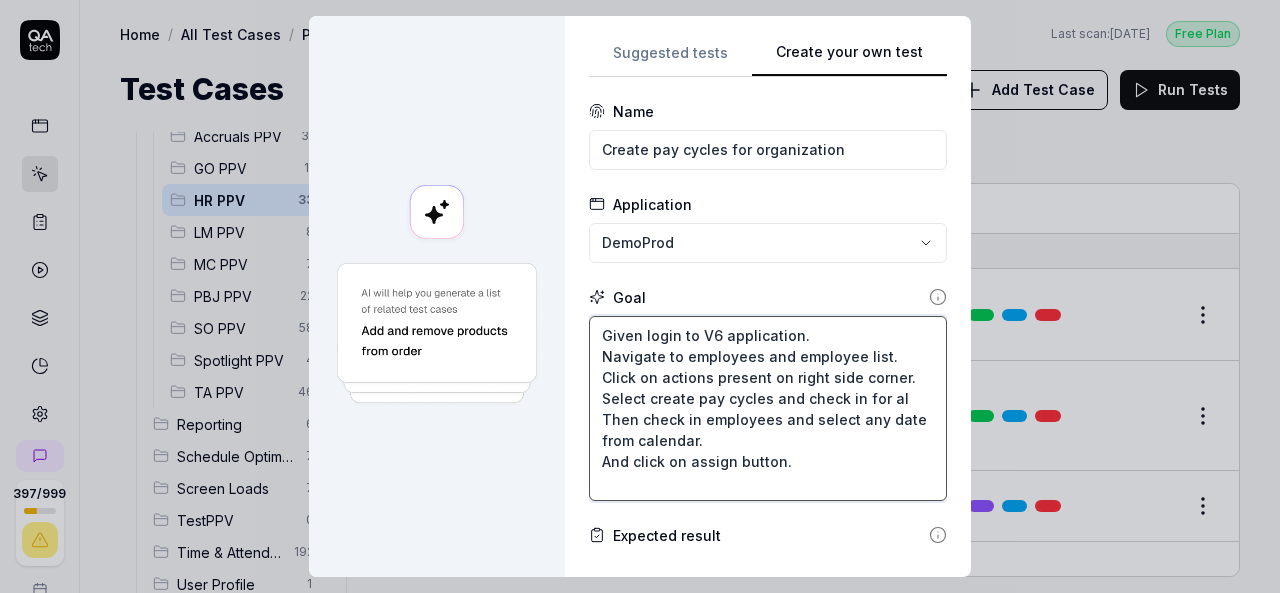type on "*" 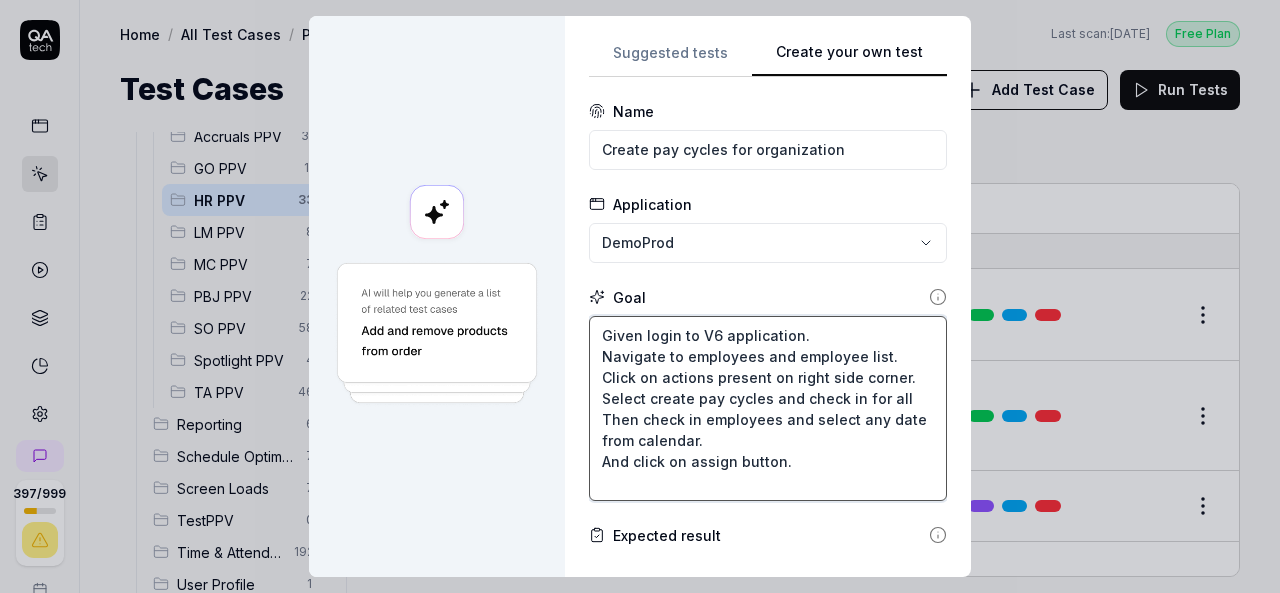 type on "*" 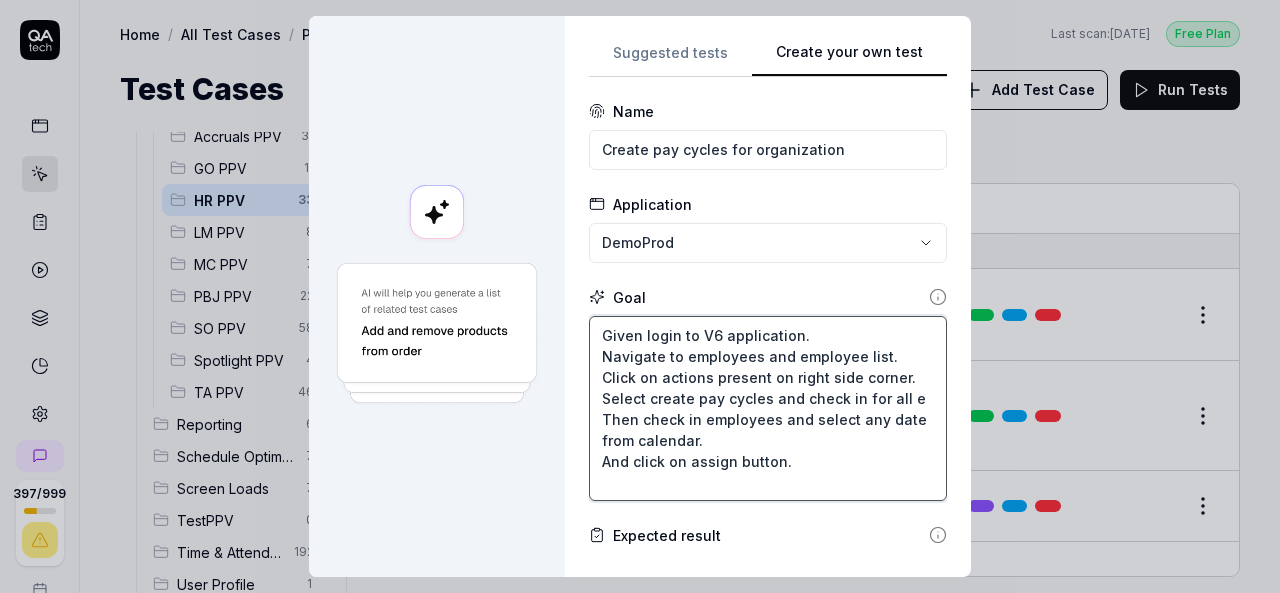 type on "*" 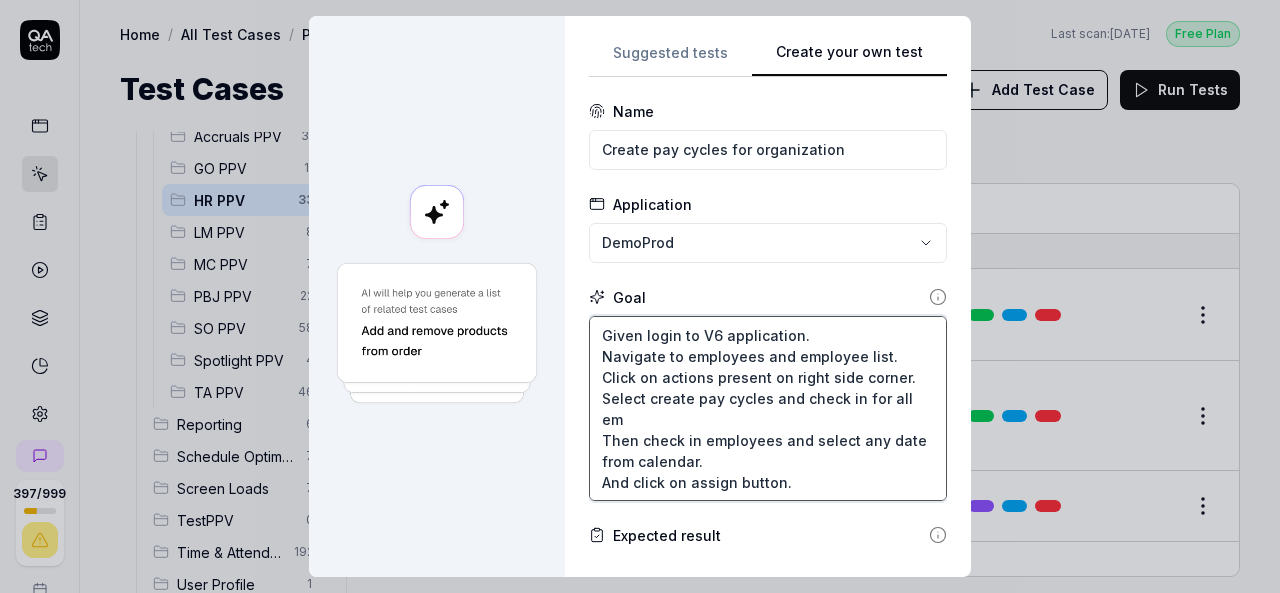 type on "*" 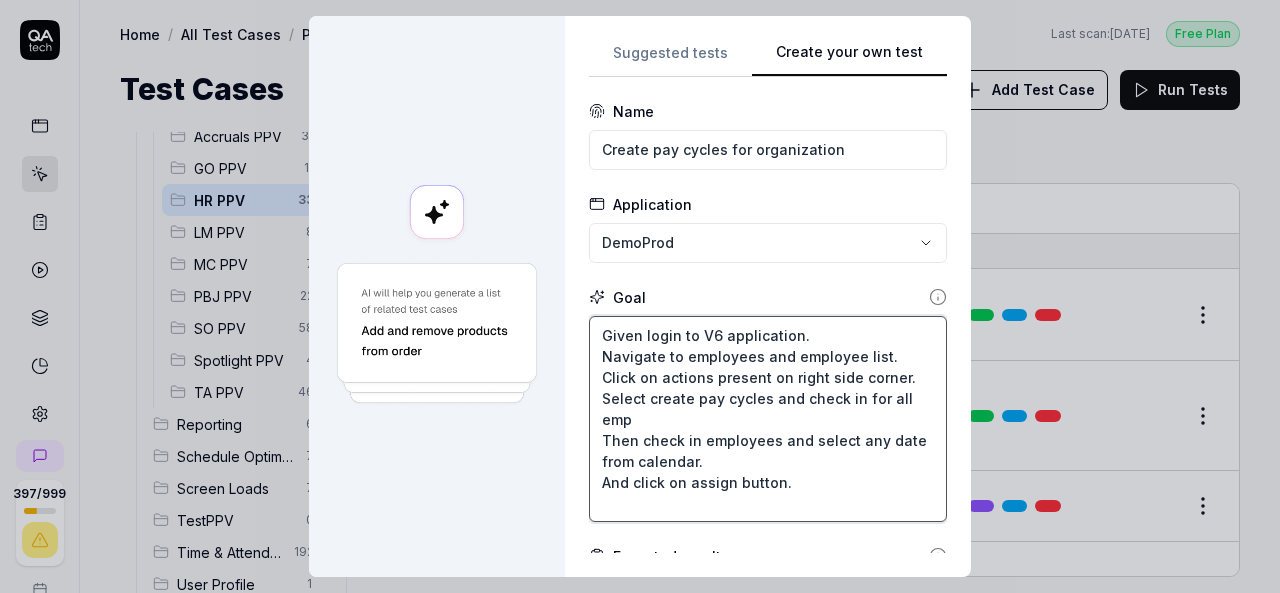 type on "*" 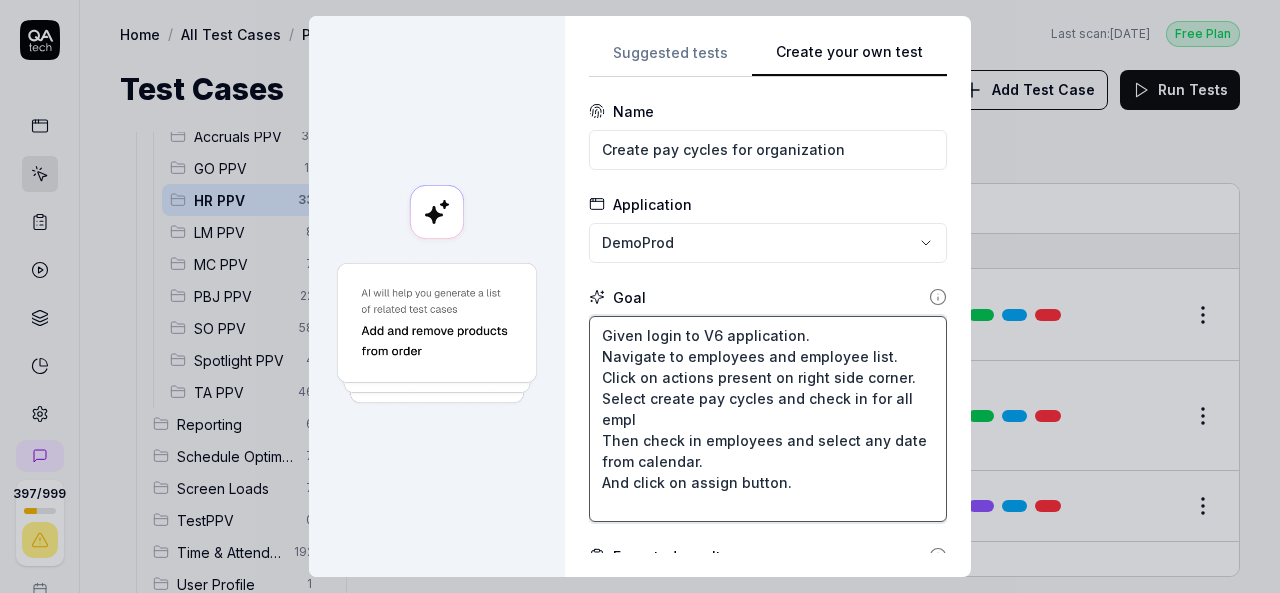 type on "*" 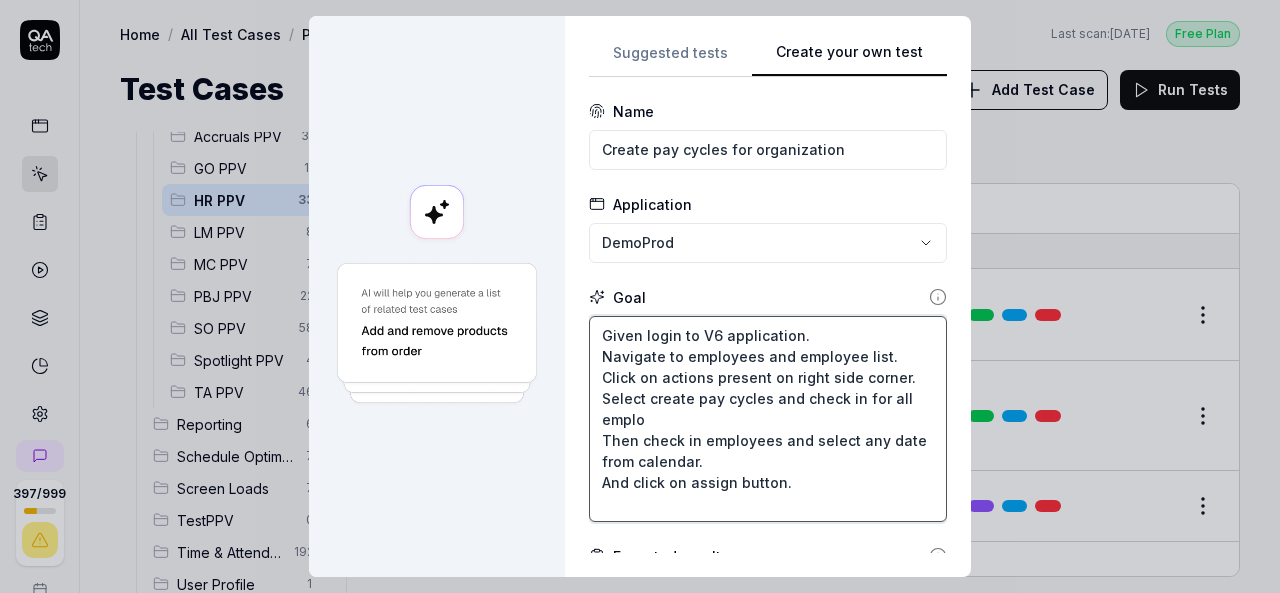 type on "*" 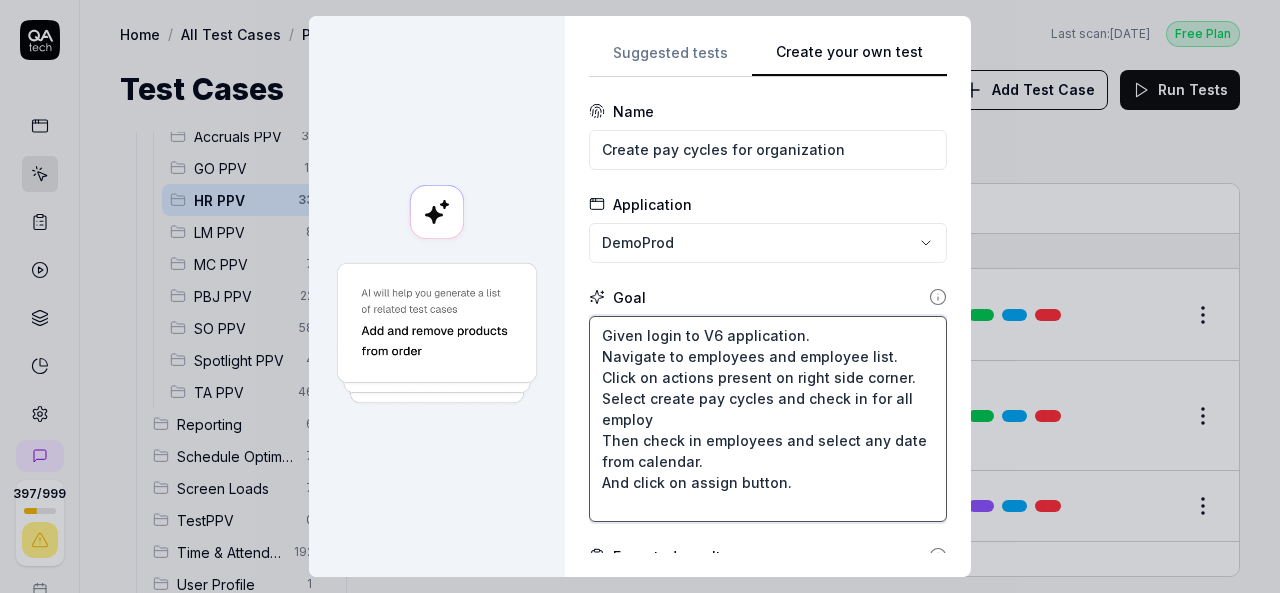 type on "*" 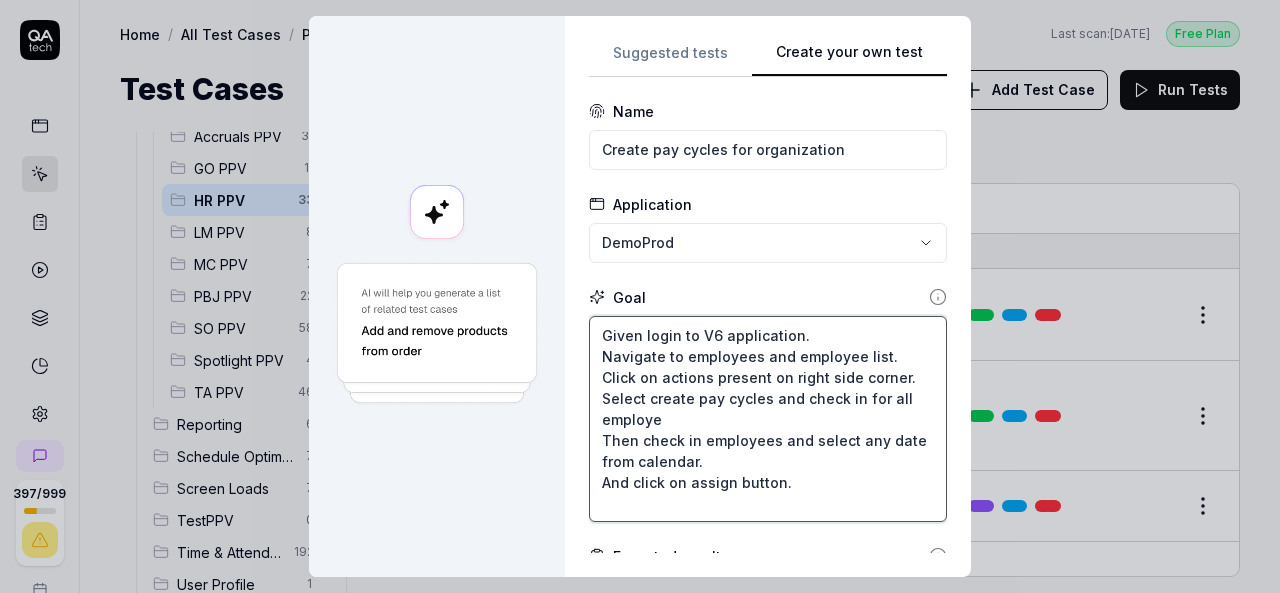 type on "*" 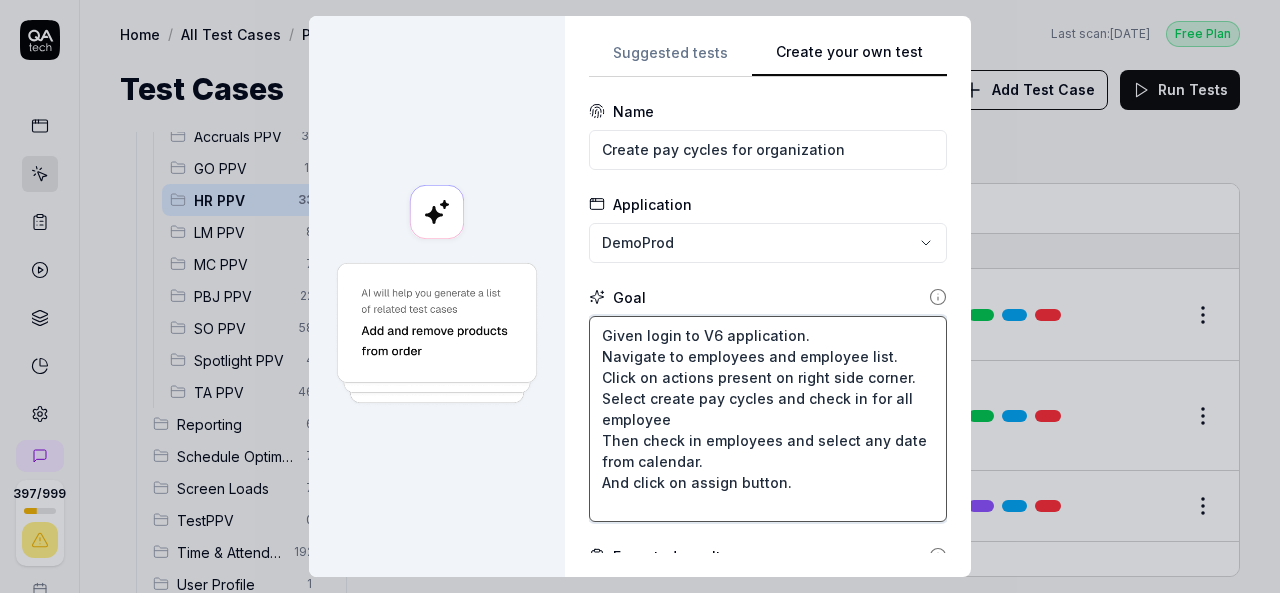 type on "*" 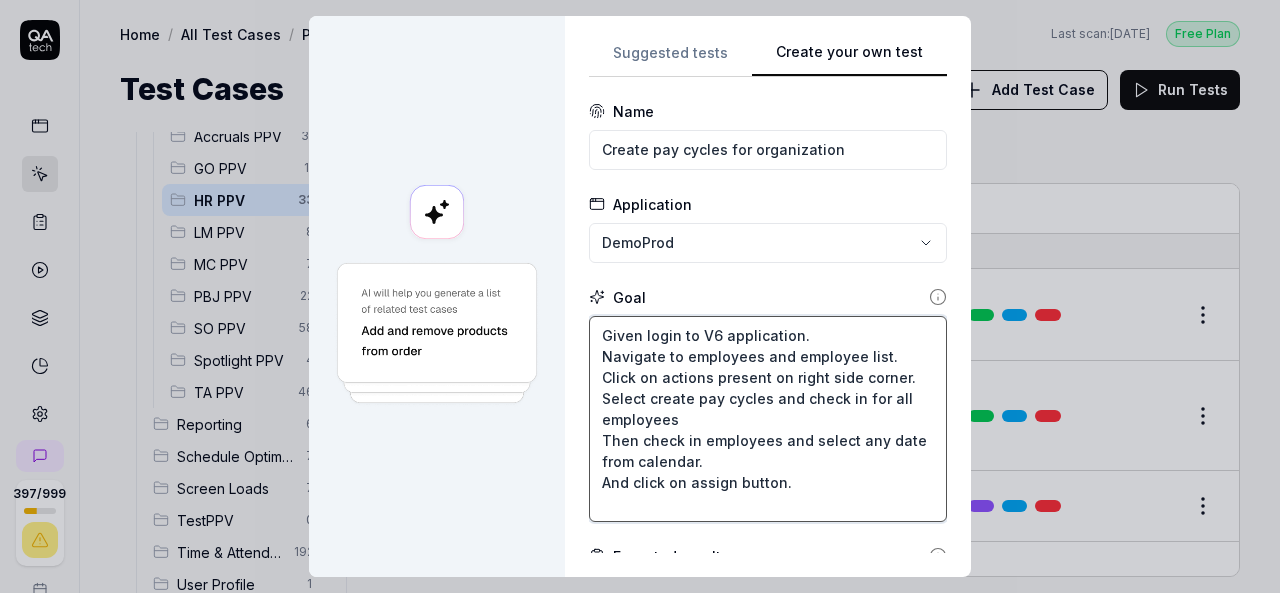 type on "*" 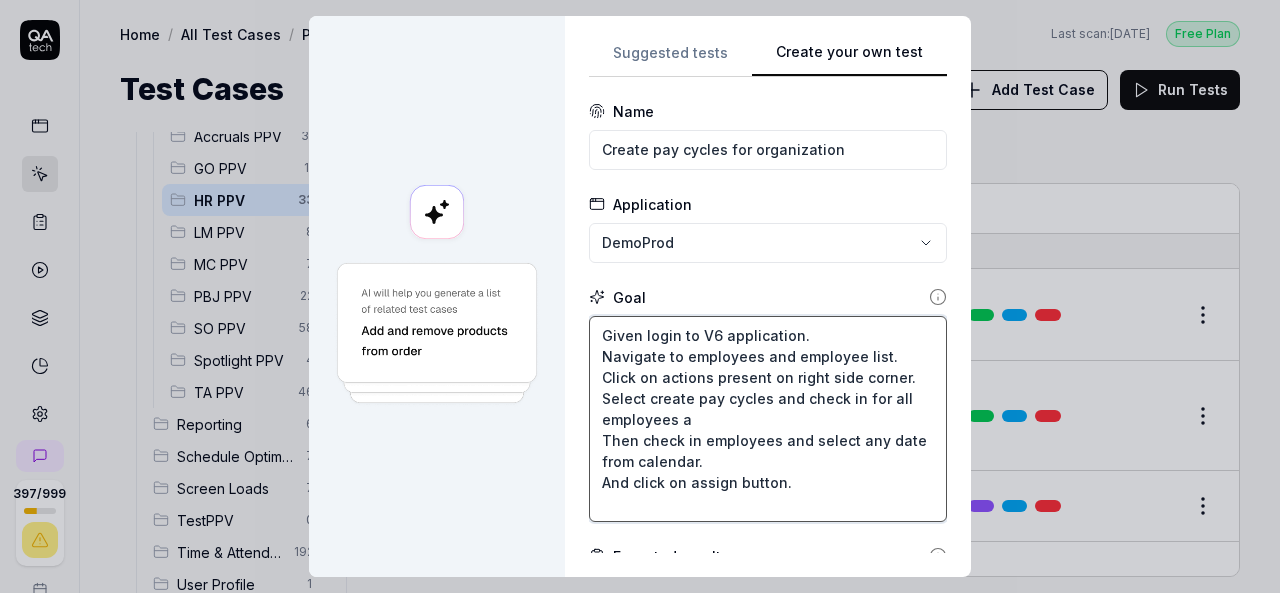 type on "*" 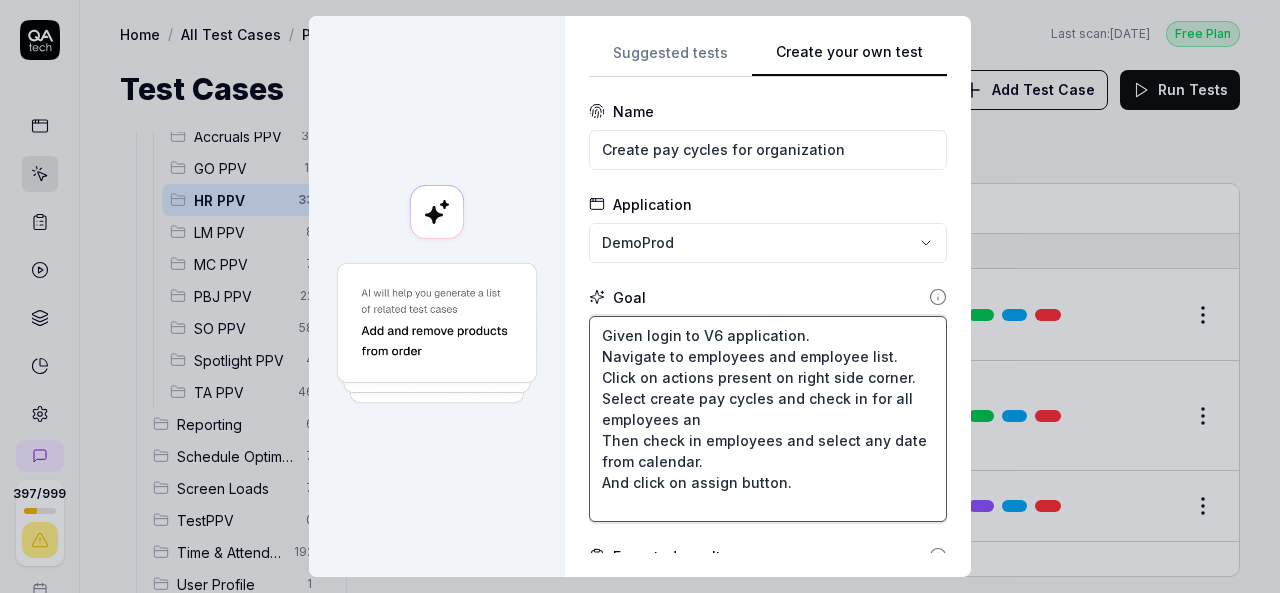 type on "*" 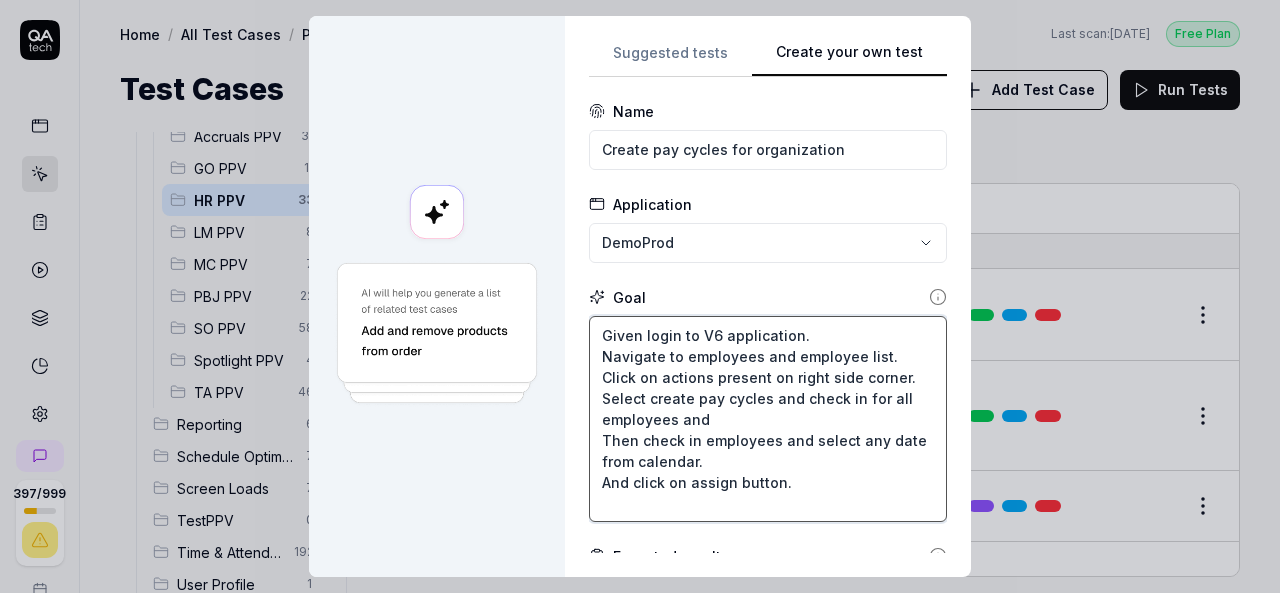 type on "*" 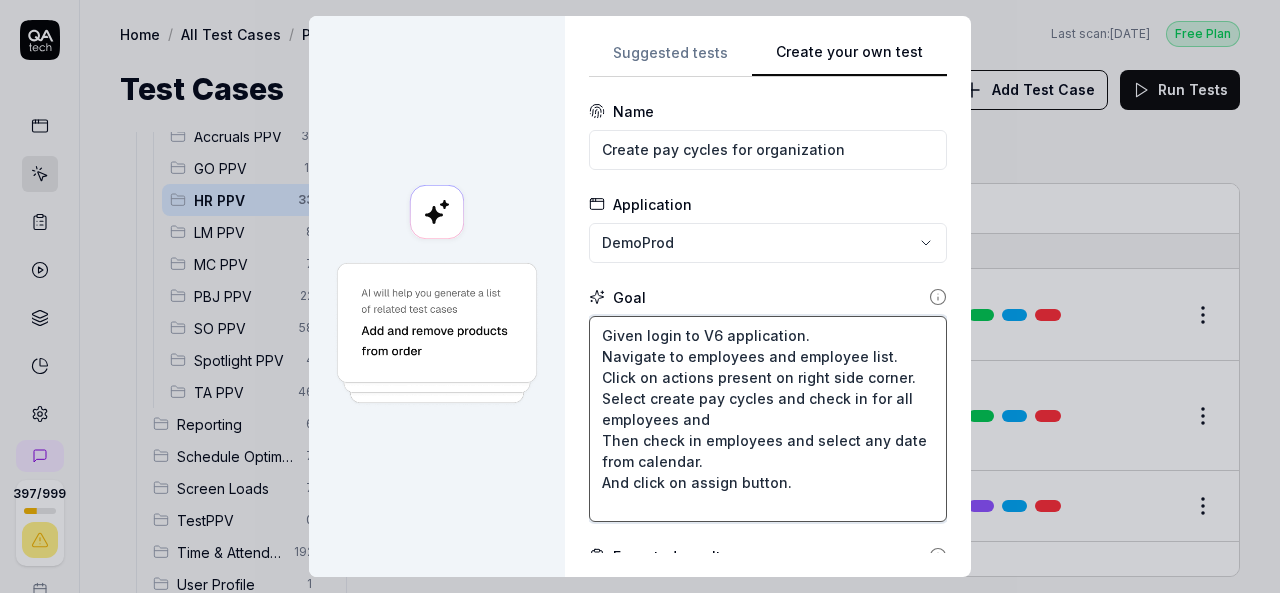 type on "*" 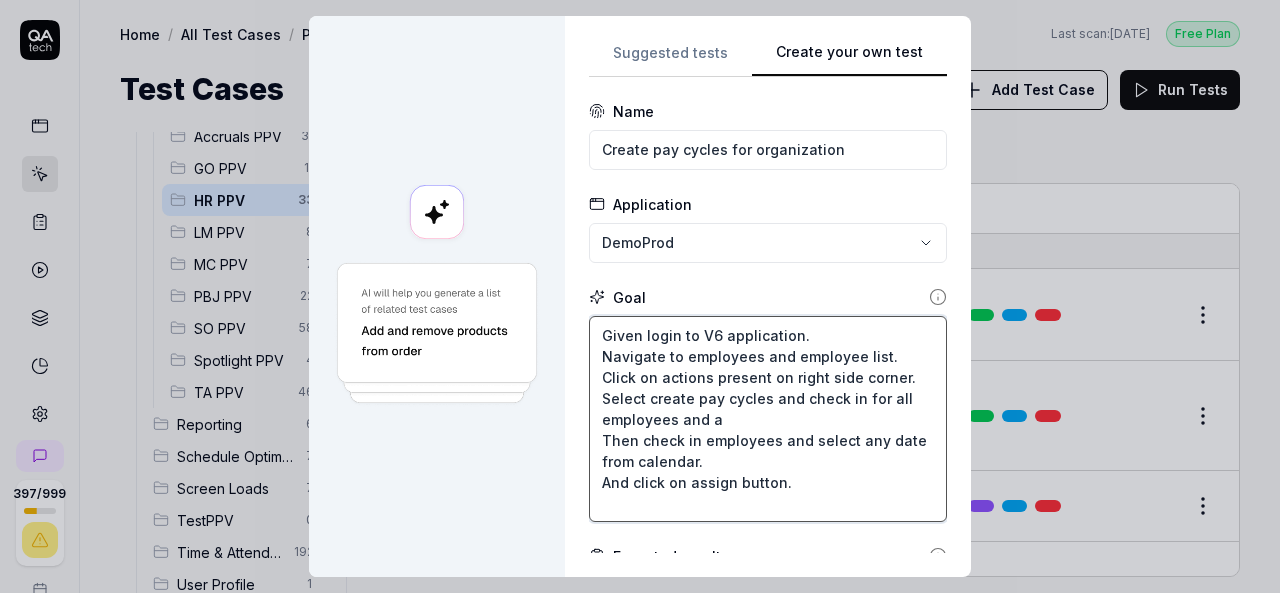 type on "*" 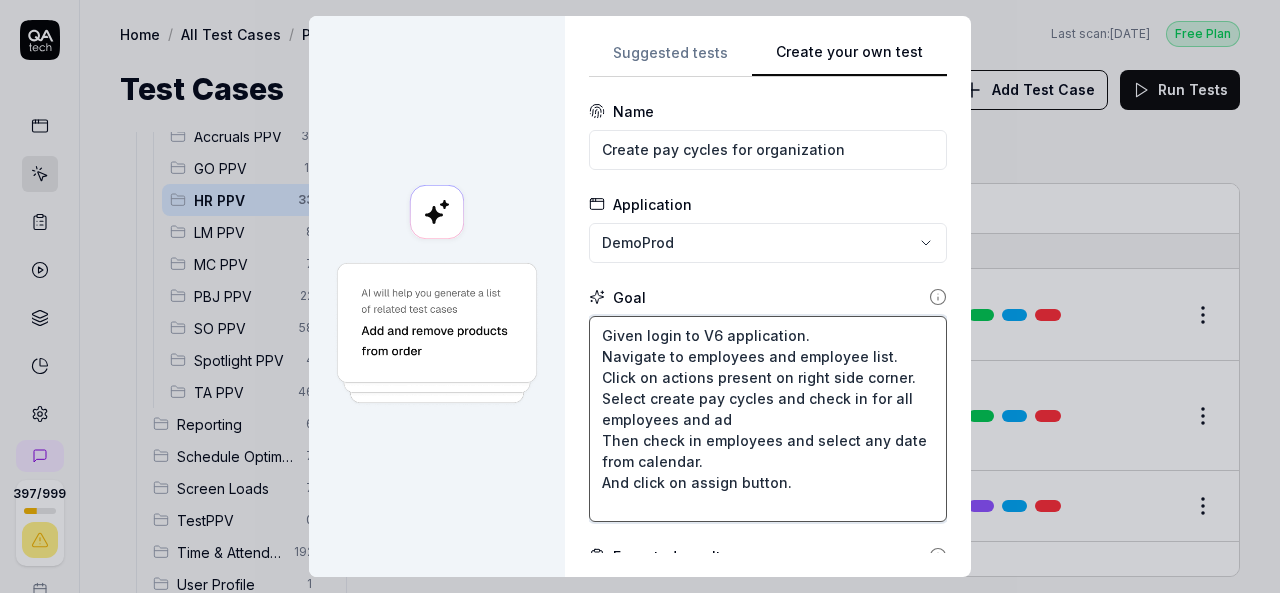 type on "*" 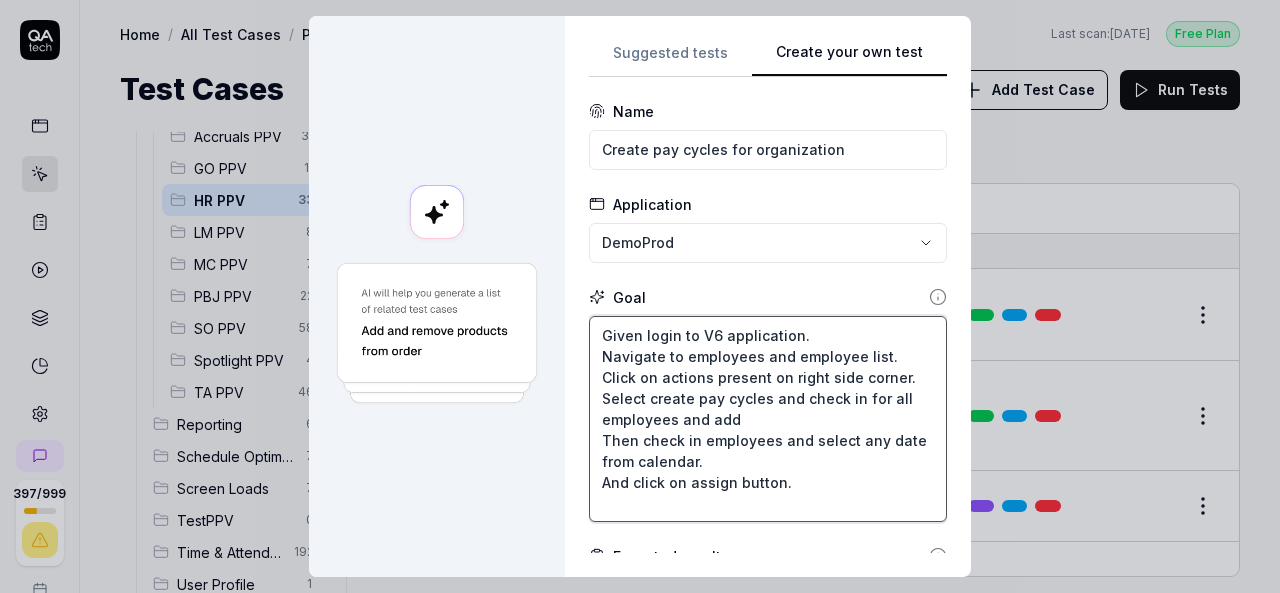 type on "*" 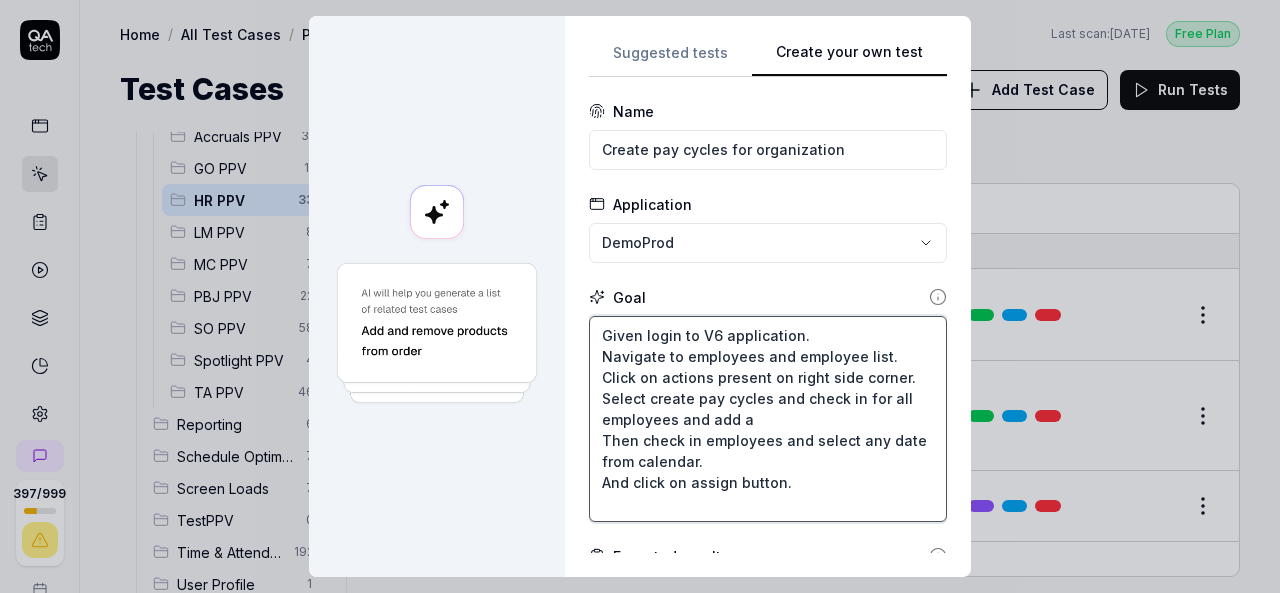 type on "*" 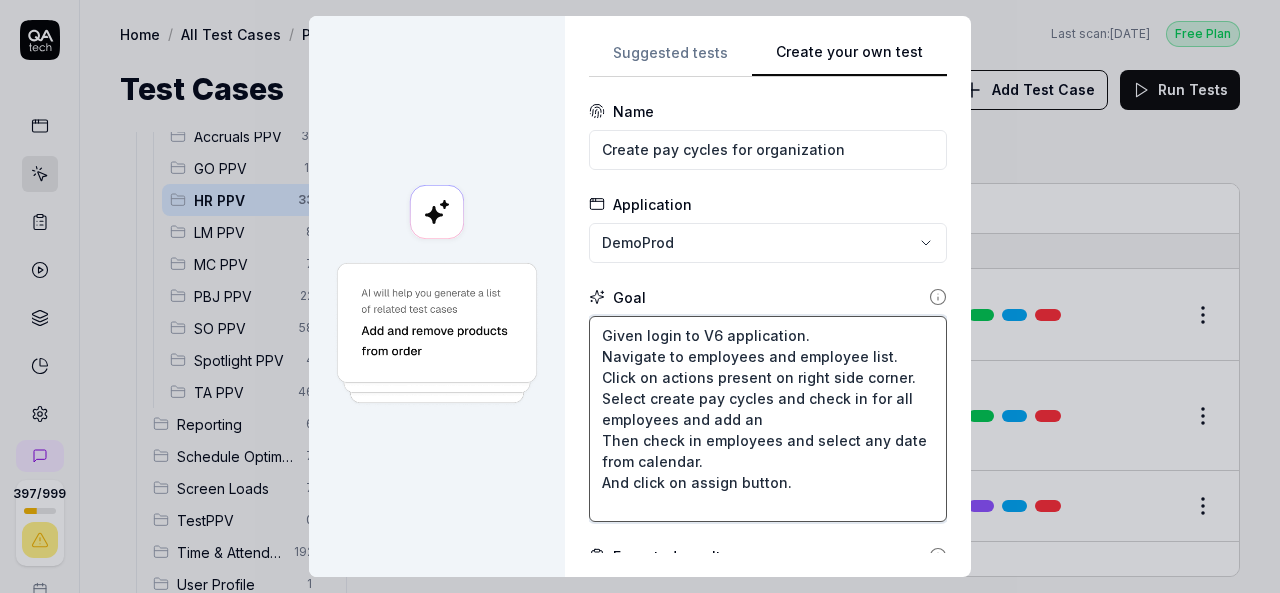 type on "*" 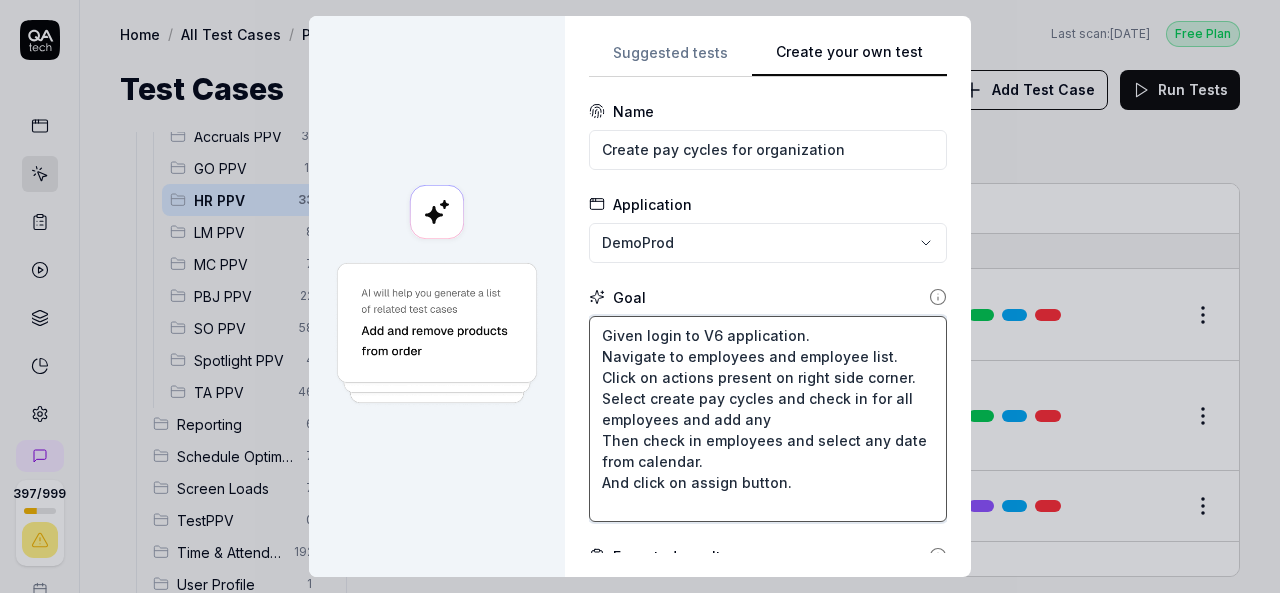 type on "*" 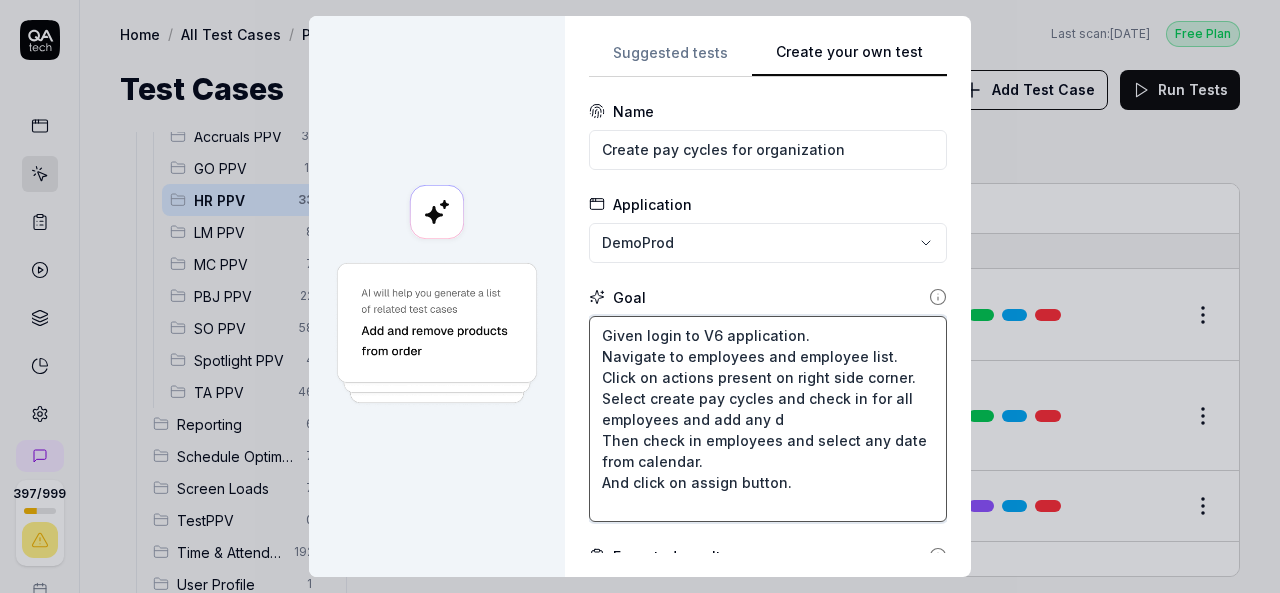 type on "*" 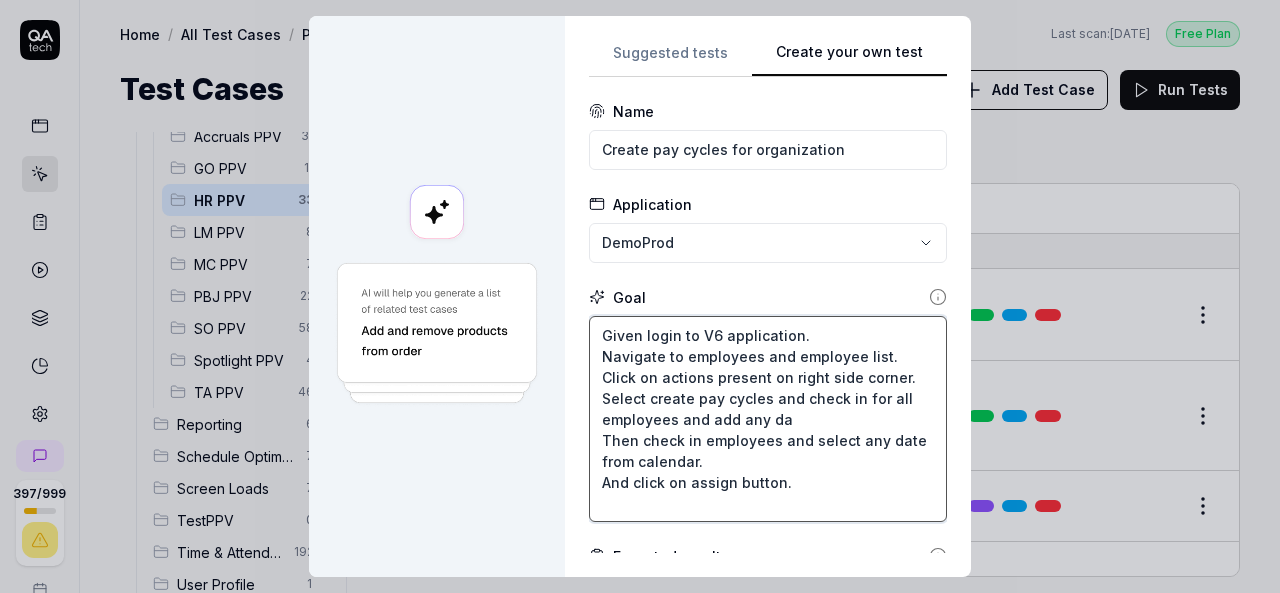 type on "*" 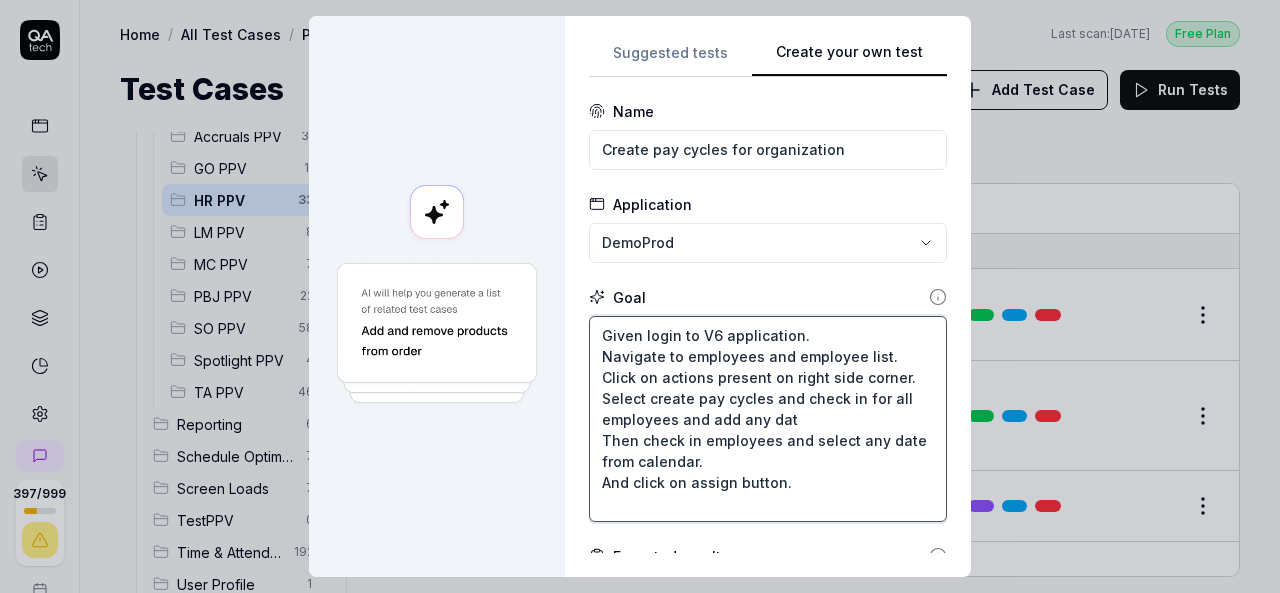 type on "*" 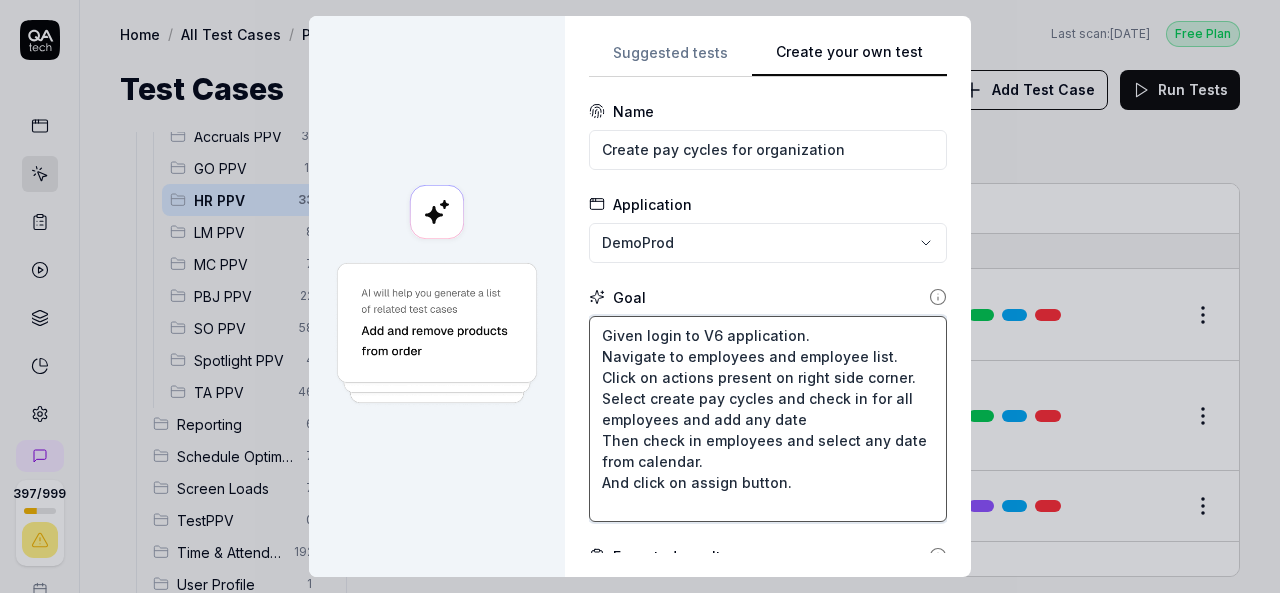 type on "*" 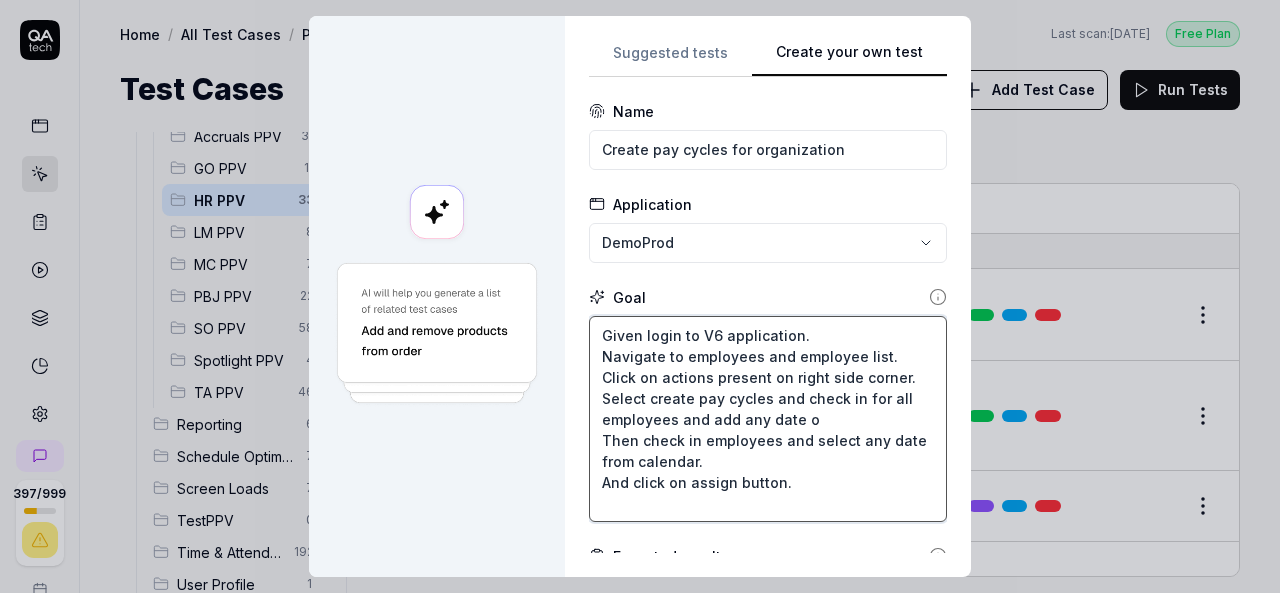 type on "*" 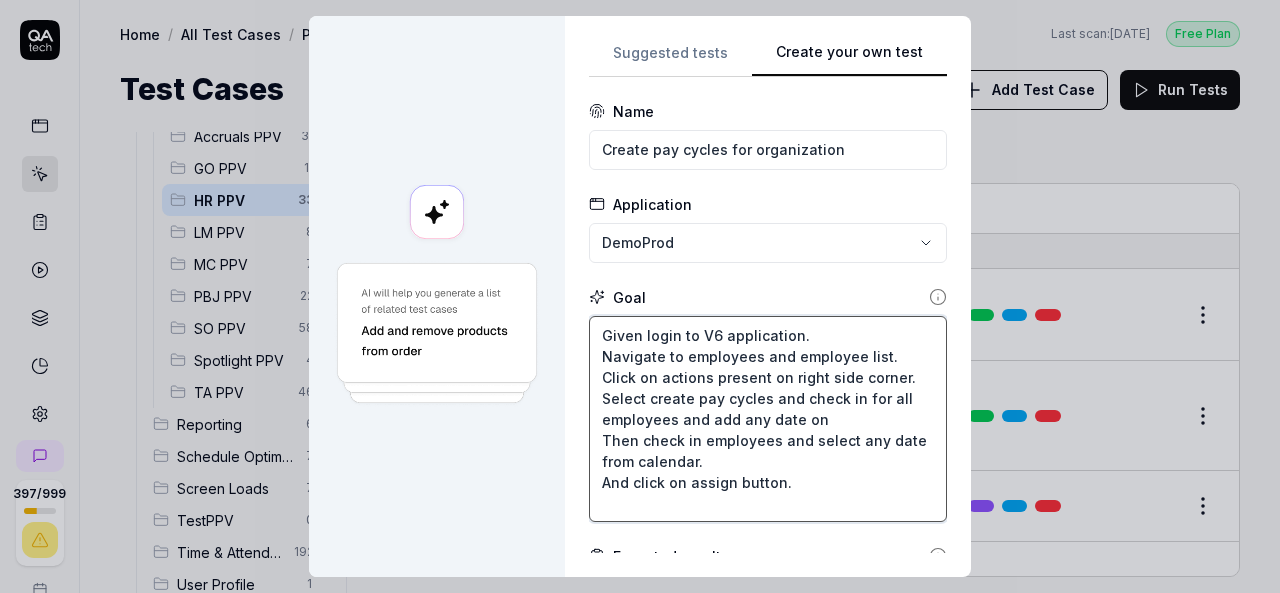 type on "*" 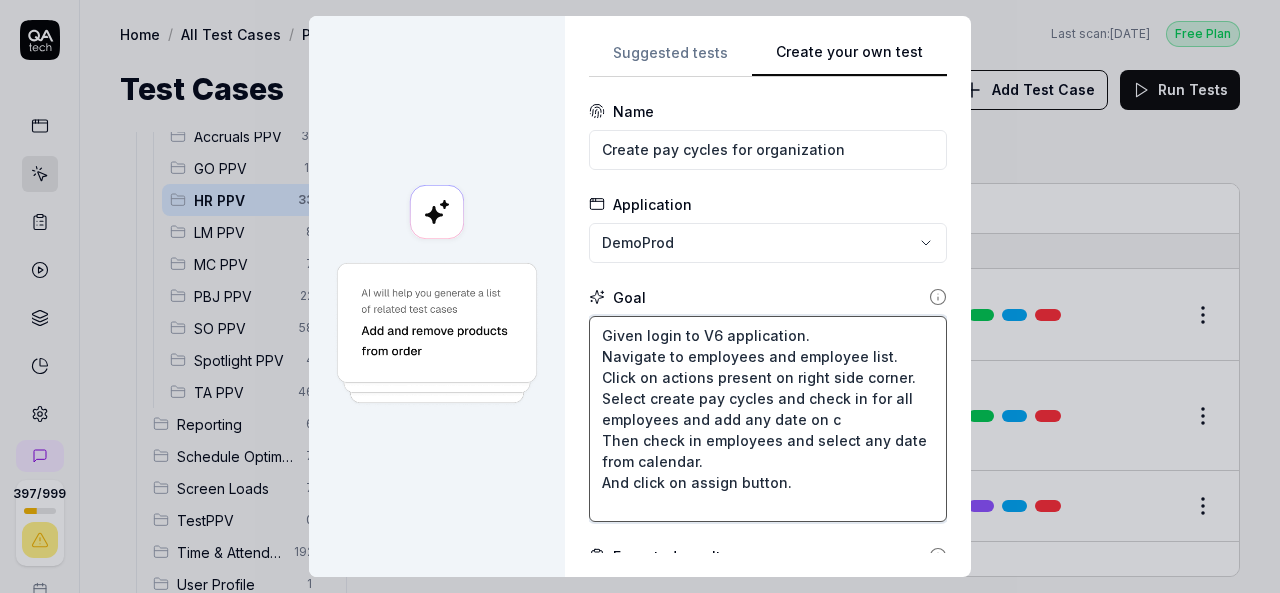 type on "*" 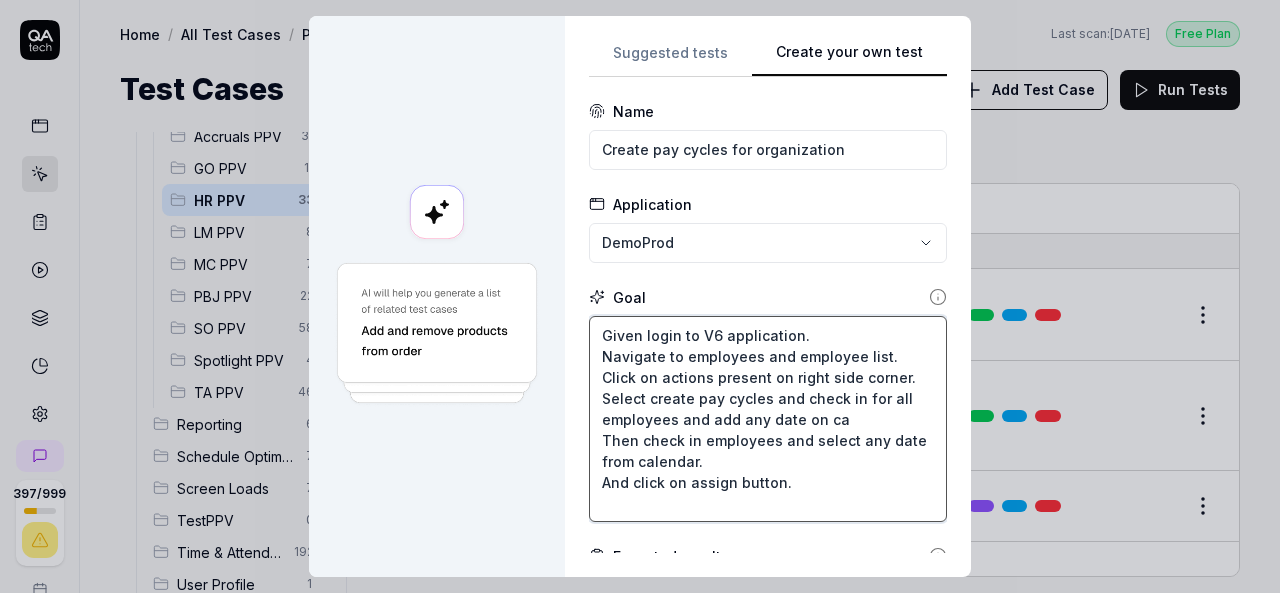 type on "*" 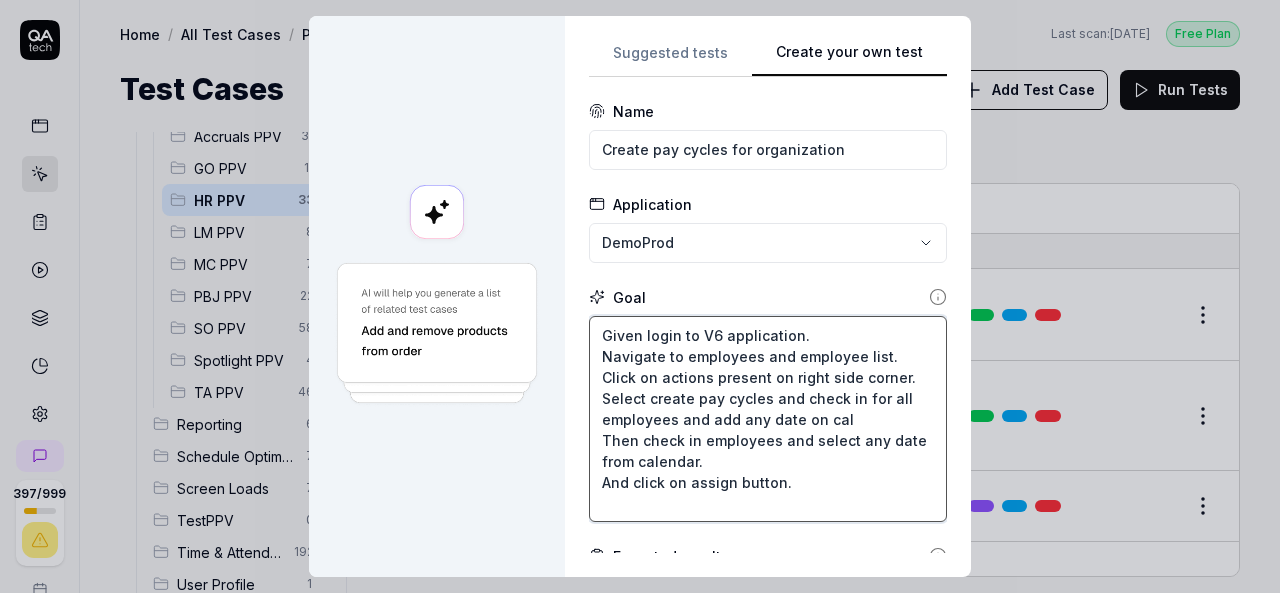 type on "*" 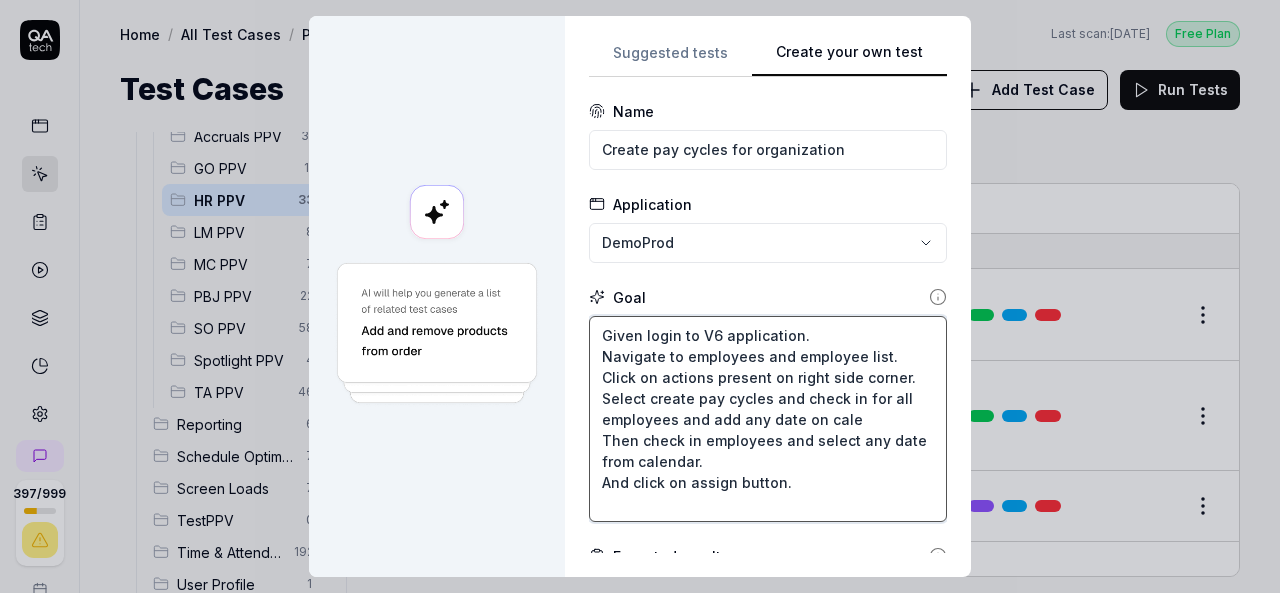 type on "*" 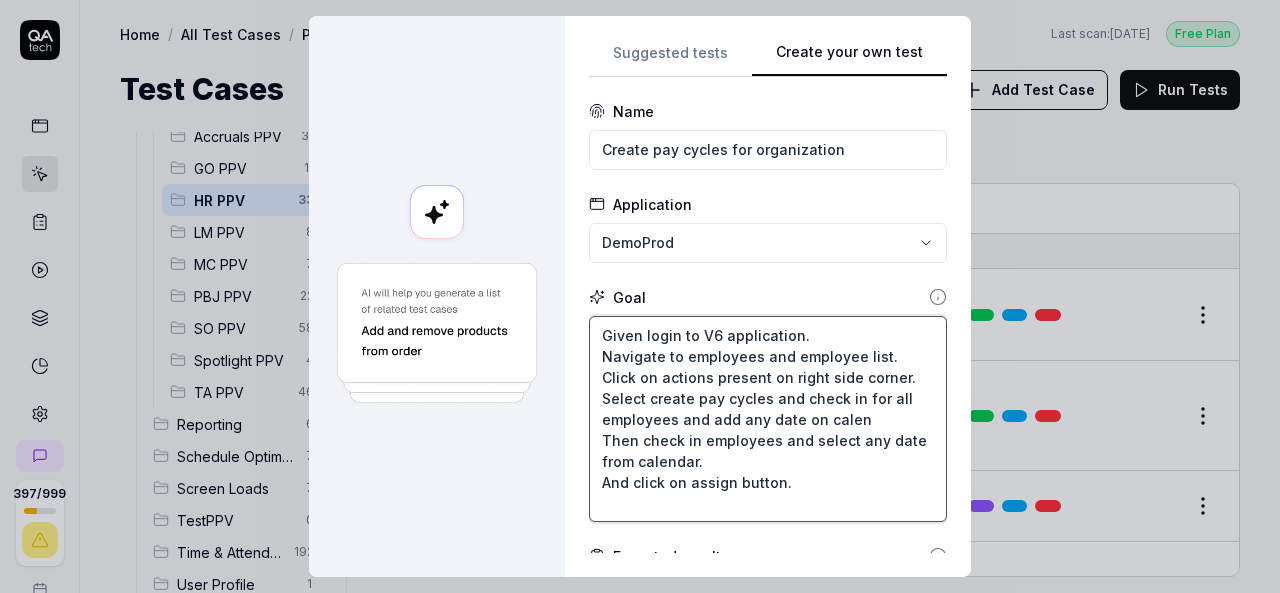 type on "*" 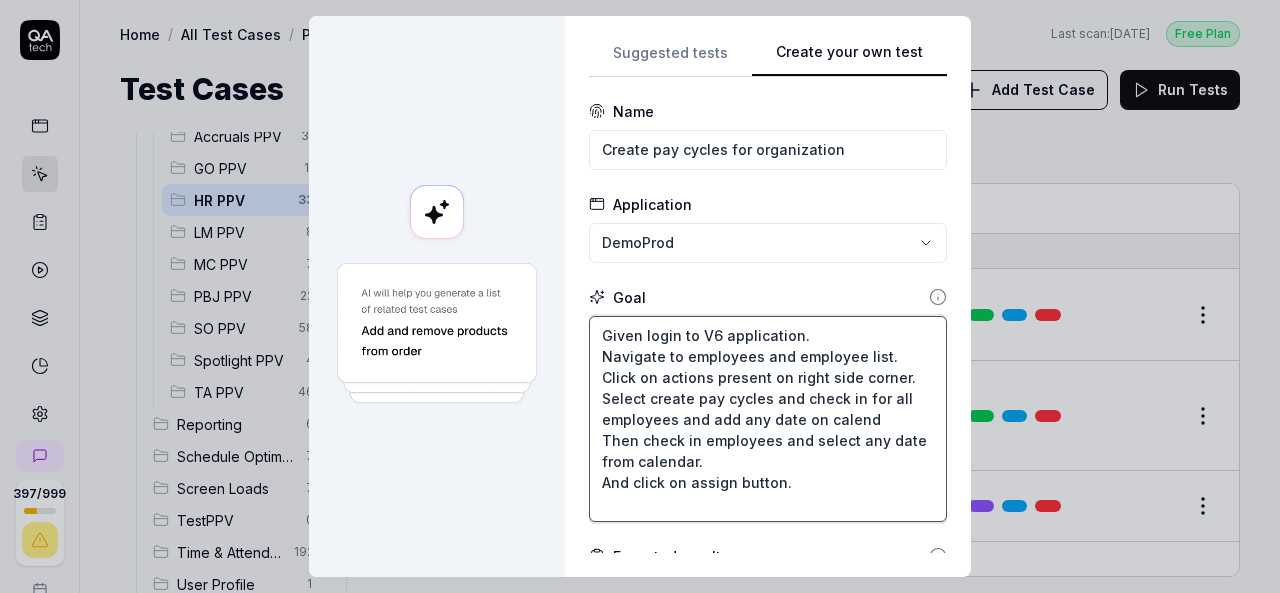 type on "*" 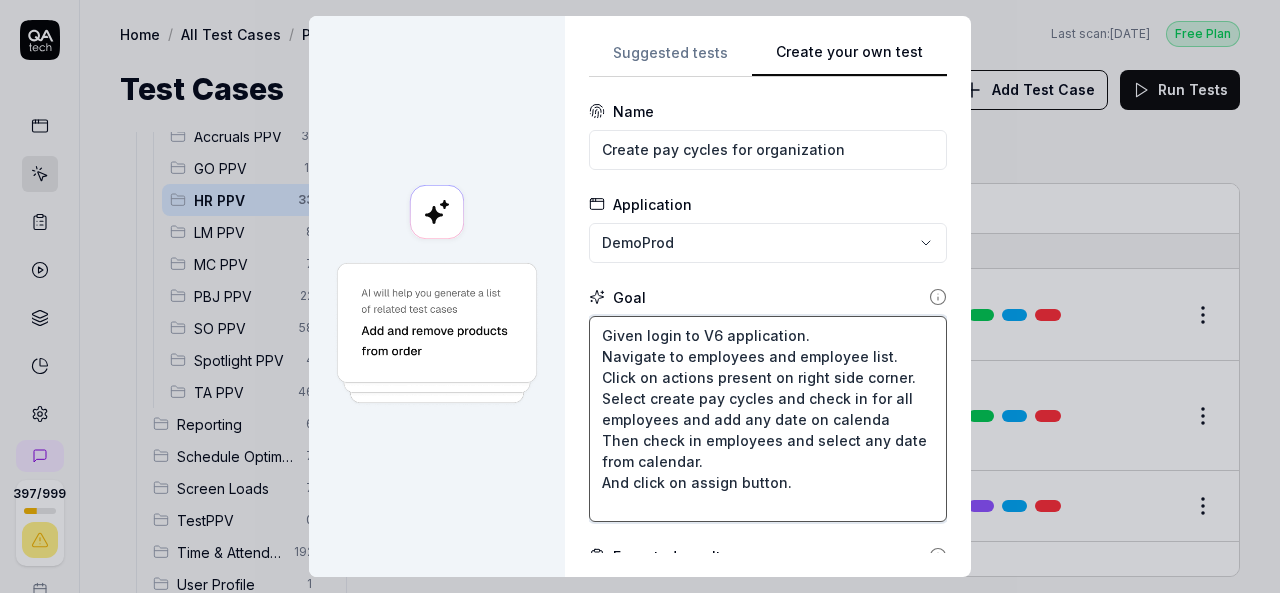 type on "*" 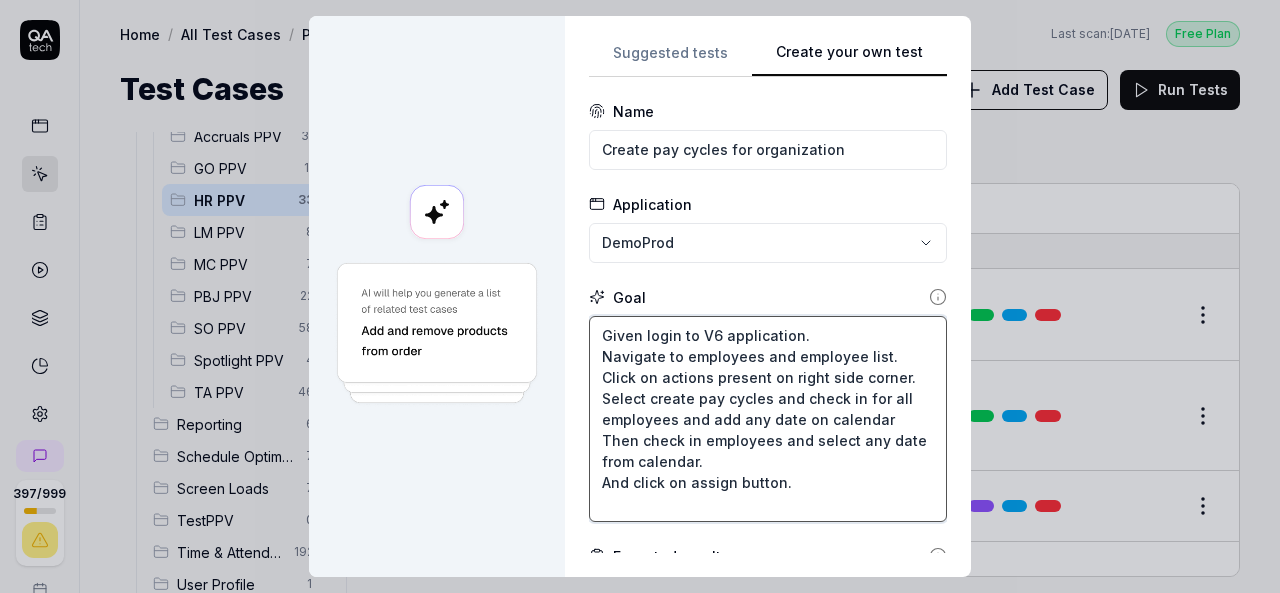 type on "*" 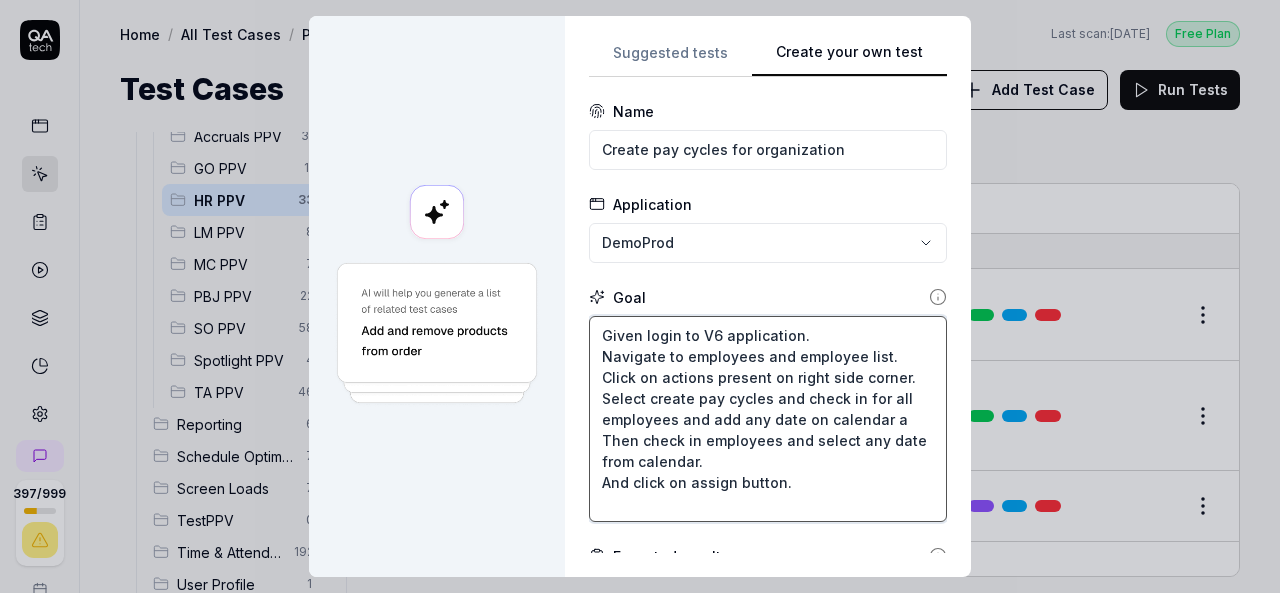 type on "*" 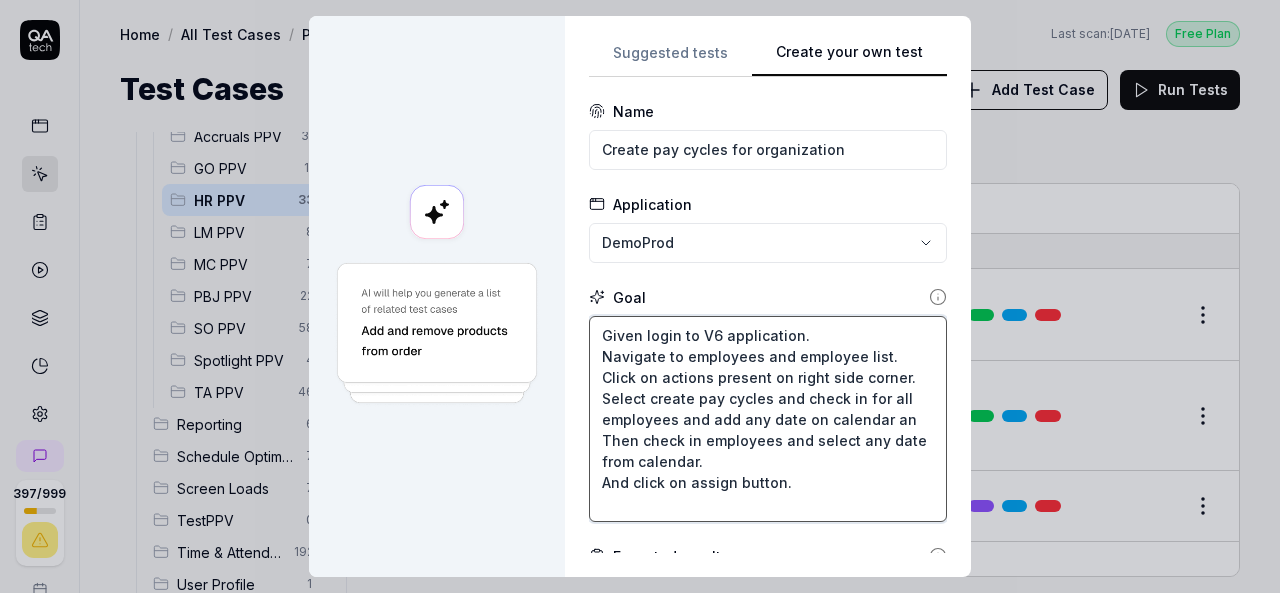 type on "*" 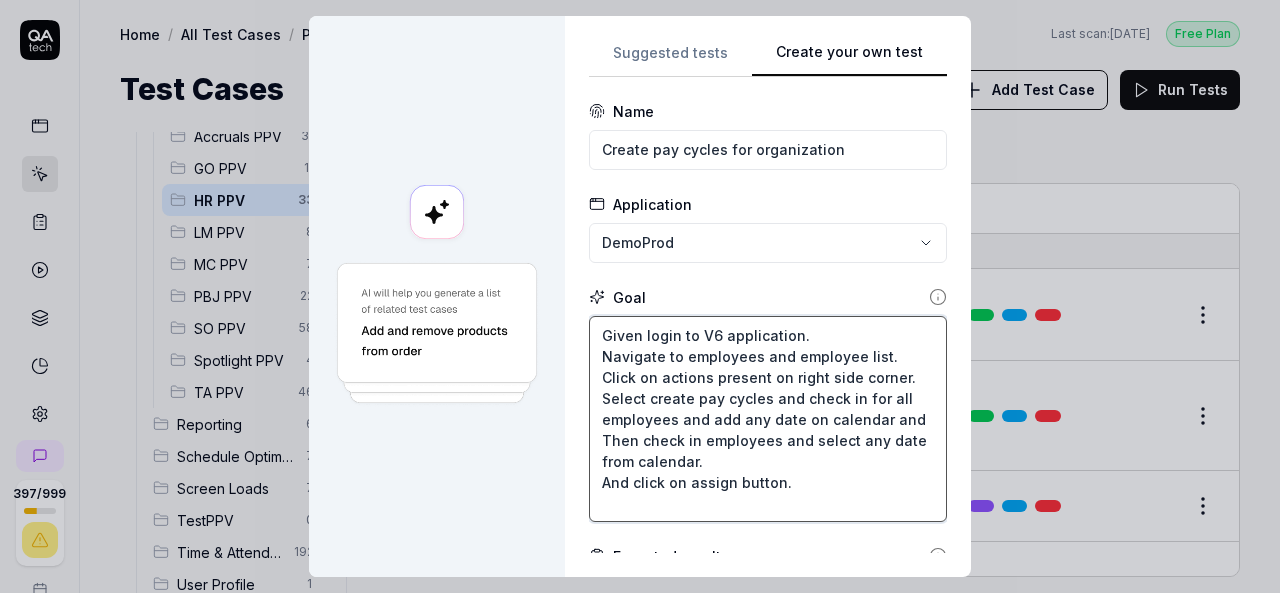 type on "*" 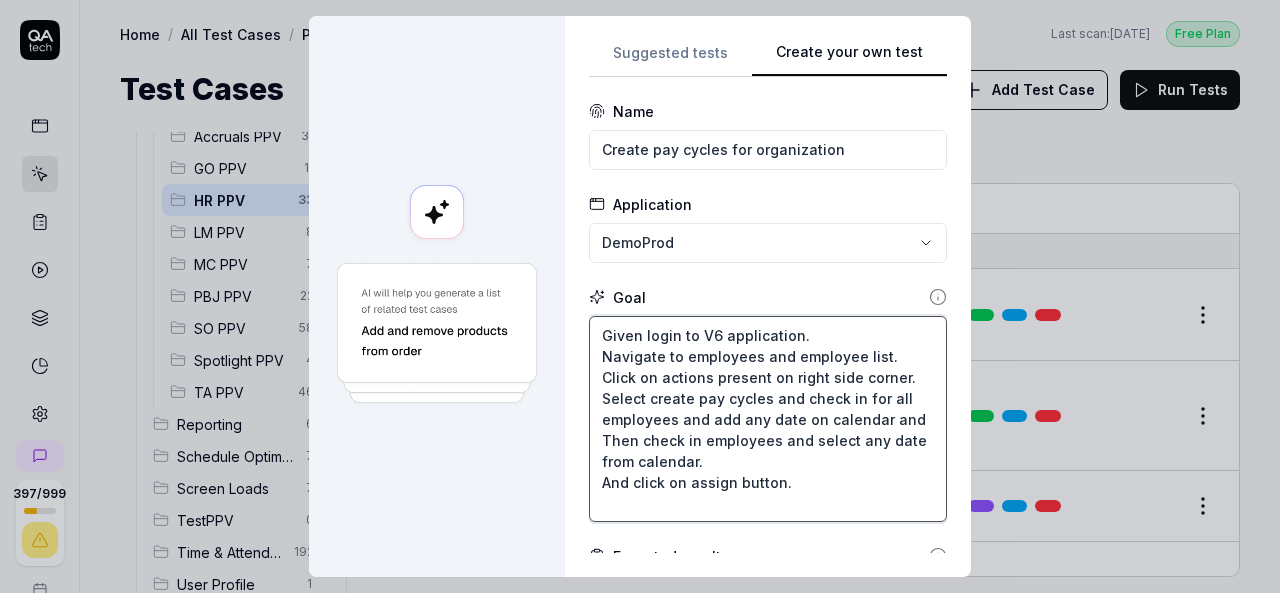 type on "*" 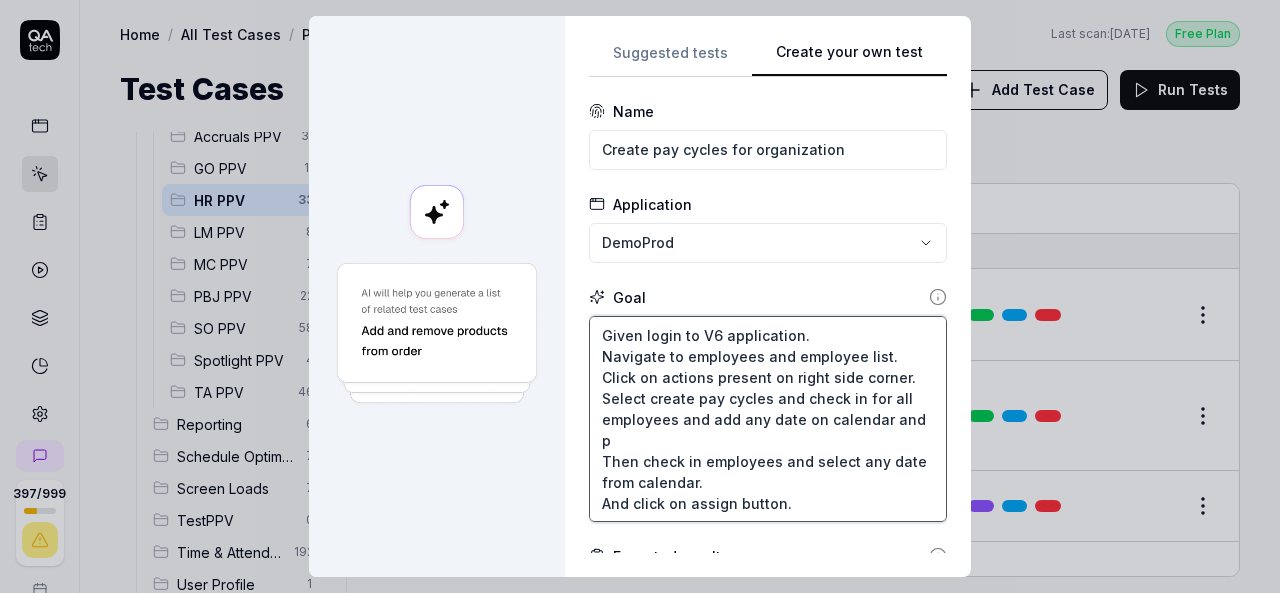type on "*" 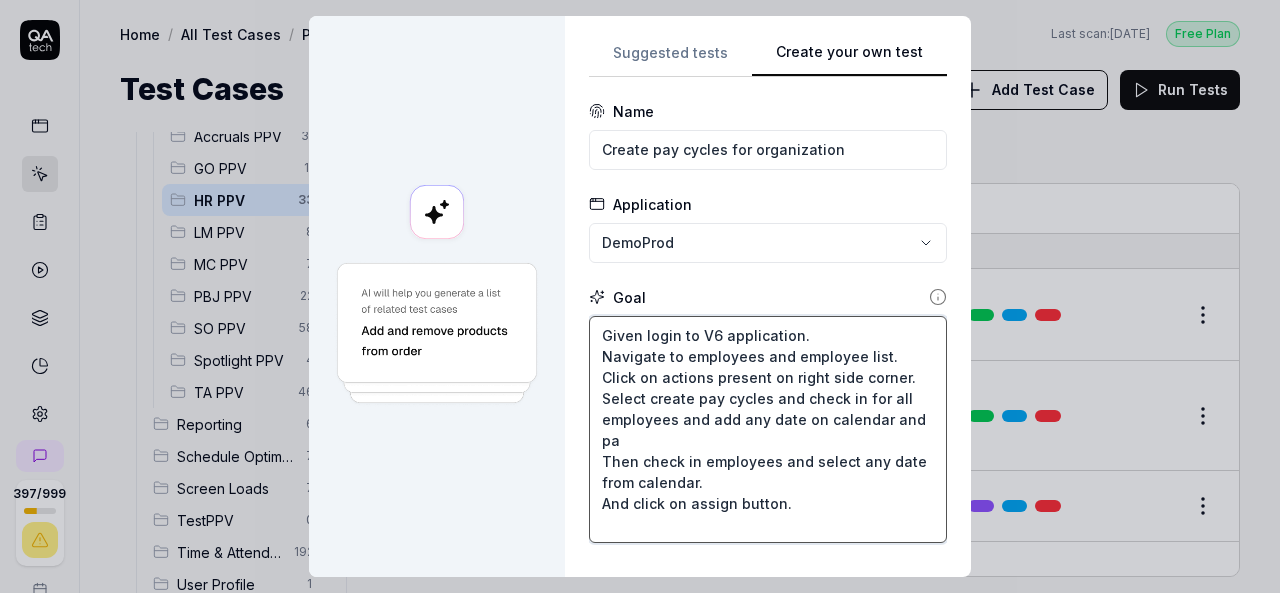 type on "*" 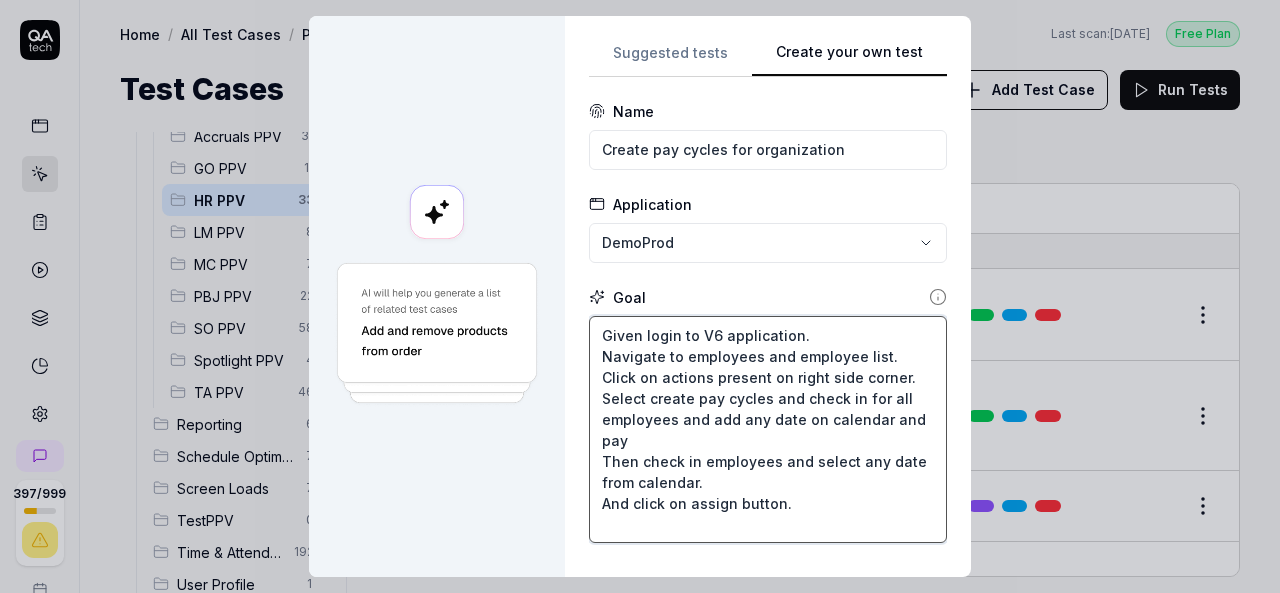 type on "*" 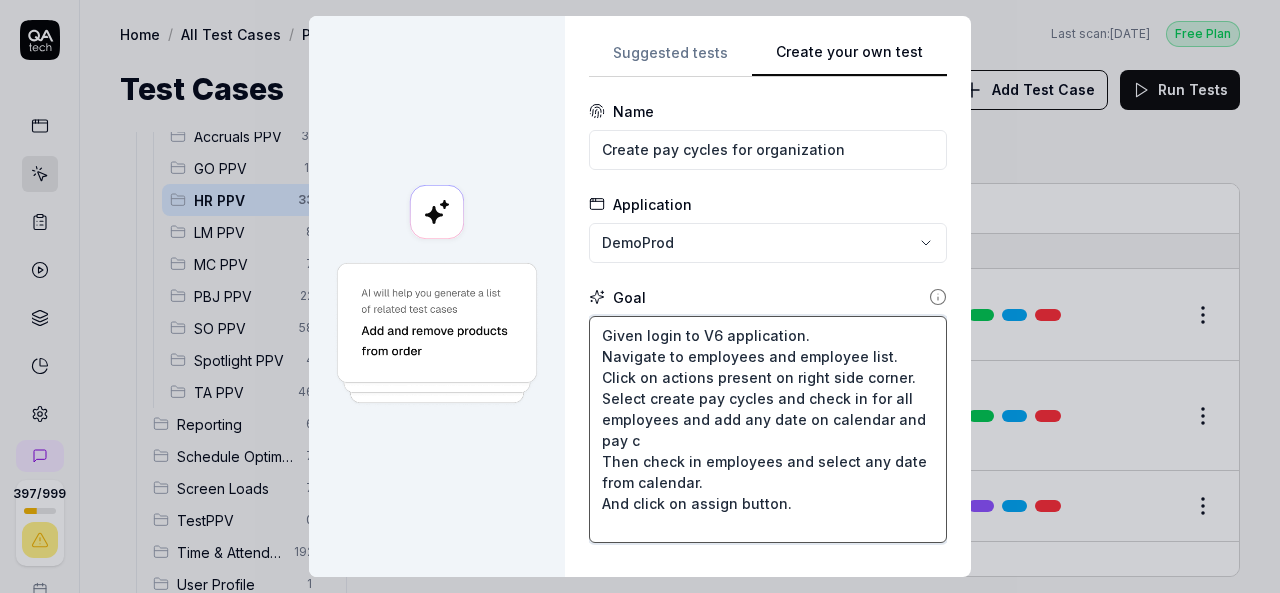 type on "*" 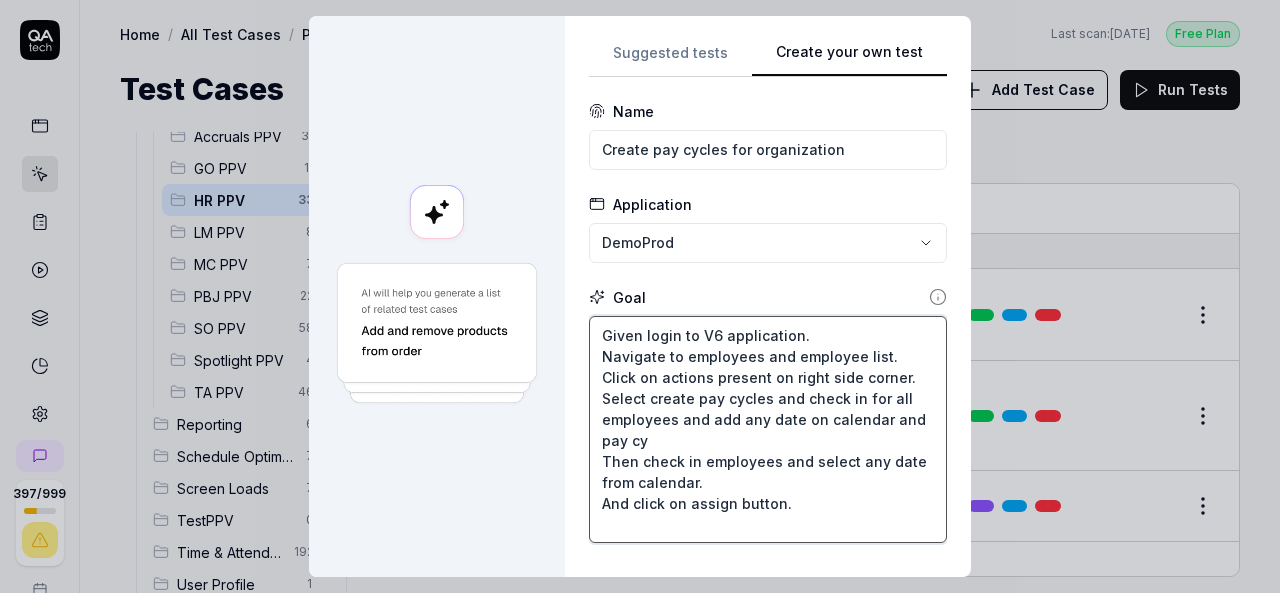 type on "*" 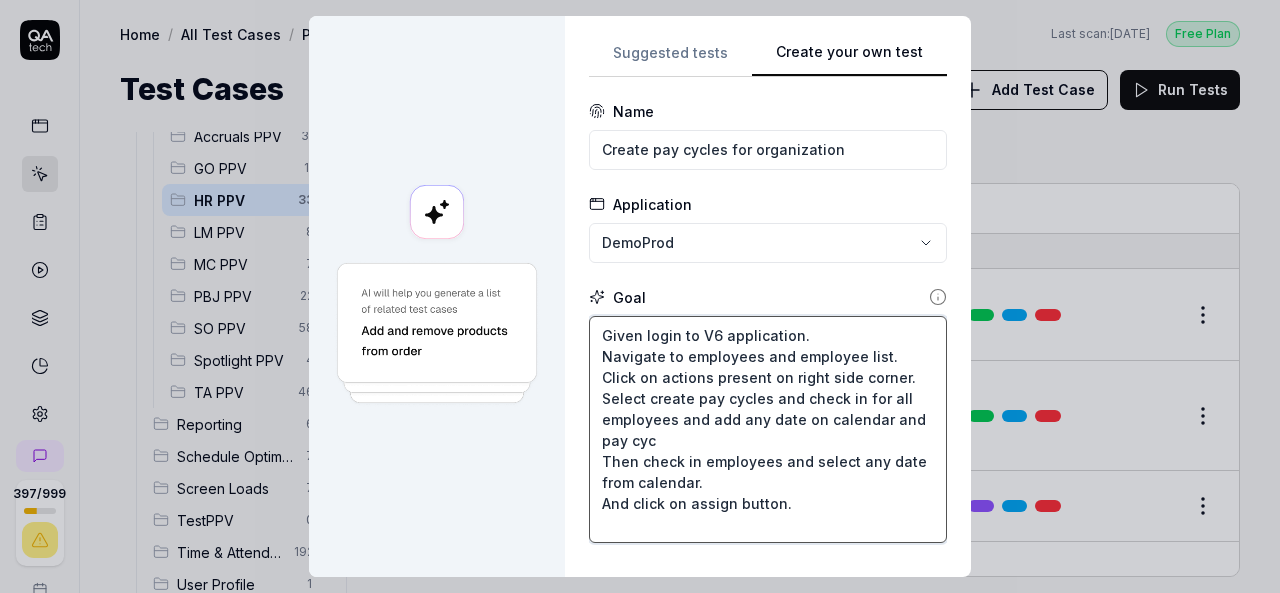 type on "*" 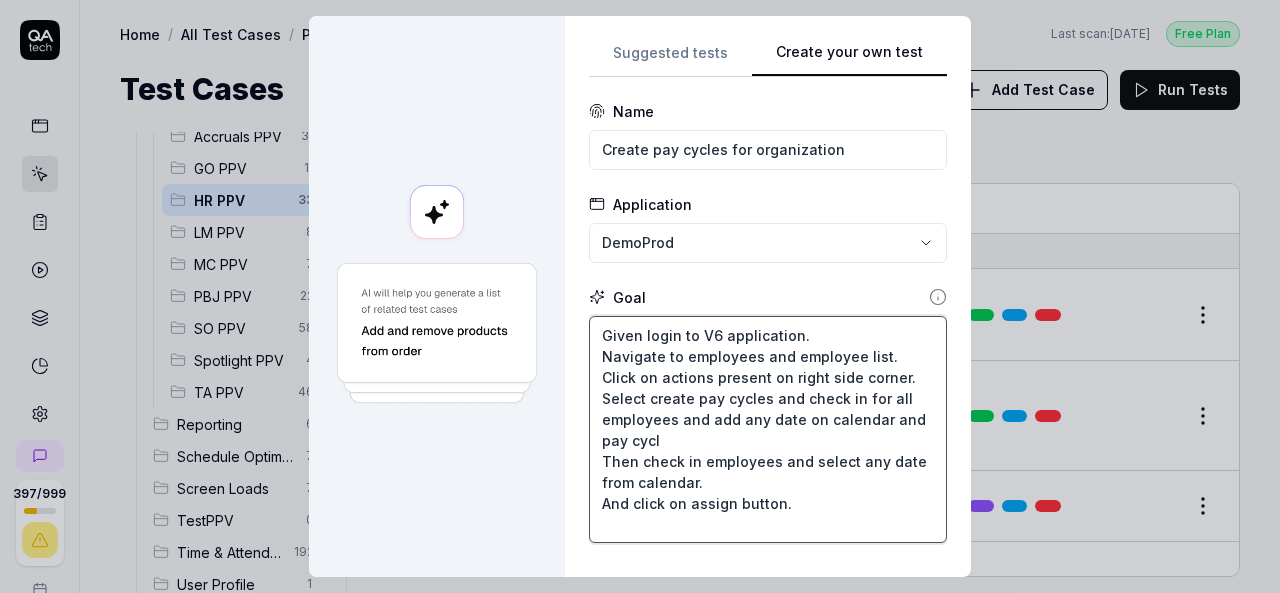 type on "*" 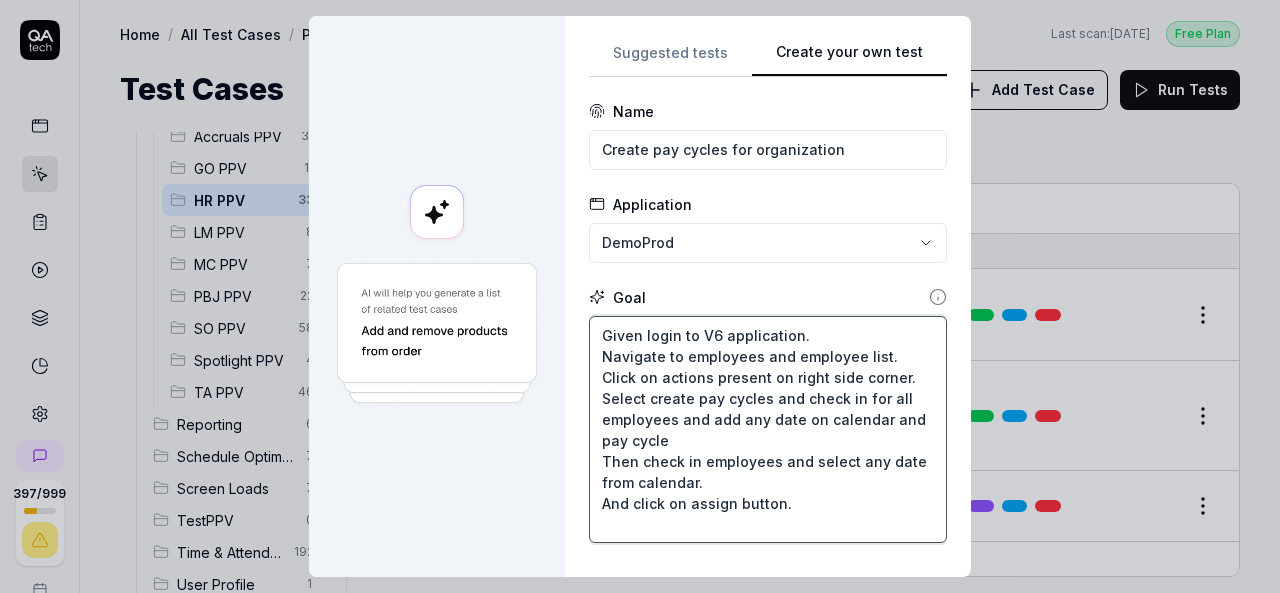 type on "*" 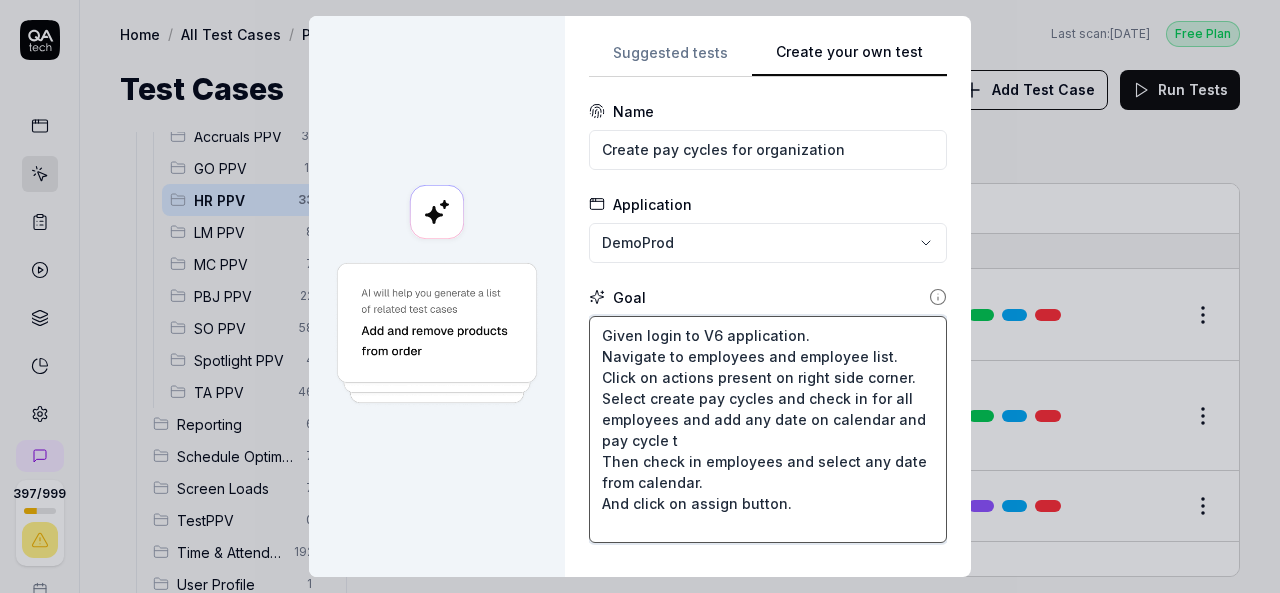 type on "*" 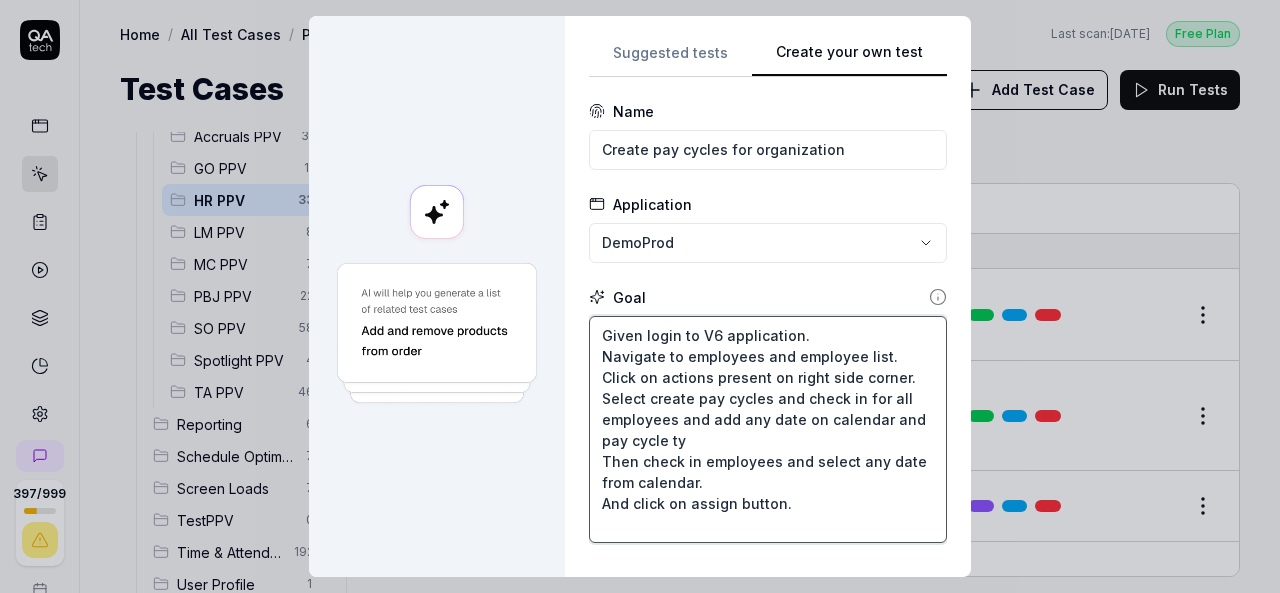 type on "*" 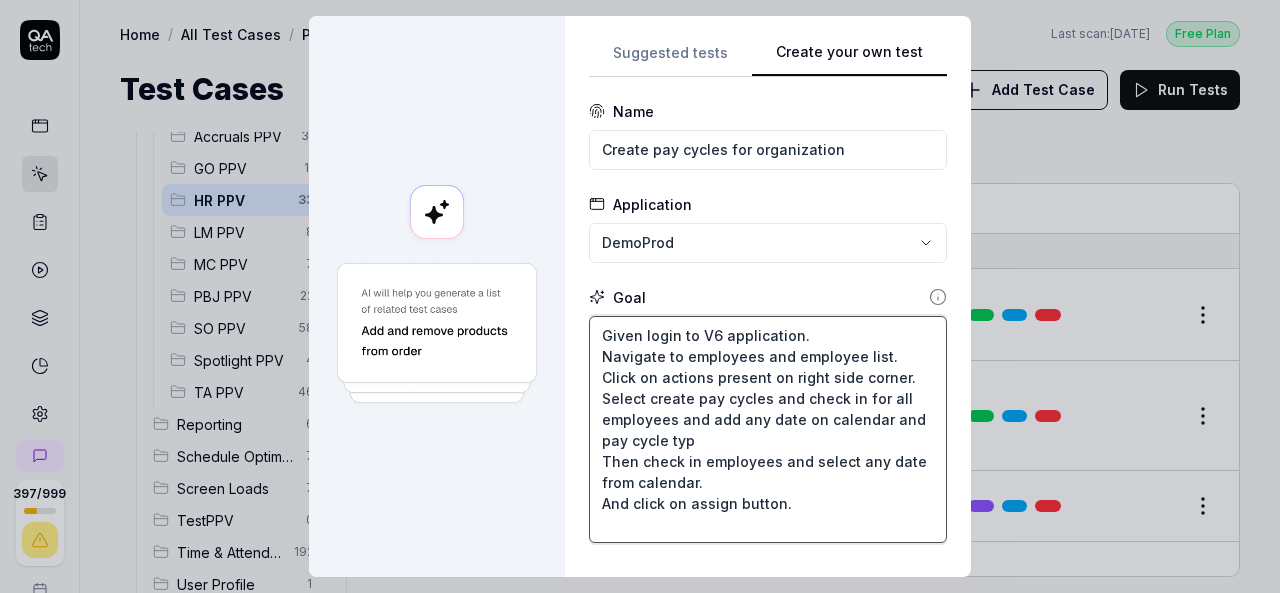 type on "*" 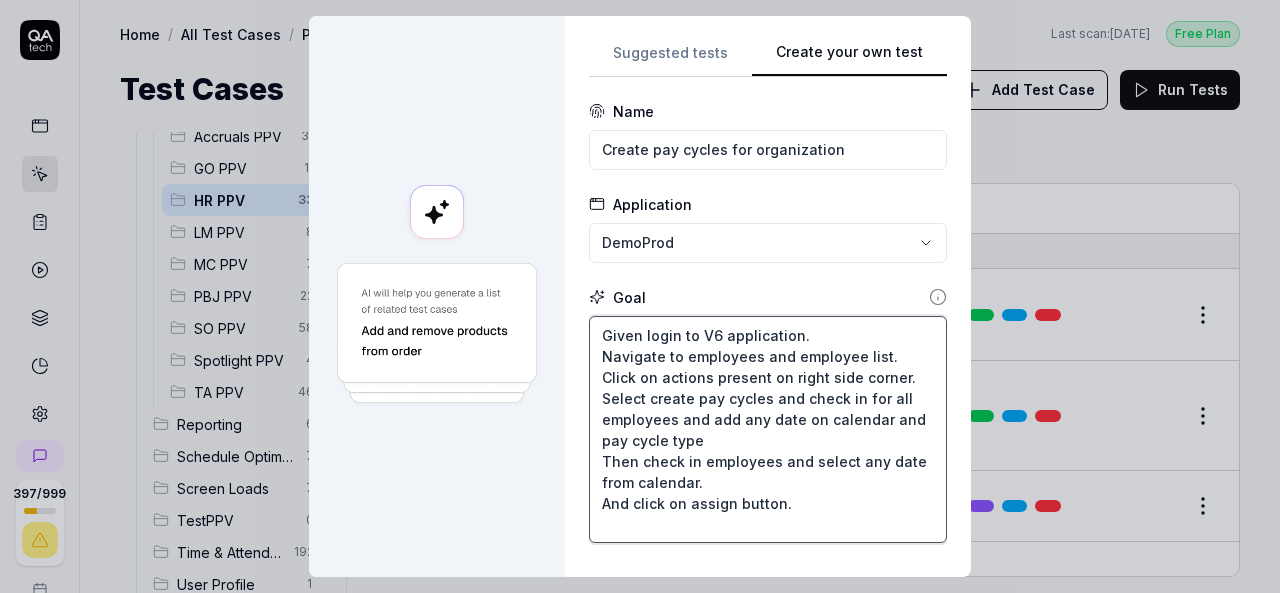 type on "*" 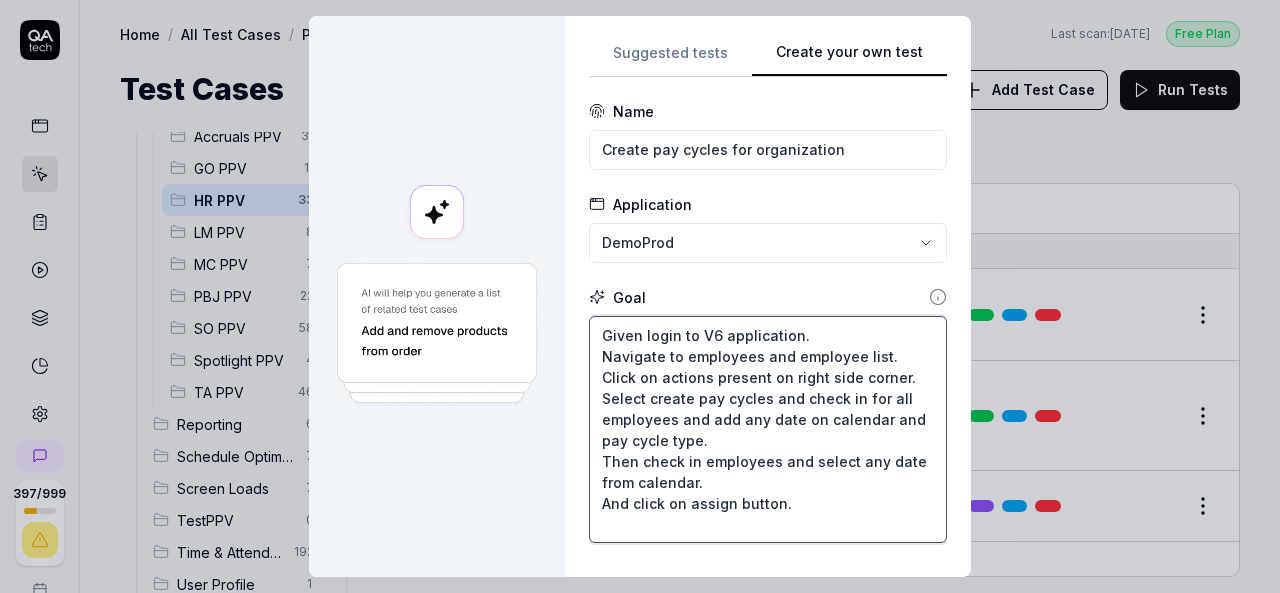 drag, startPoint x: 594, startPoint y: 461, endPoint x: 698, endPoint y: 478, distance: 105.380264 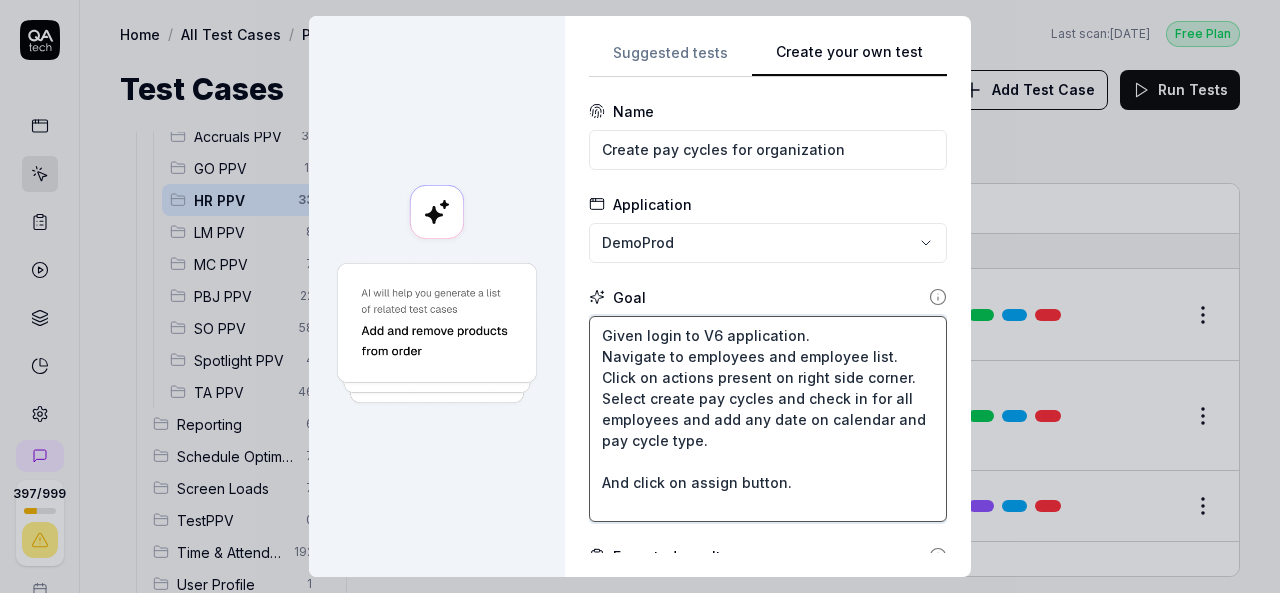 type on "Given login to V6 application.
Navigate to employees and employee list.
Click on actions present on right side corner.
Select create pay cycles and check in for all employees and add any date on calendar and pay cycle type.
And click on assign button." 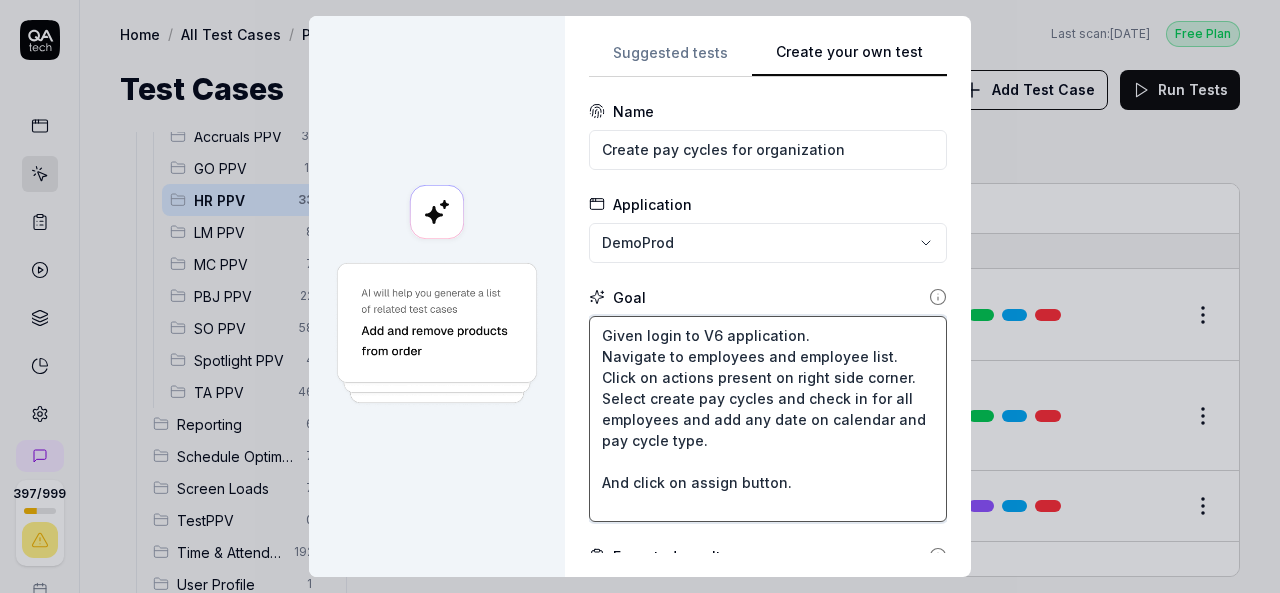 type on "*" 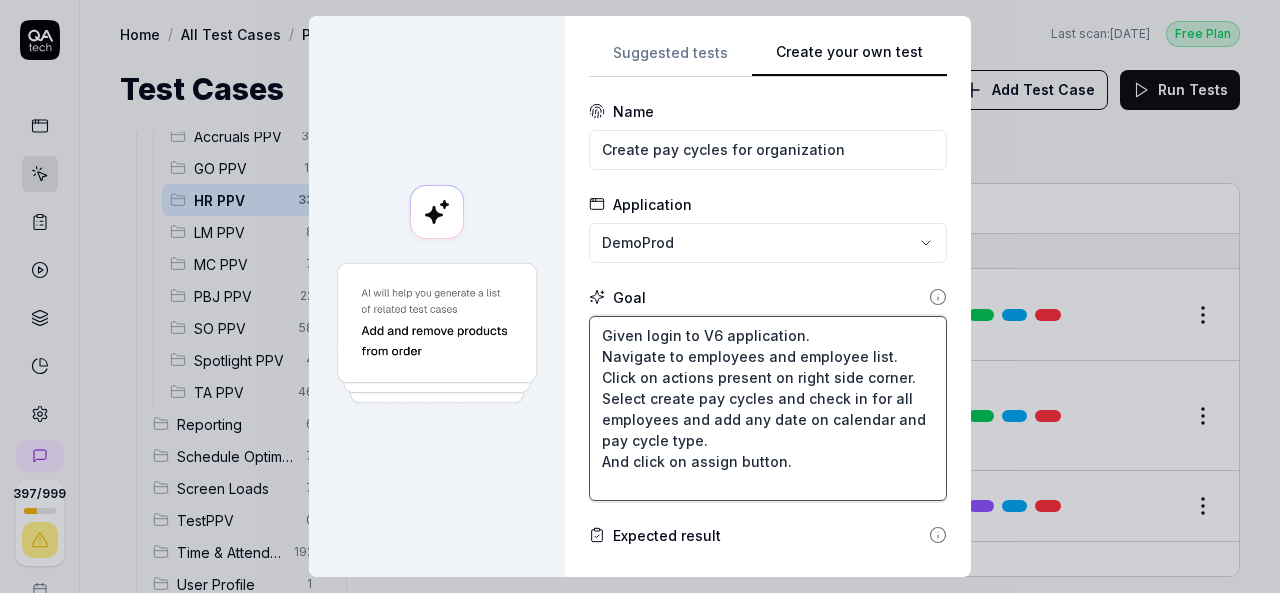 scroll, scrollTop: 100, scrollLeft: 0, axis: vertical 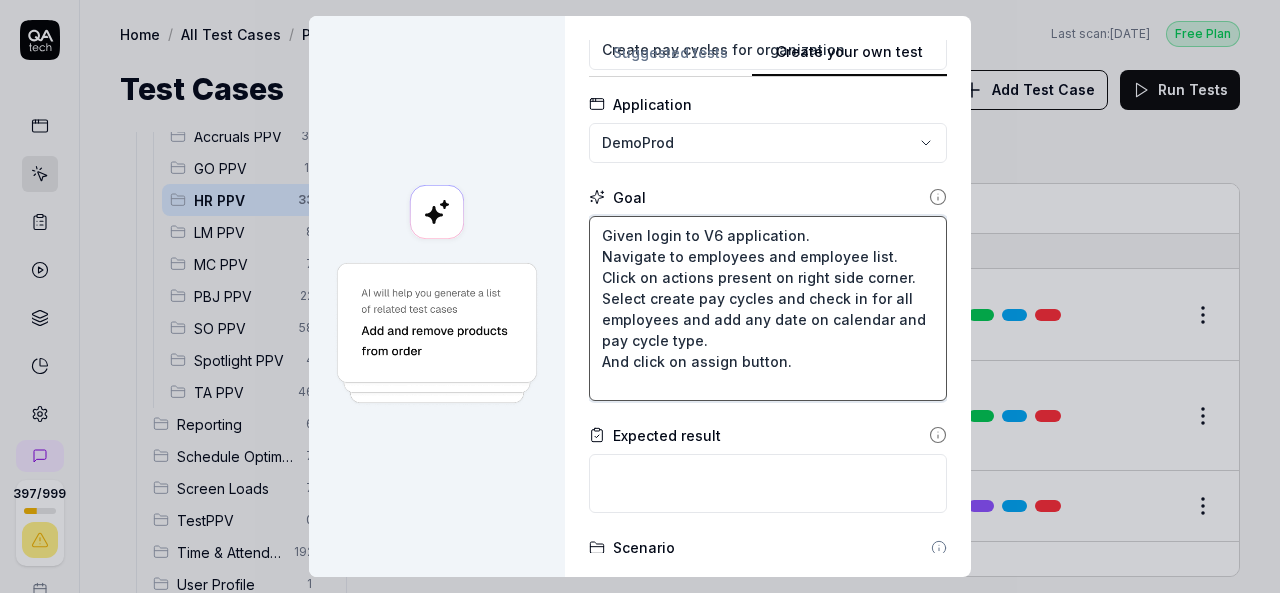 type on "Given login to V6 application.
Navigate to employees and employee list.
Click on actions present on right side corner.
Select create pay cycles and check in for all employees and add any date on calendar and pay cycle type.
And click on assign button." 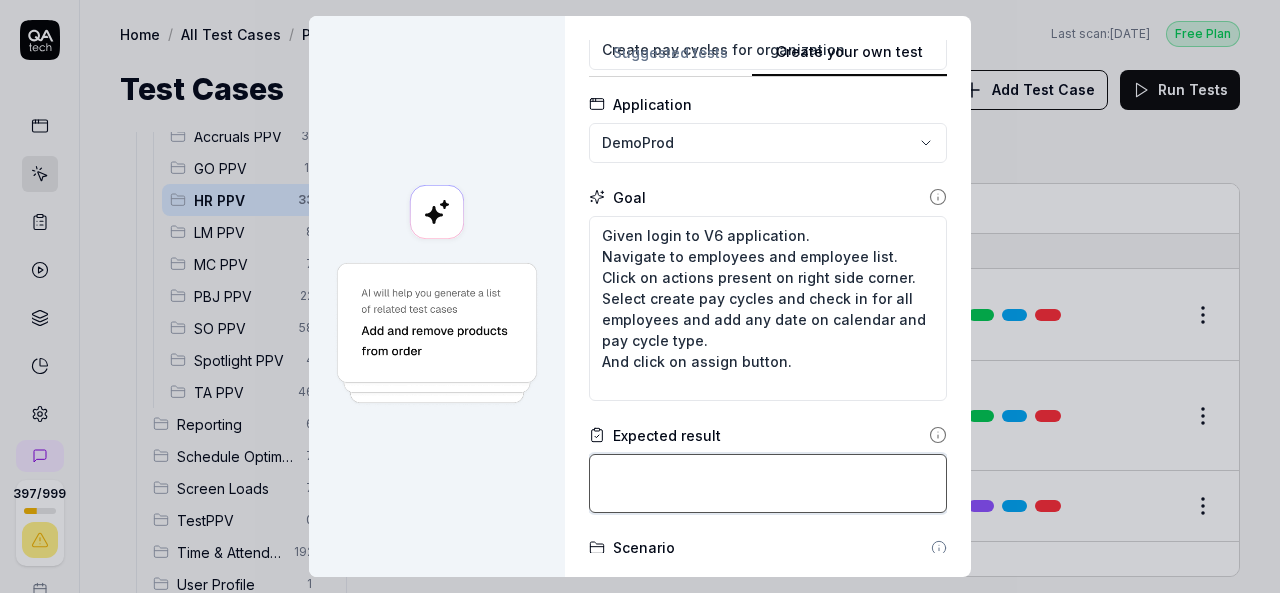 click at bounding box center (768, 483) 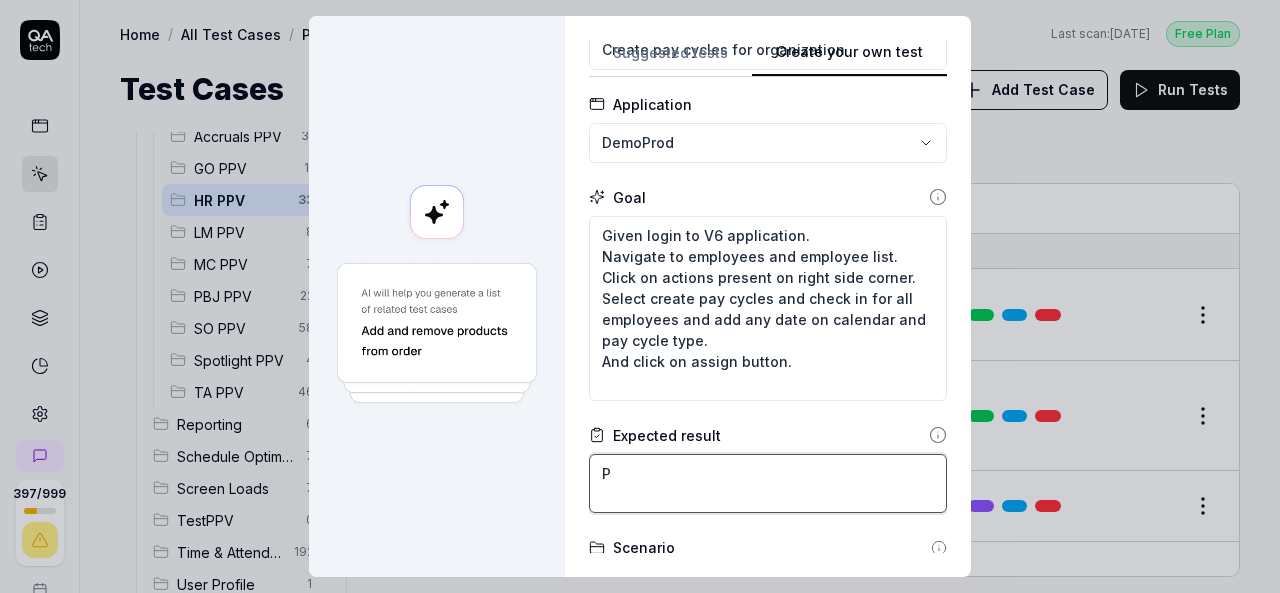 type on "*" 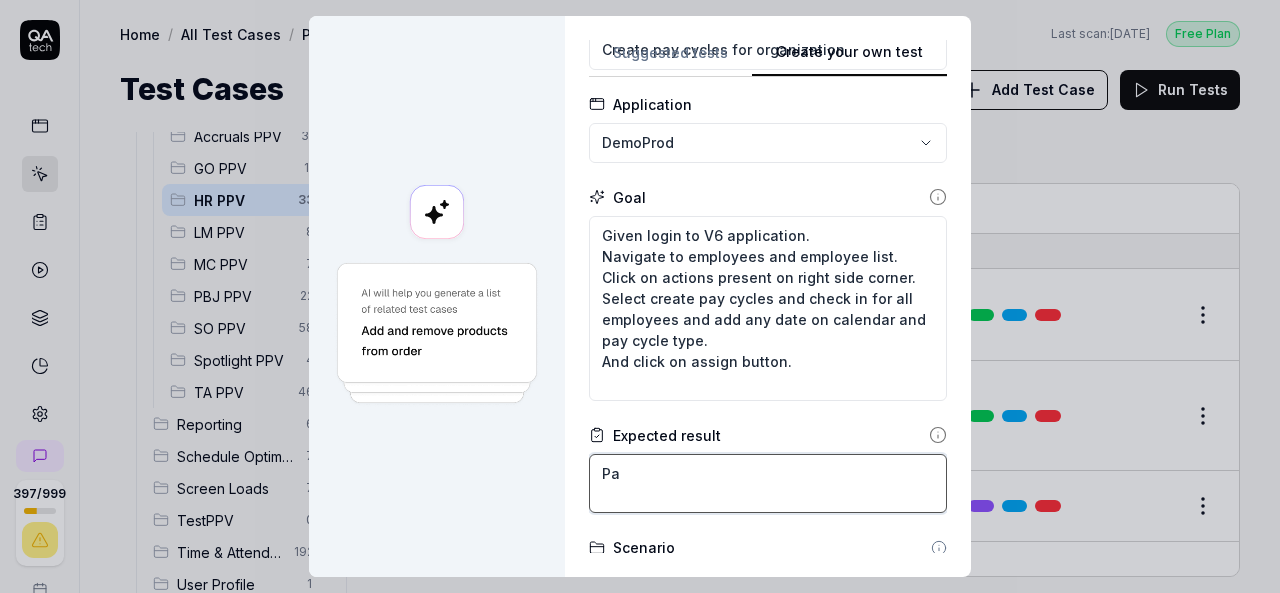 type on "*" 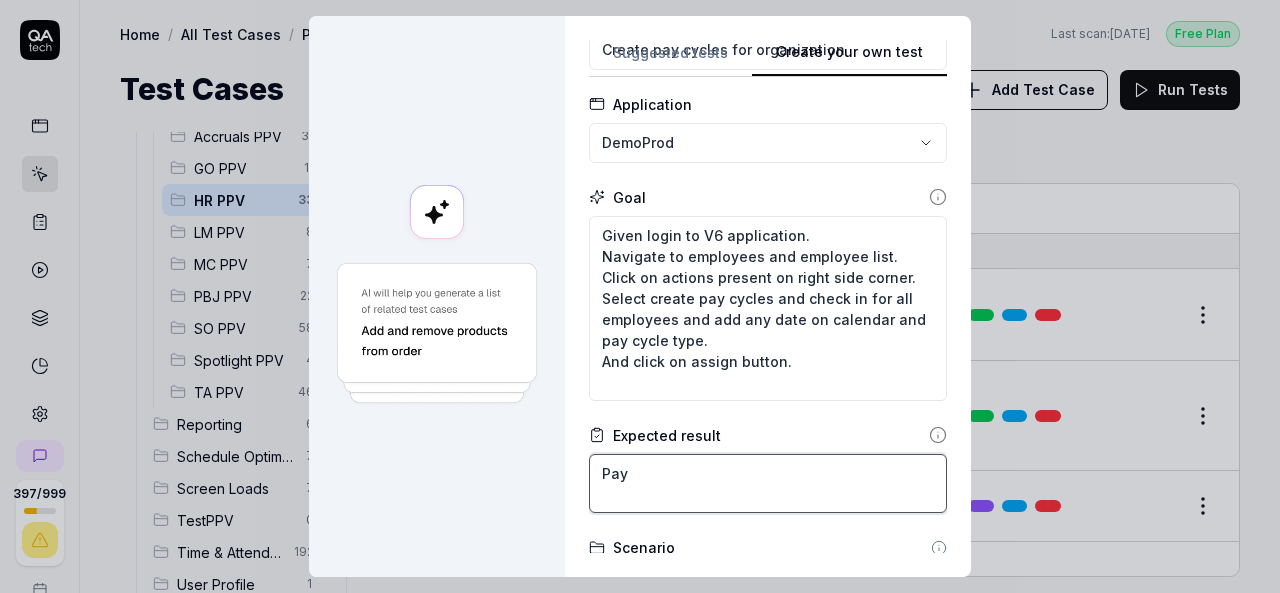 type on "*" 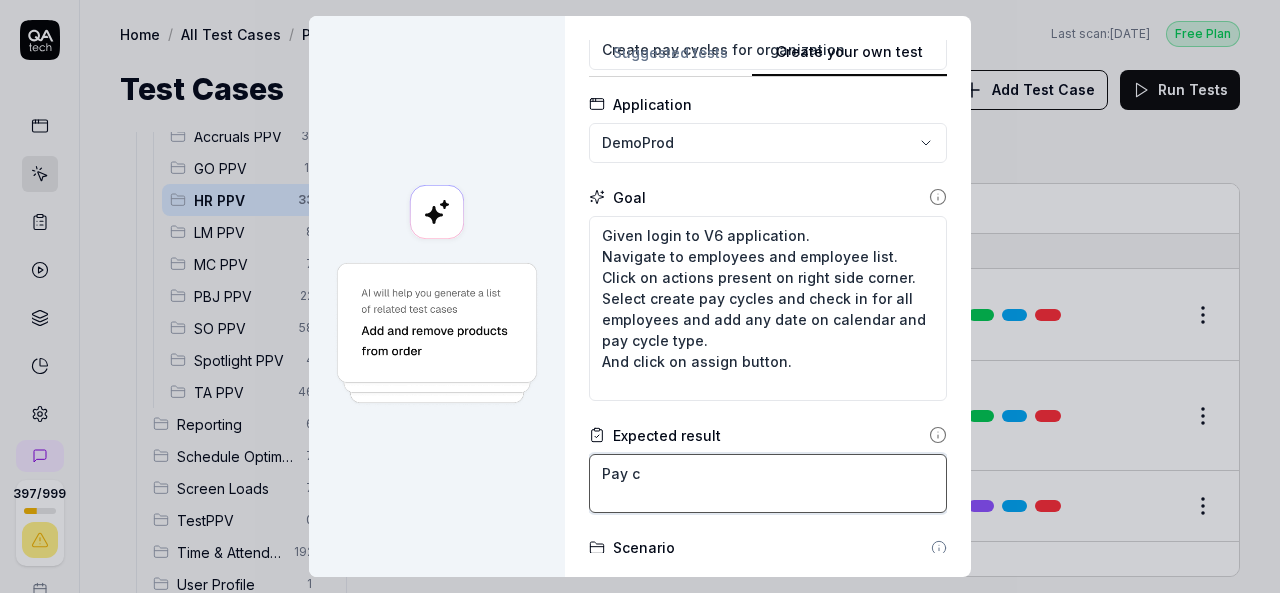 type on "*" 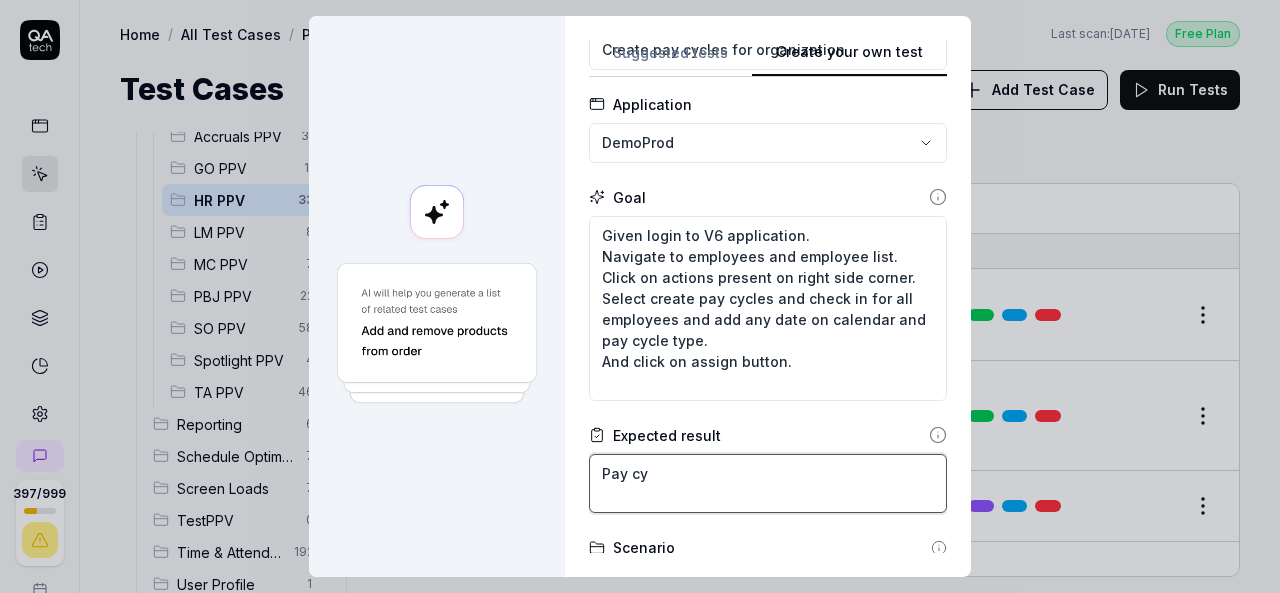 type on "*" 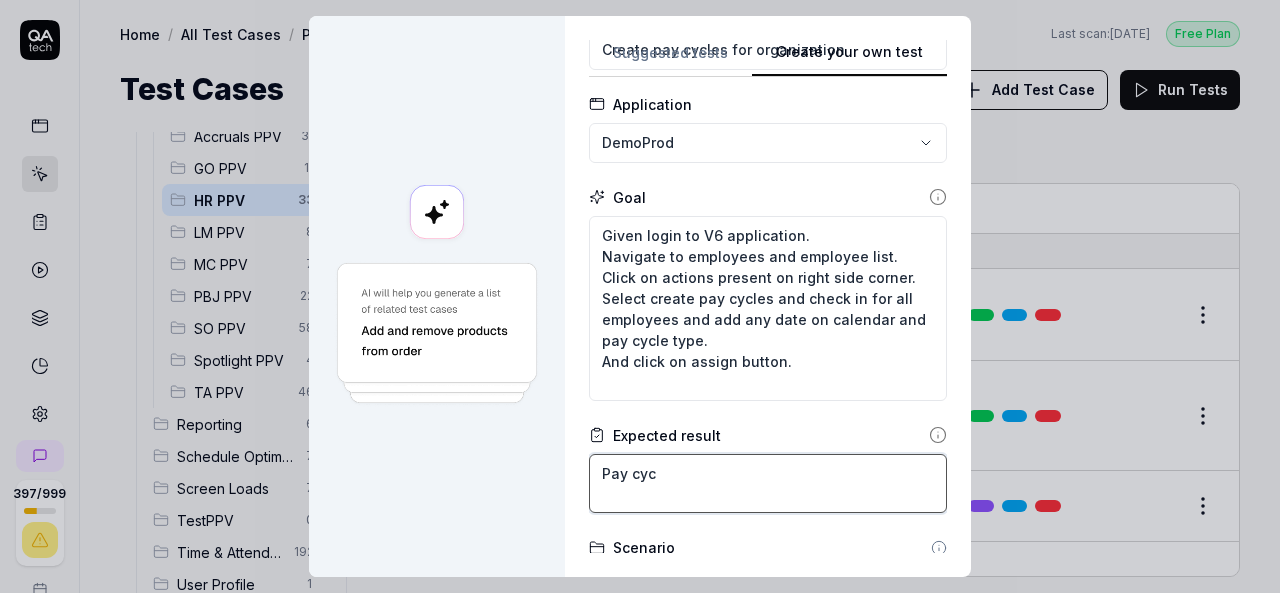 type on "*" 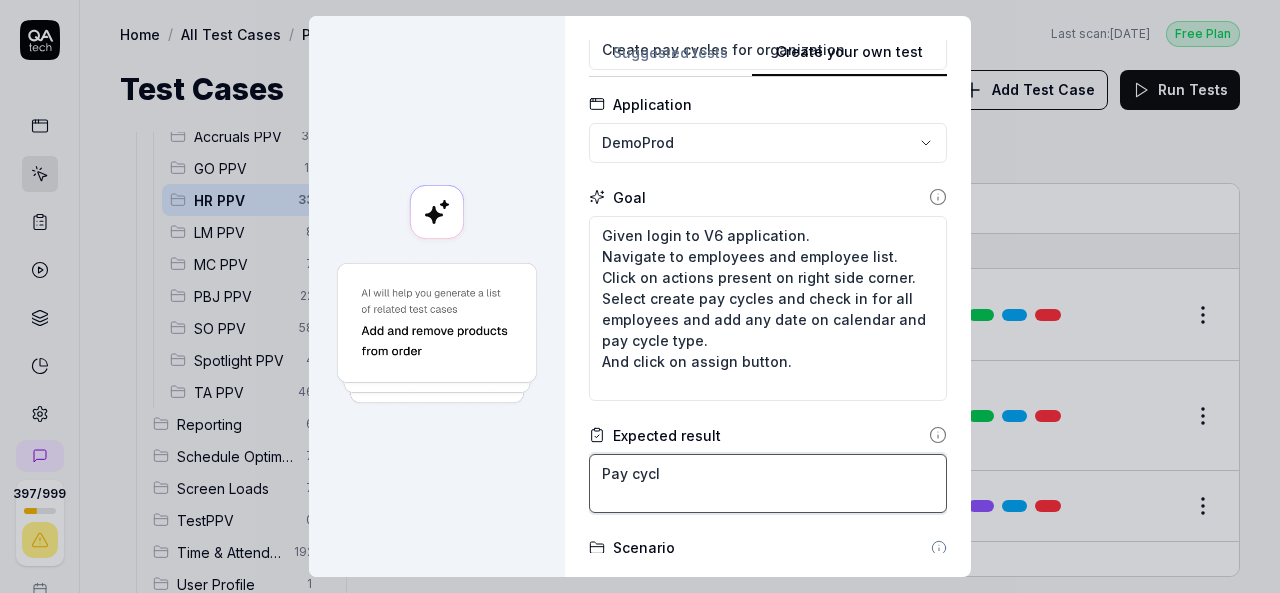 type on "*" 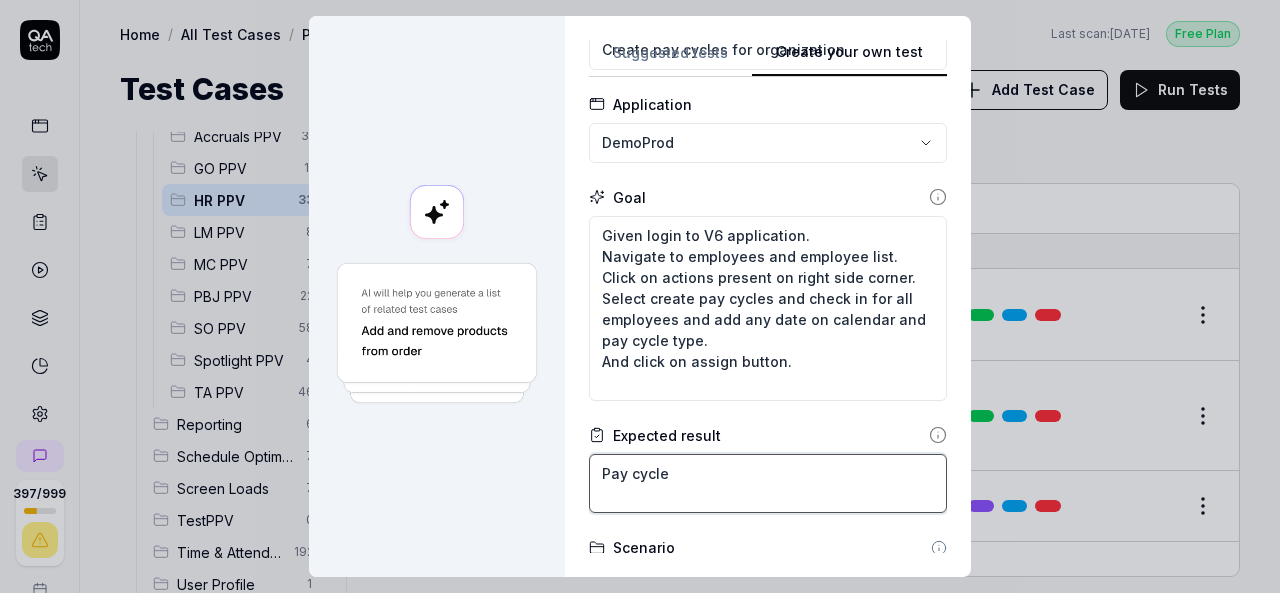 type on "*" 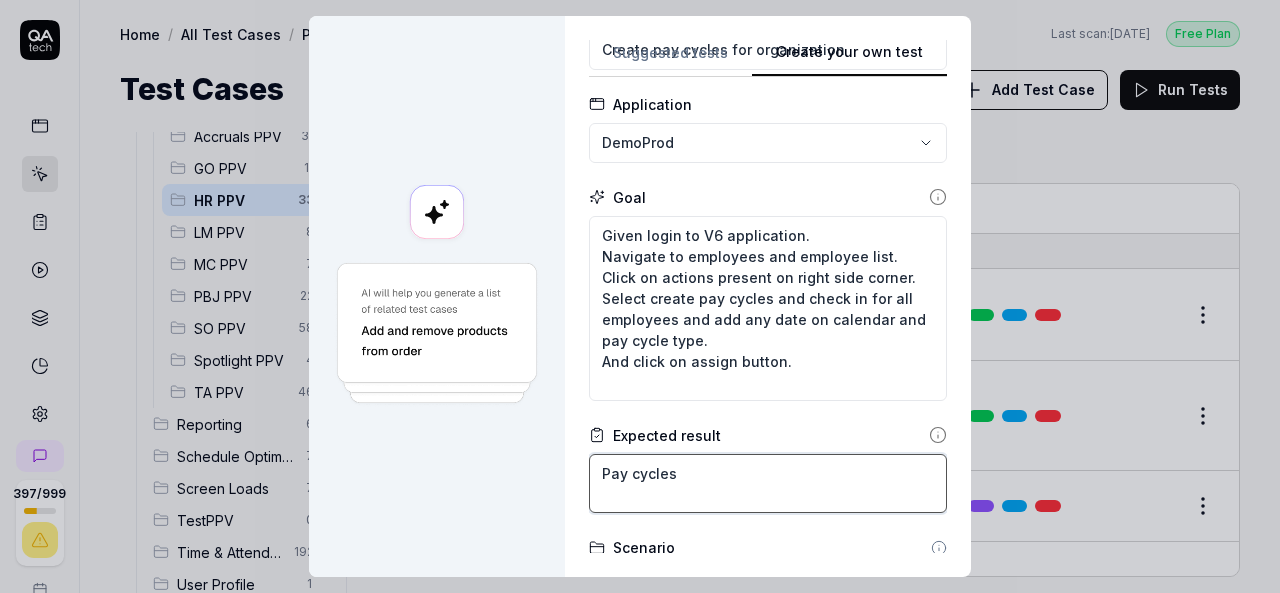 type on "*" 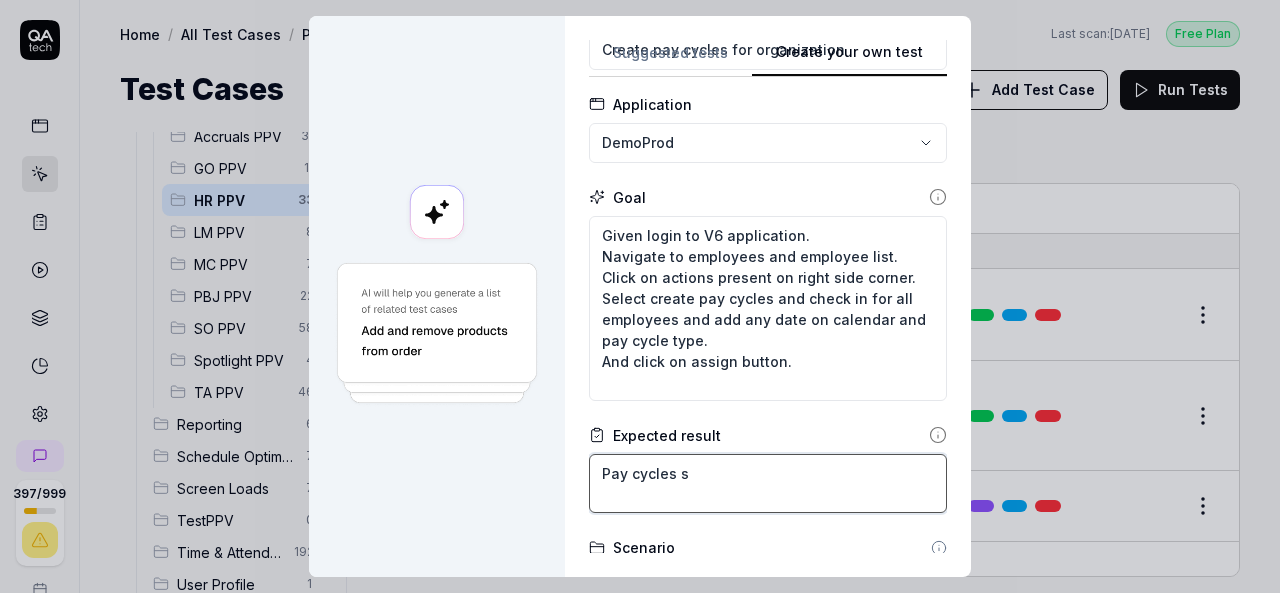 type on "*" 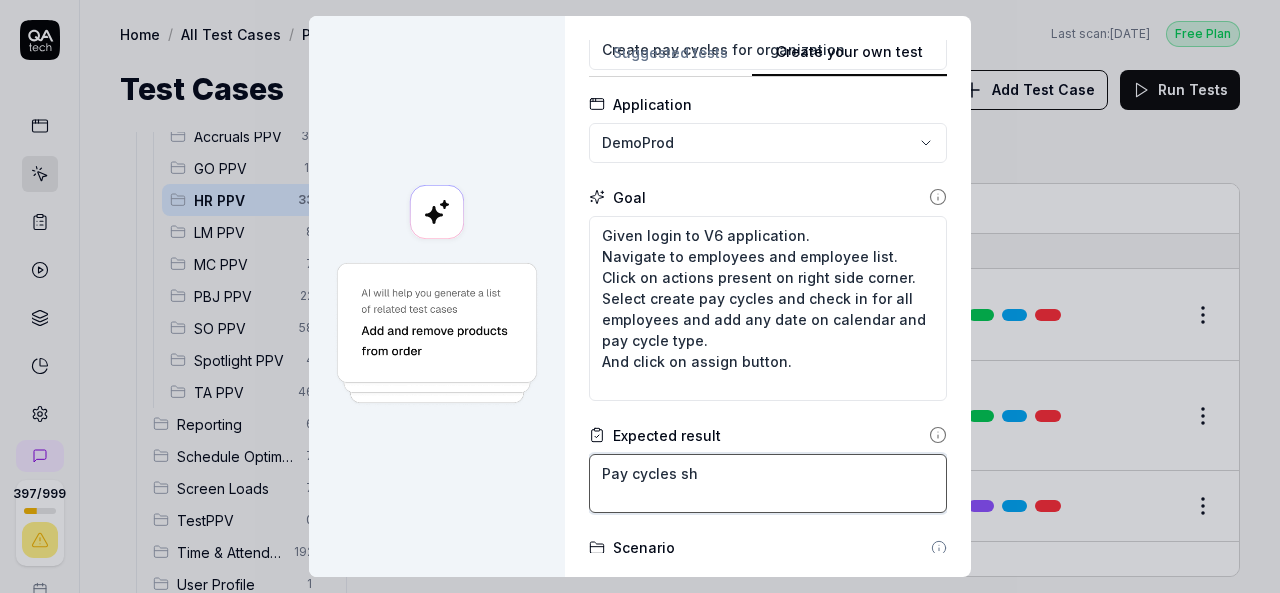 type on "*" 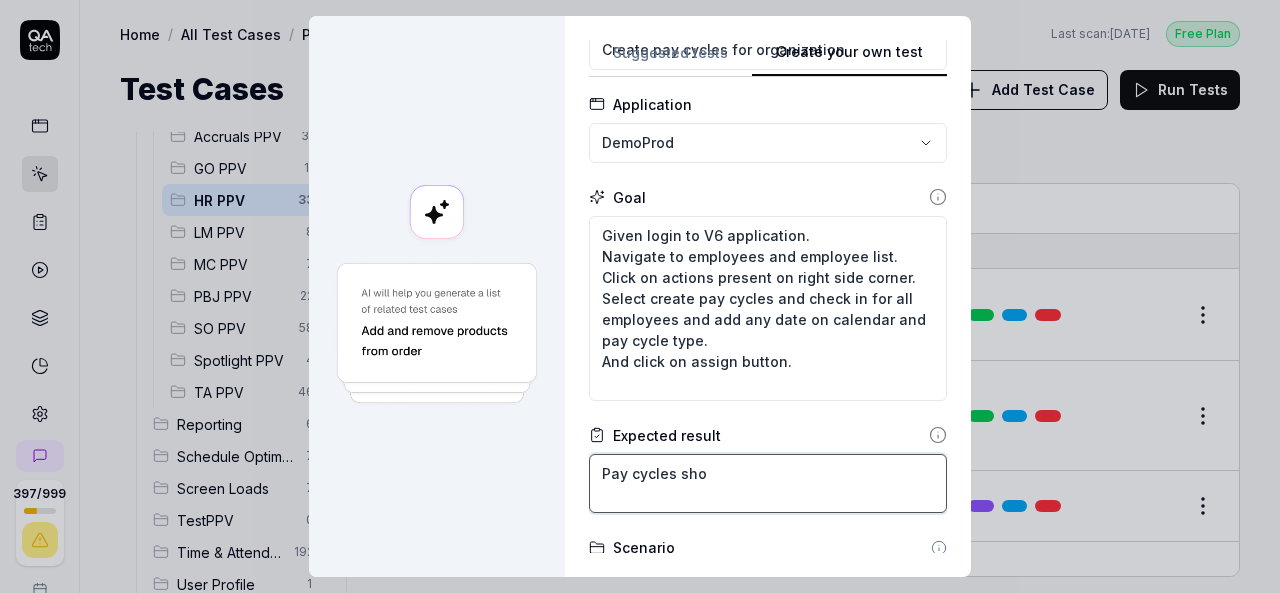 type 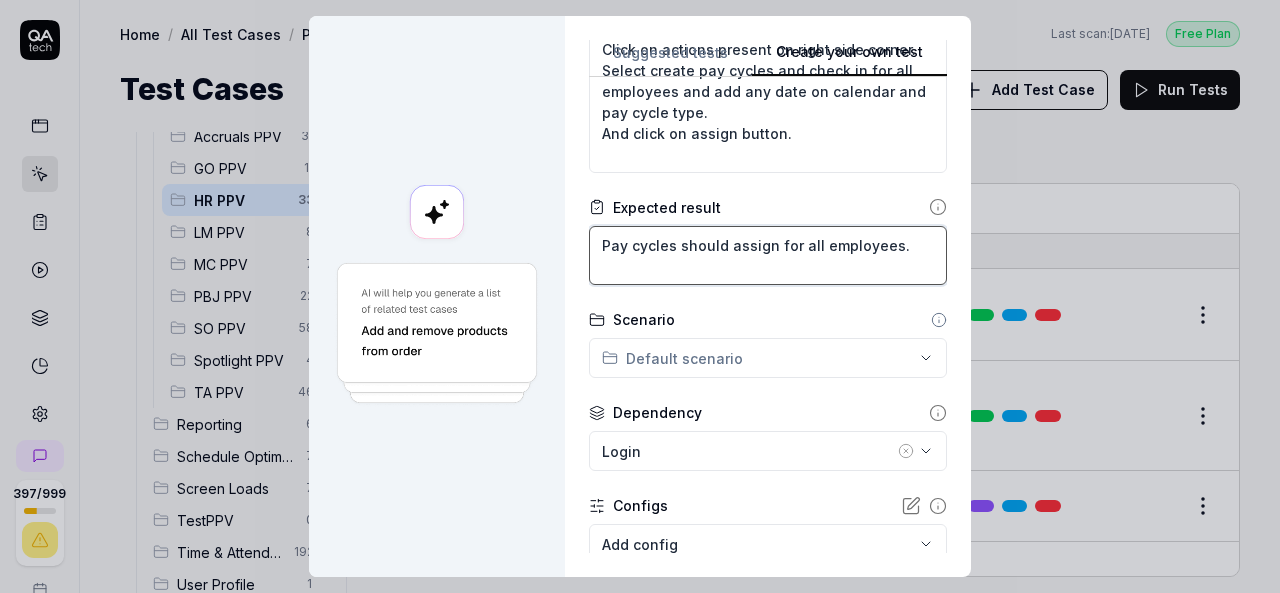 scroll, scrollTop: 450, scrollLeft: 0, axis: vertical 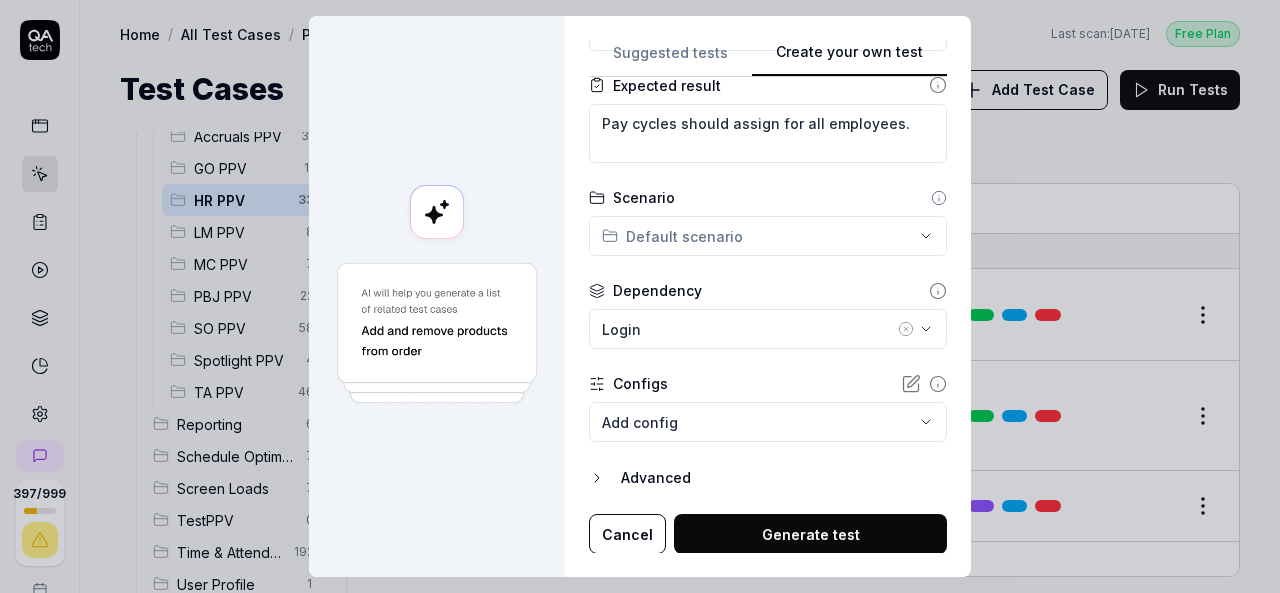 click on "**********" at bounding box center [640, 296] 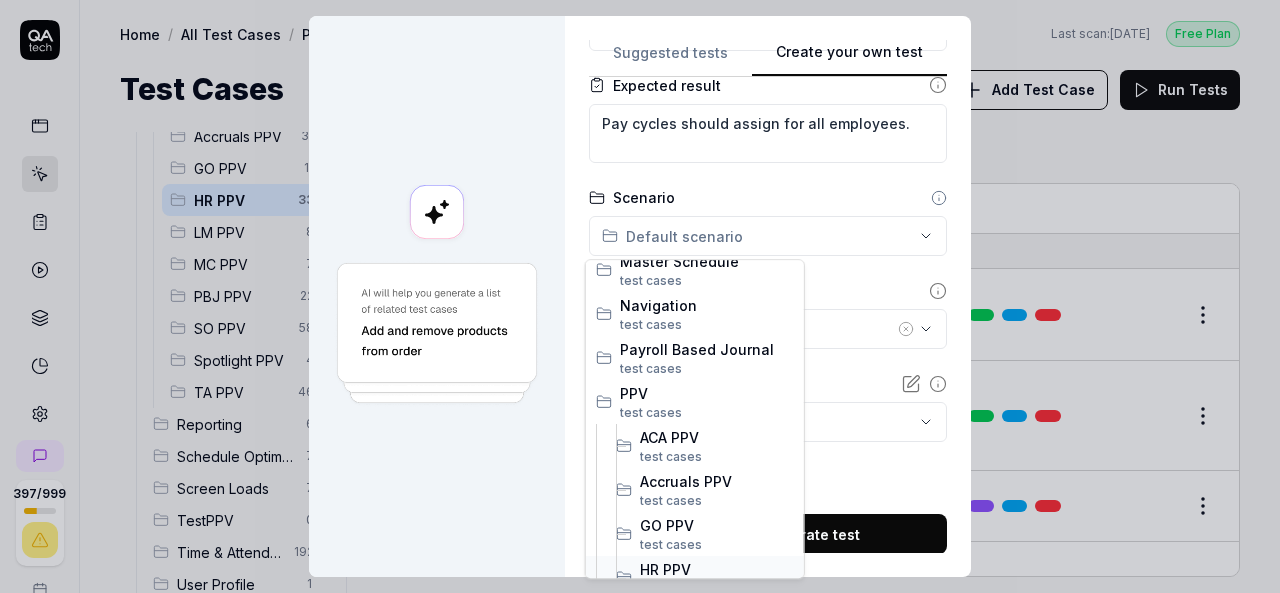 scroll, scrollTop: 400, scrollLeft: 0, axis: vertical 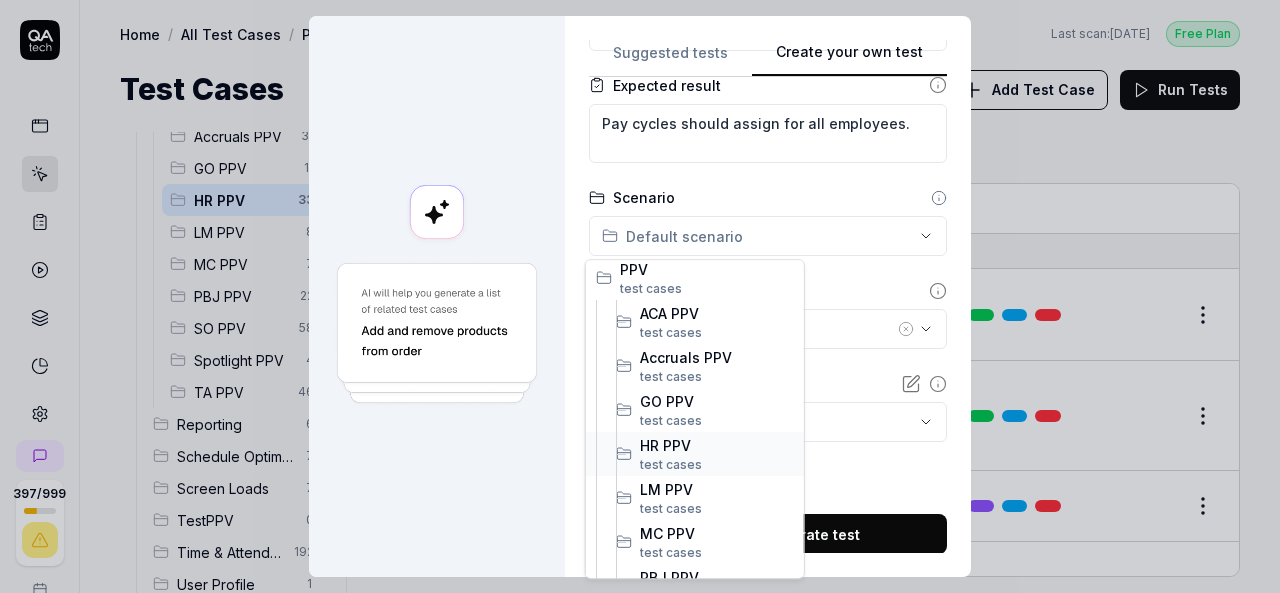 click on "HR PPV" at bounding box center [717, 445] 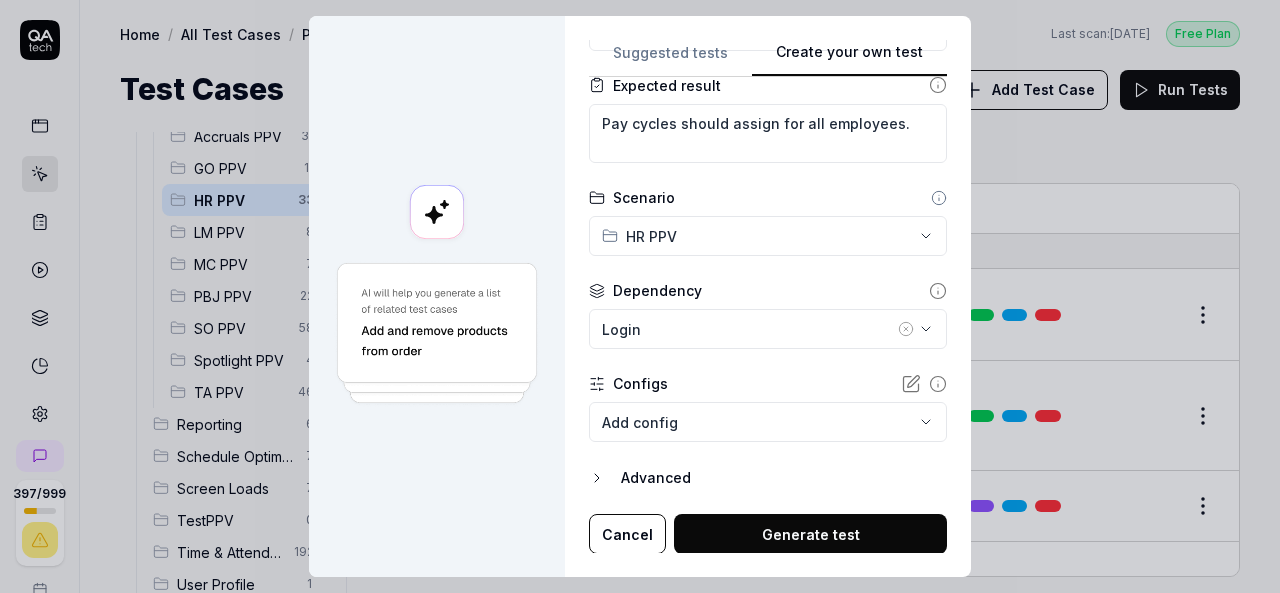 click 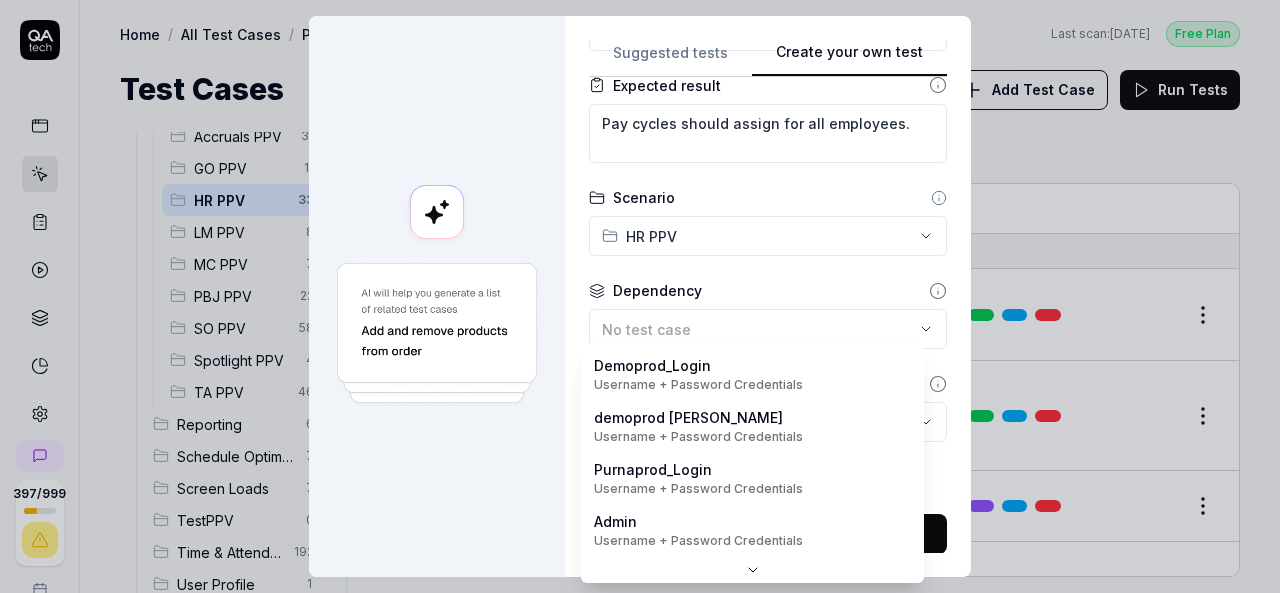 click on "397  /  999 s S Home / All Test Cases / PPV / HR PPV Free Plan Home / All Test Cases / PPV / HR PPV Last scan:  [DATE] Free Plan Test Cases Add Test Case Run Tests All Test Cases 684 Communication 46 Dashboard Management 13 Employee Management 42 Help and Support 19 Login 7 Logout 1 Master Schedule 10 Navigation 27 Payroll Based Journal 60 PPV 240 ACA PPV 20 Accruals PPV 31 GO PPV 11 HR PPV 33 LM PPV 8 MC PPV 7 PBJ PPV 22 SO PPV 58 Spotlight PPV 4 TA PPV 46 Reporting 6 Schedule Optimizer 7 Screen Loads 7 TestPPV 0 Time & Attendance 192 User Profile 1 Filters Name Status Last Run PPV HR PPV Add background check to an employee DemoProd Active Edit Add benefit from benefit console to an employee DemoProd Login Active Edit Add benefit to dependent DemoProd Active Edit Add certifications to an employee 01. Login - DemoProduct Active Edit Add custom fields to an employee 01. Login - DemoProduct Active Edit Add dependent to an employee Active Edit Add documents to an employee 01. Login - DemoProduct Active Edit" at bounding box center (640, 296) 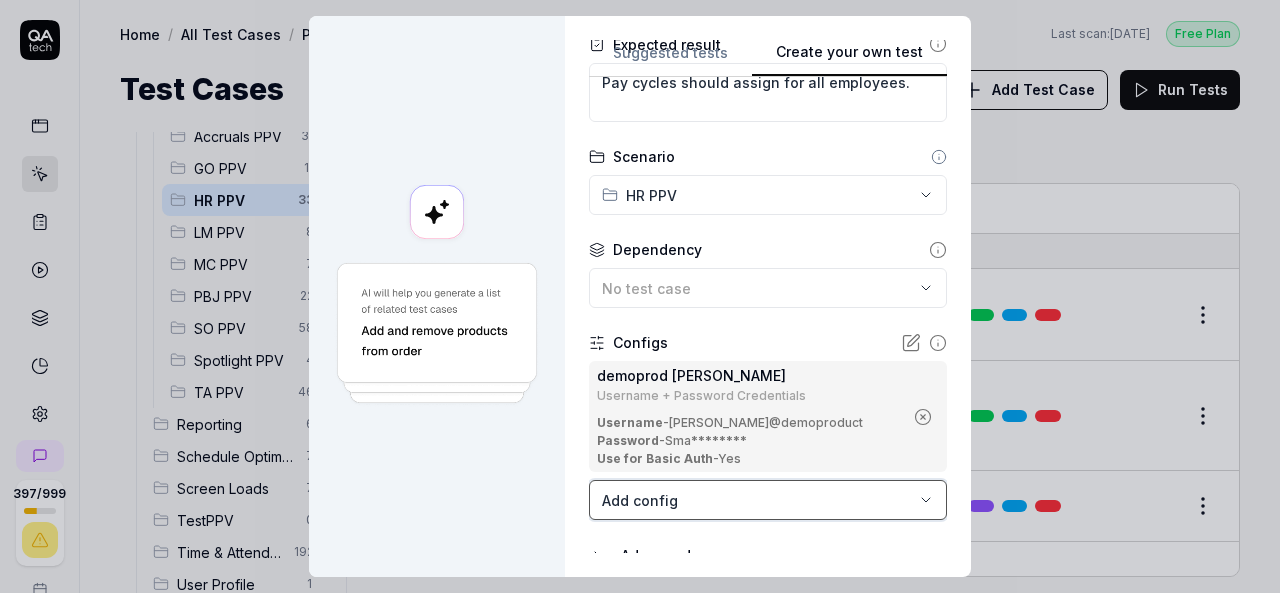 scroll, scrollTop: 569, scrollLeft: 0, axis: vertical 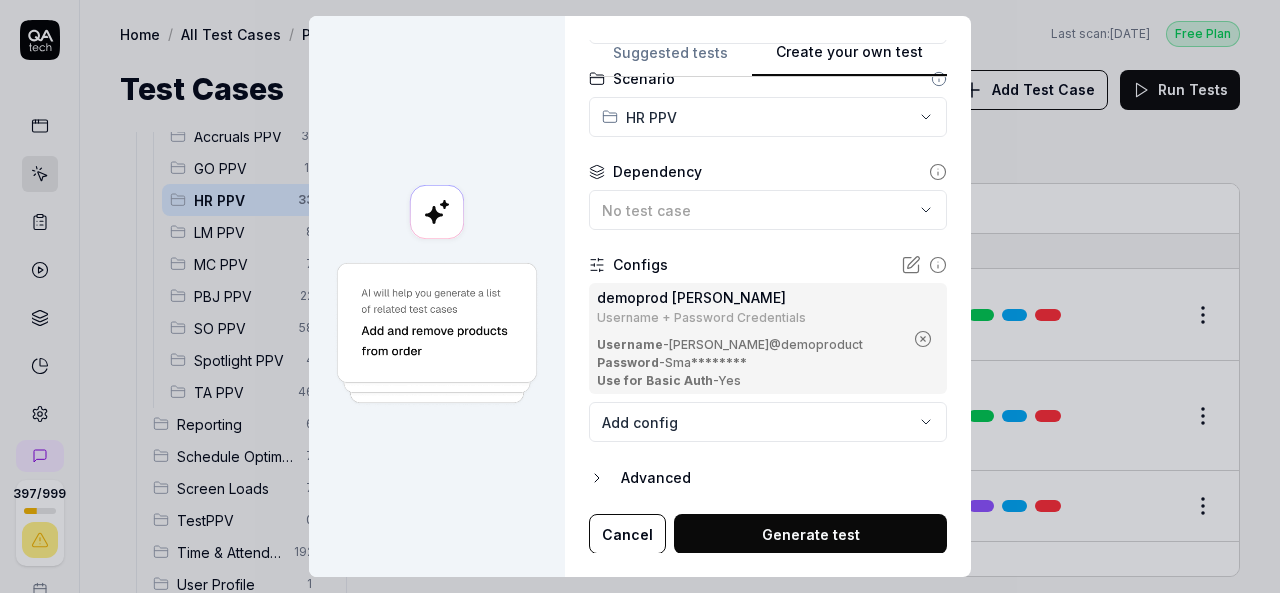 click on "Generate test" at bounding box center [810, 534] 